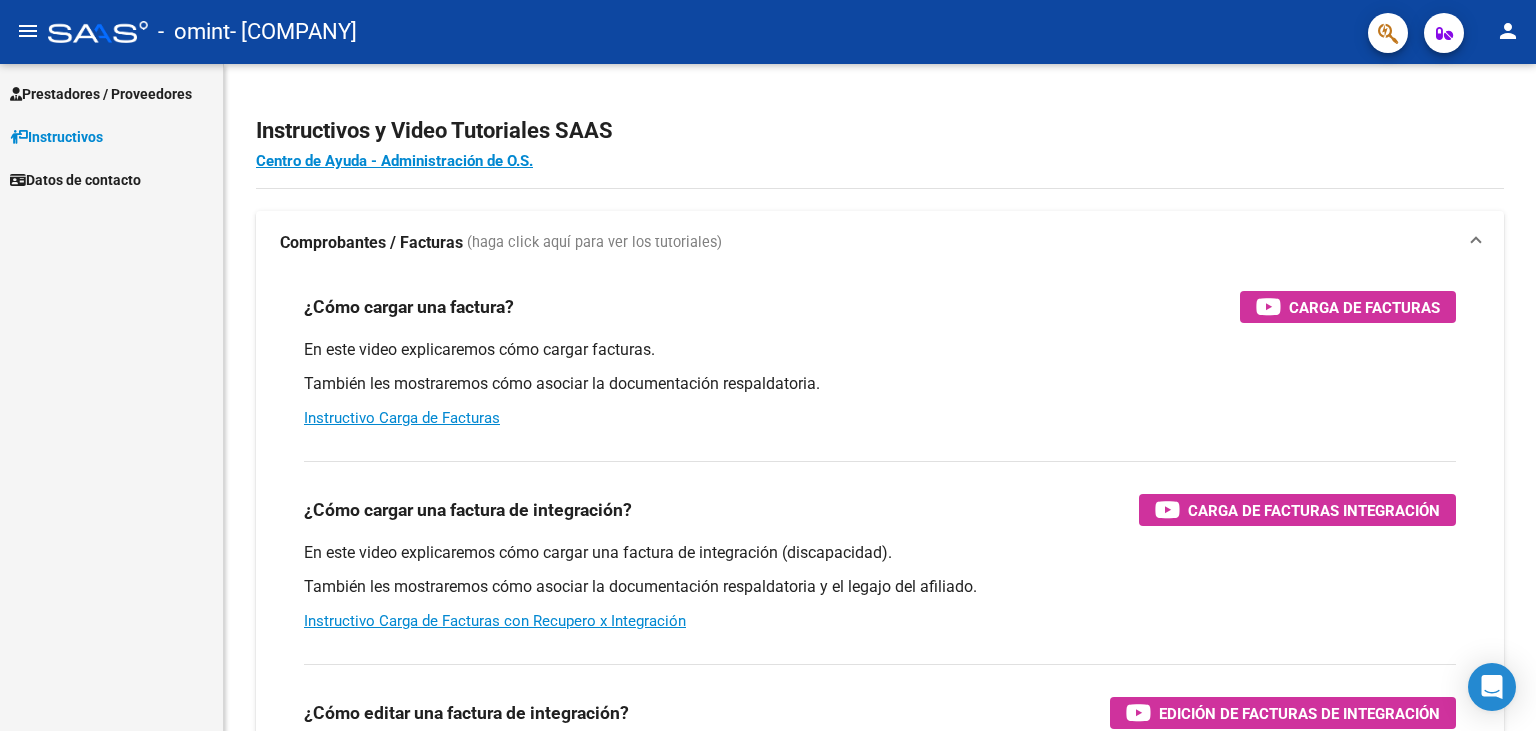 scroll, scrollTop: 0, scrollLeft: 0, axis: both 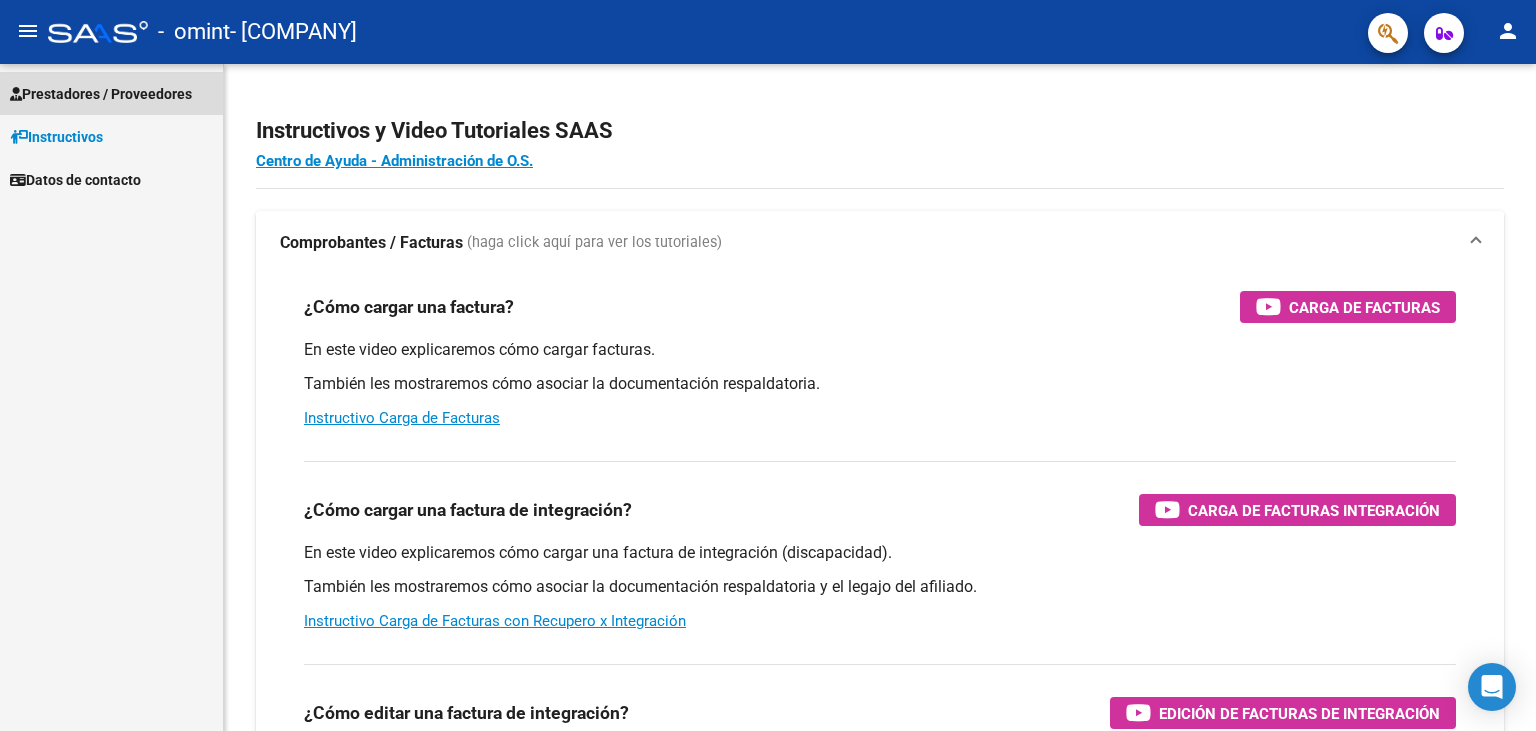 click on "Prestadores / Proveedores" at bounding box center (101, 94) 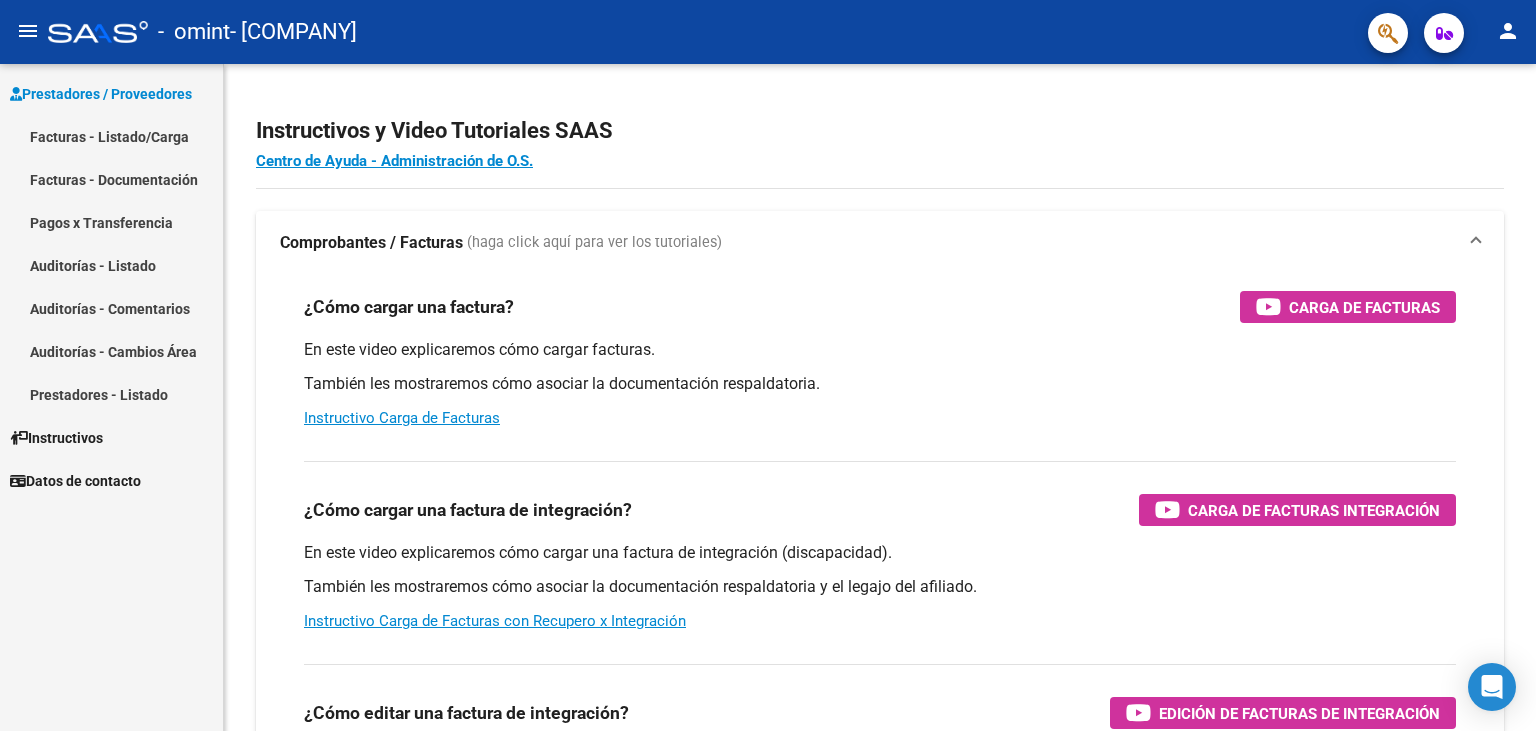 click on "Facturas - Listado/Carga" at bounding box center [111, 136] 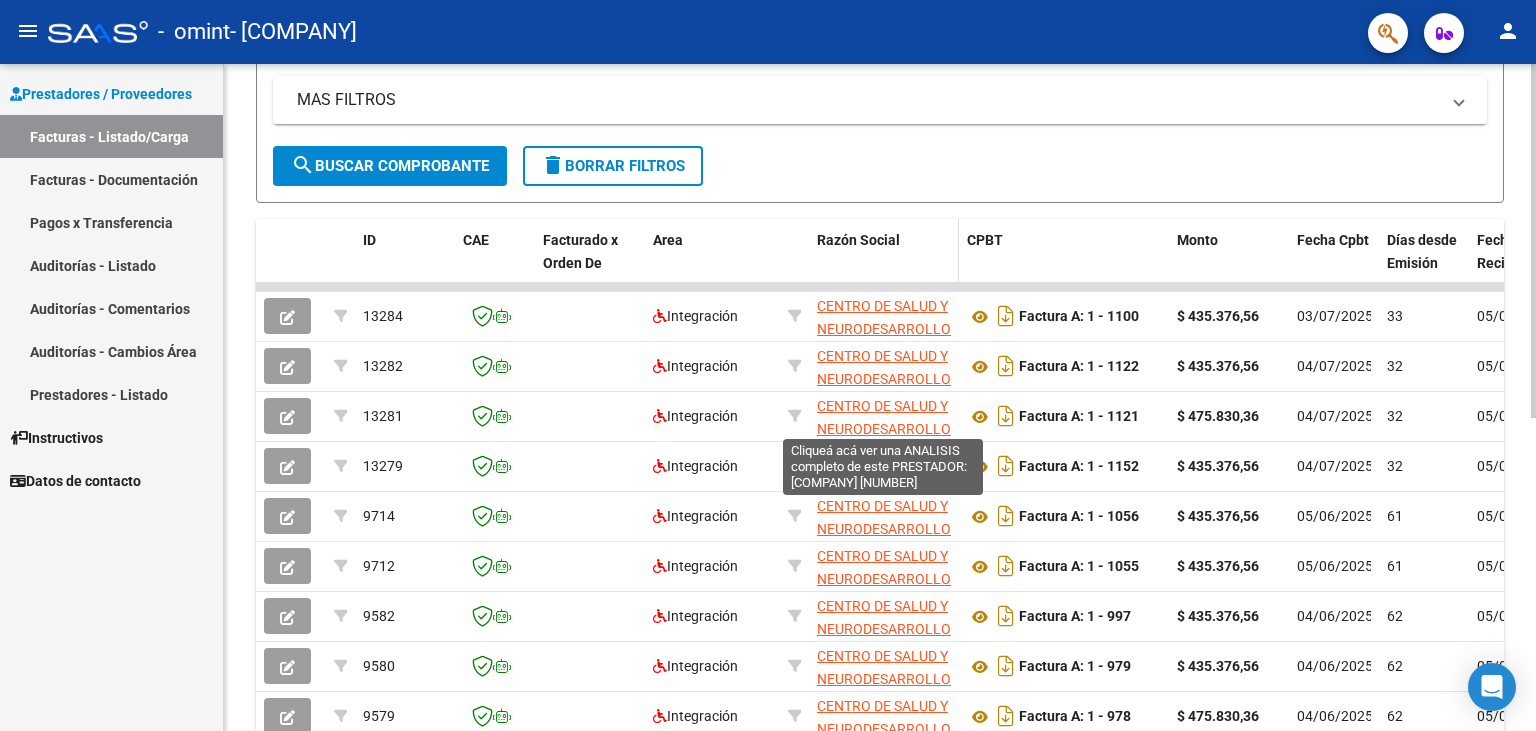 scroll, scrollTop: 519, scrollLeft: 0, axis: vertical 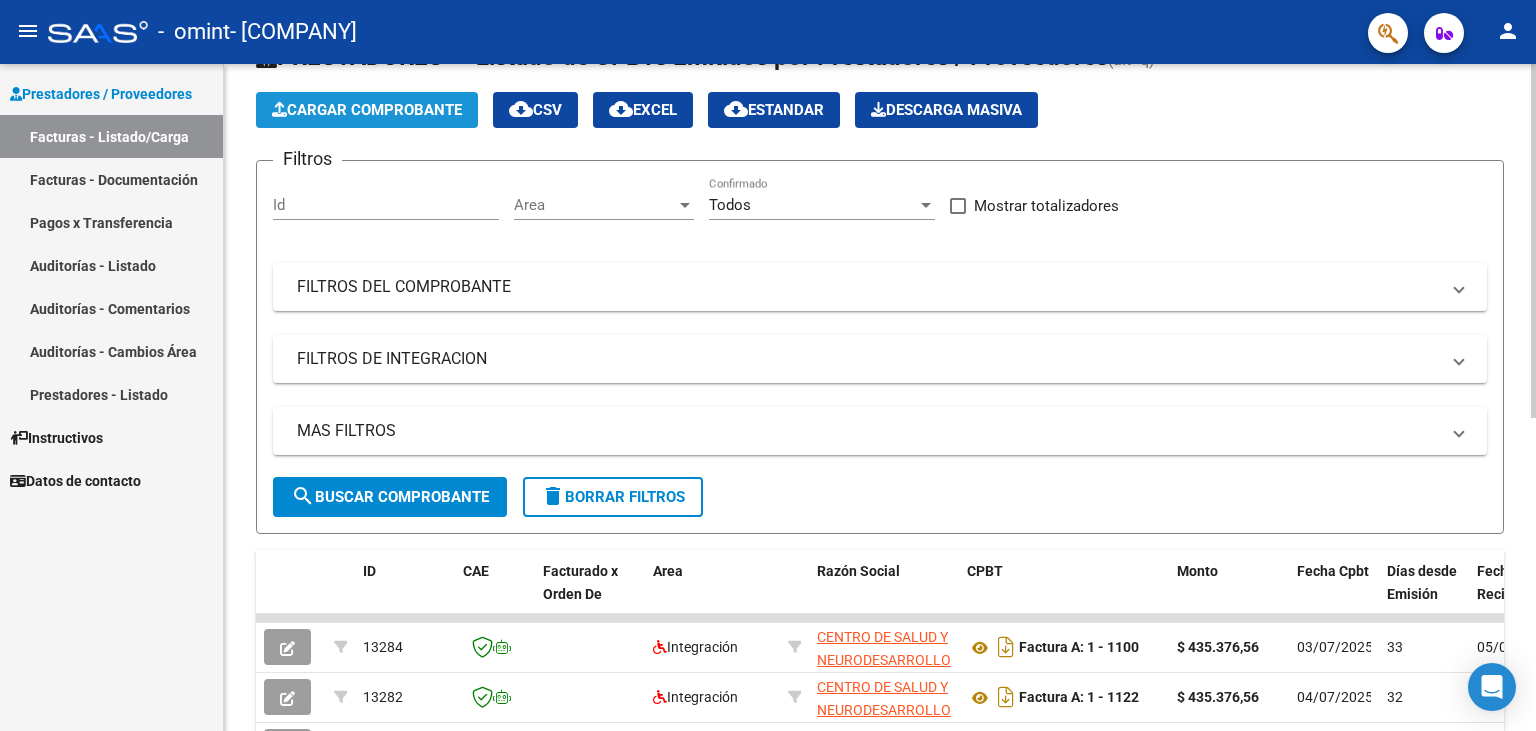 click on "Cargar Comprobante" 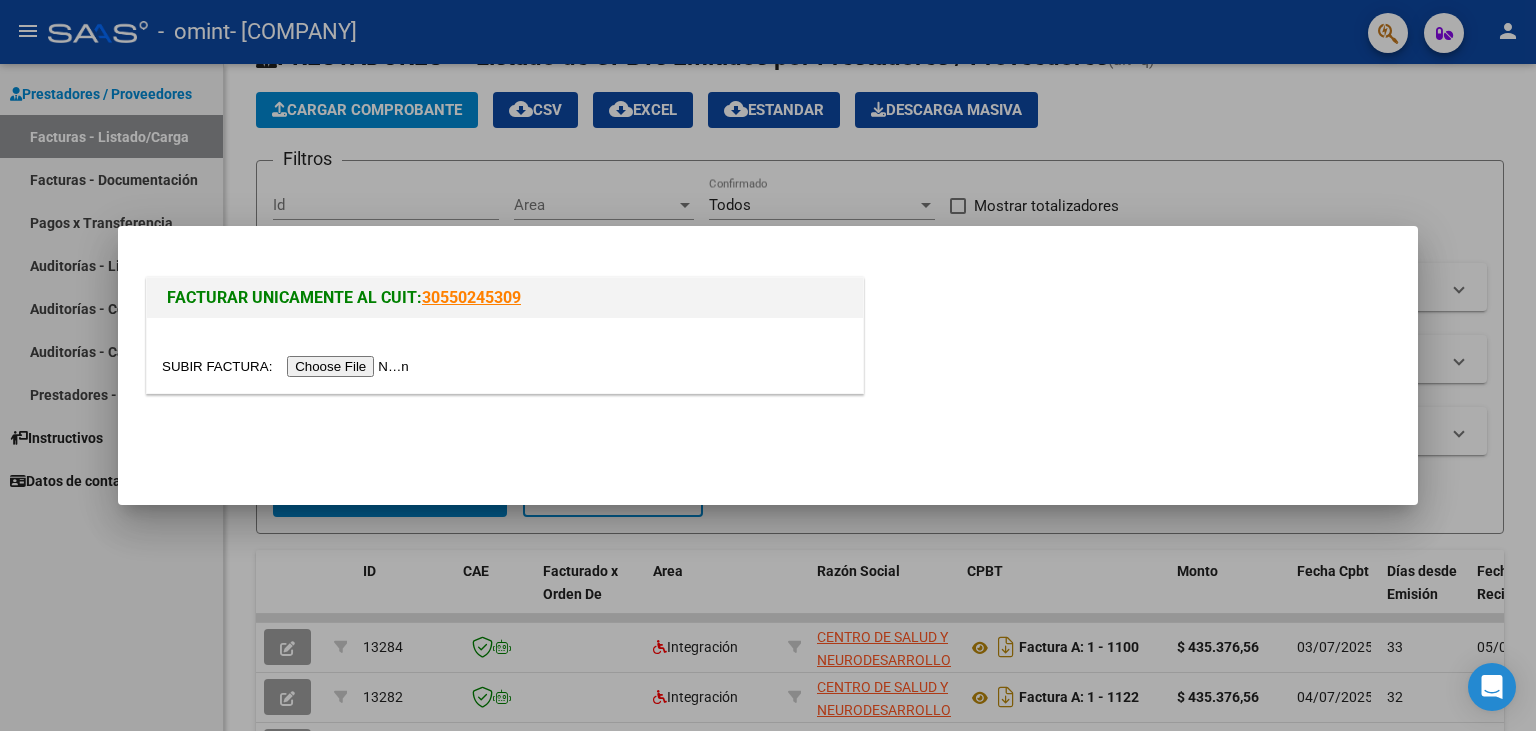 click at bounding box center (288, 366) 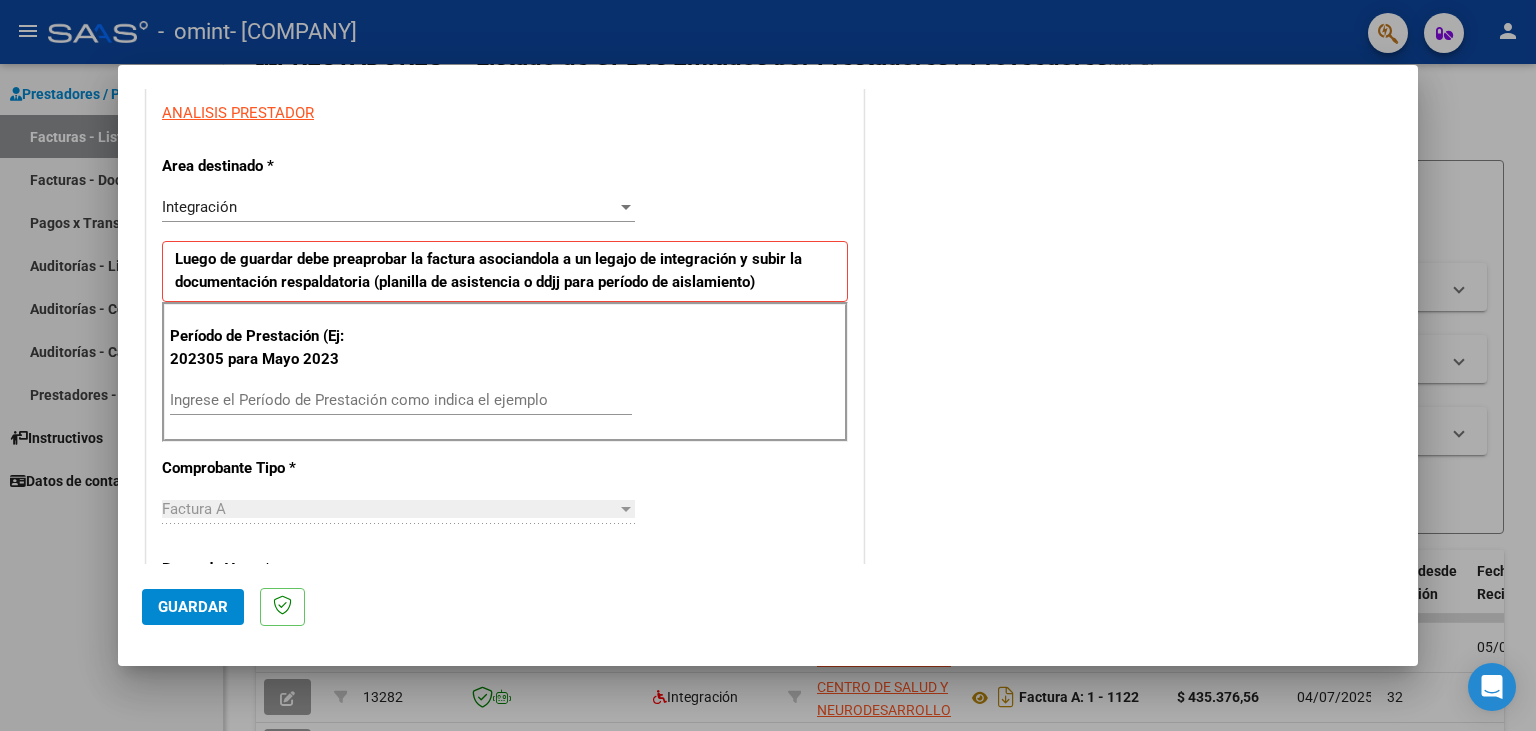 scroll, scrollTop: 441, scrollLeft: 0, axis: vertical 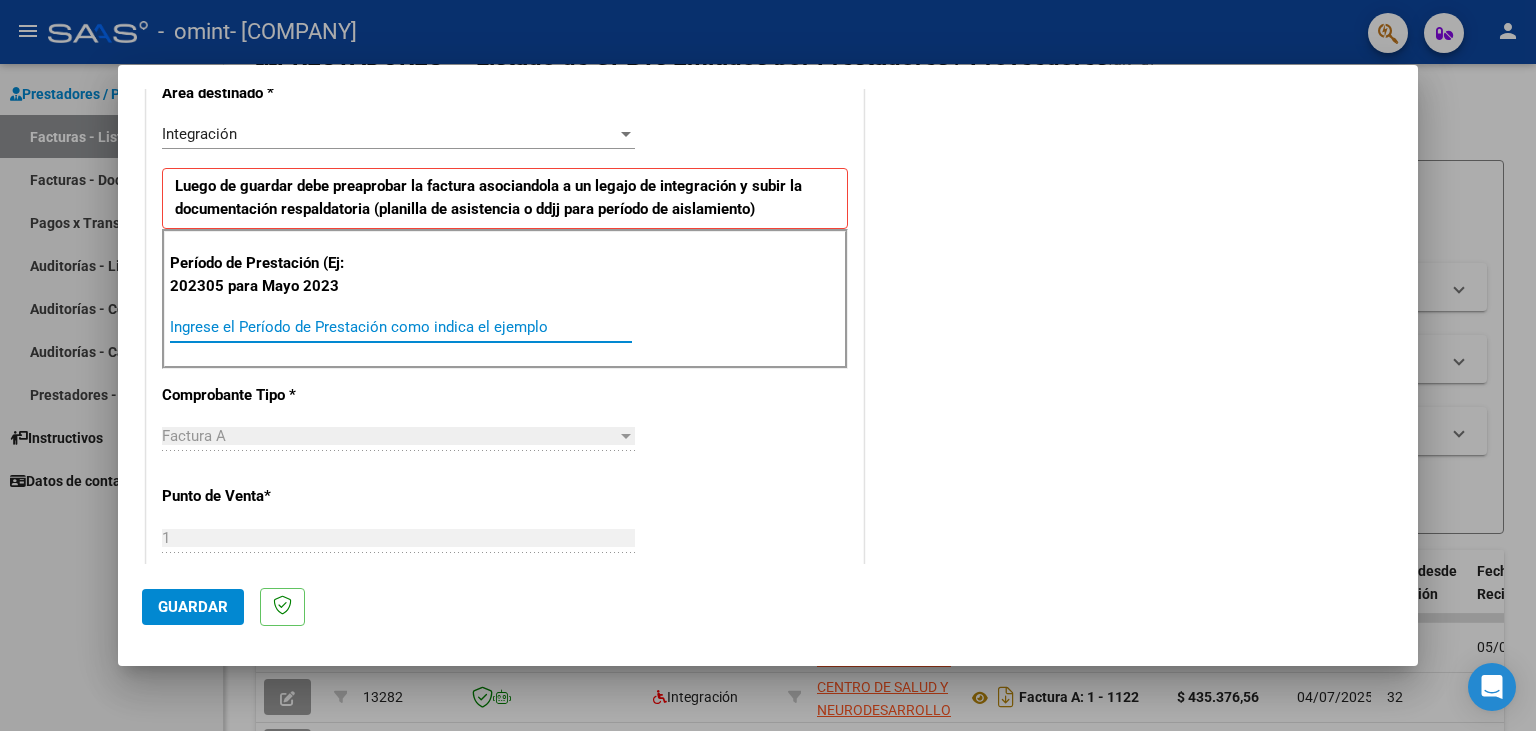 click on "Ingrese el Período de Prestación como indica el ejemplo" at bounding box center [401, 327] 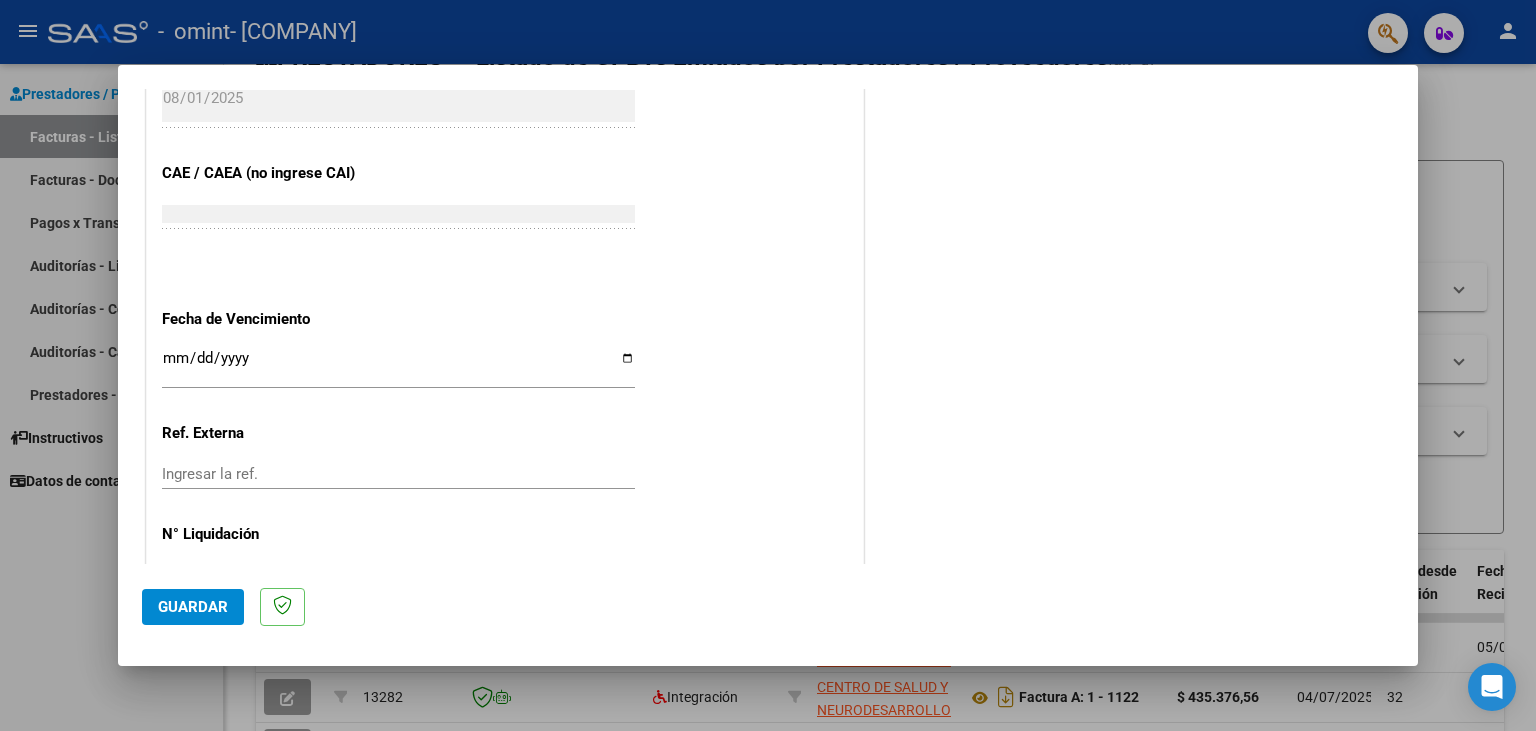 scroll, scrollTop: 1220, scrollLeft: 0, axis: vertical 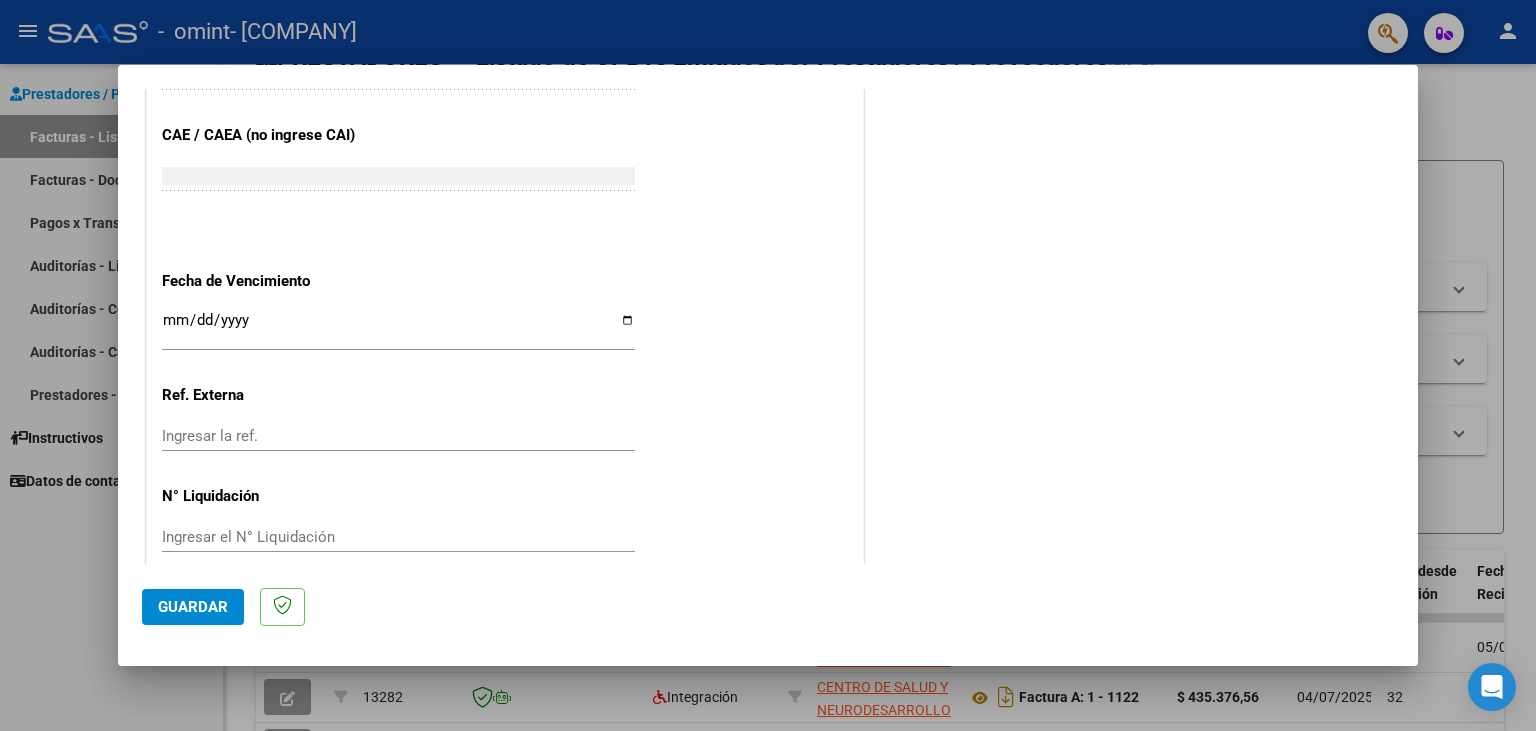 type on "202507" 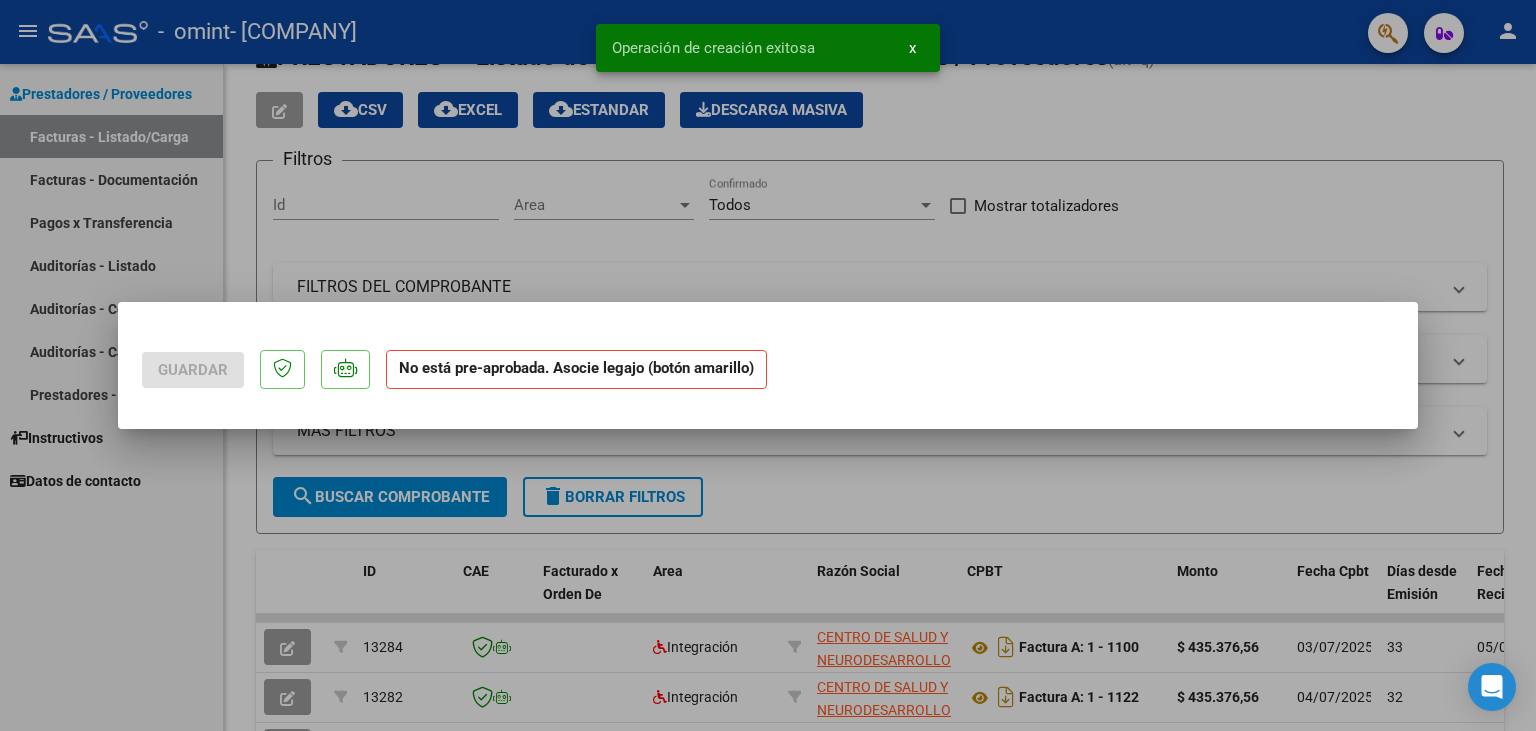 scroll, scrollTop: 0, scrollLeft: 0, axis: both 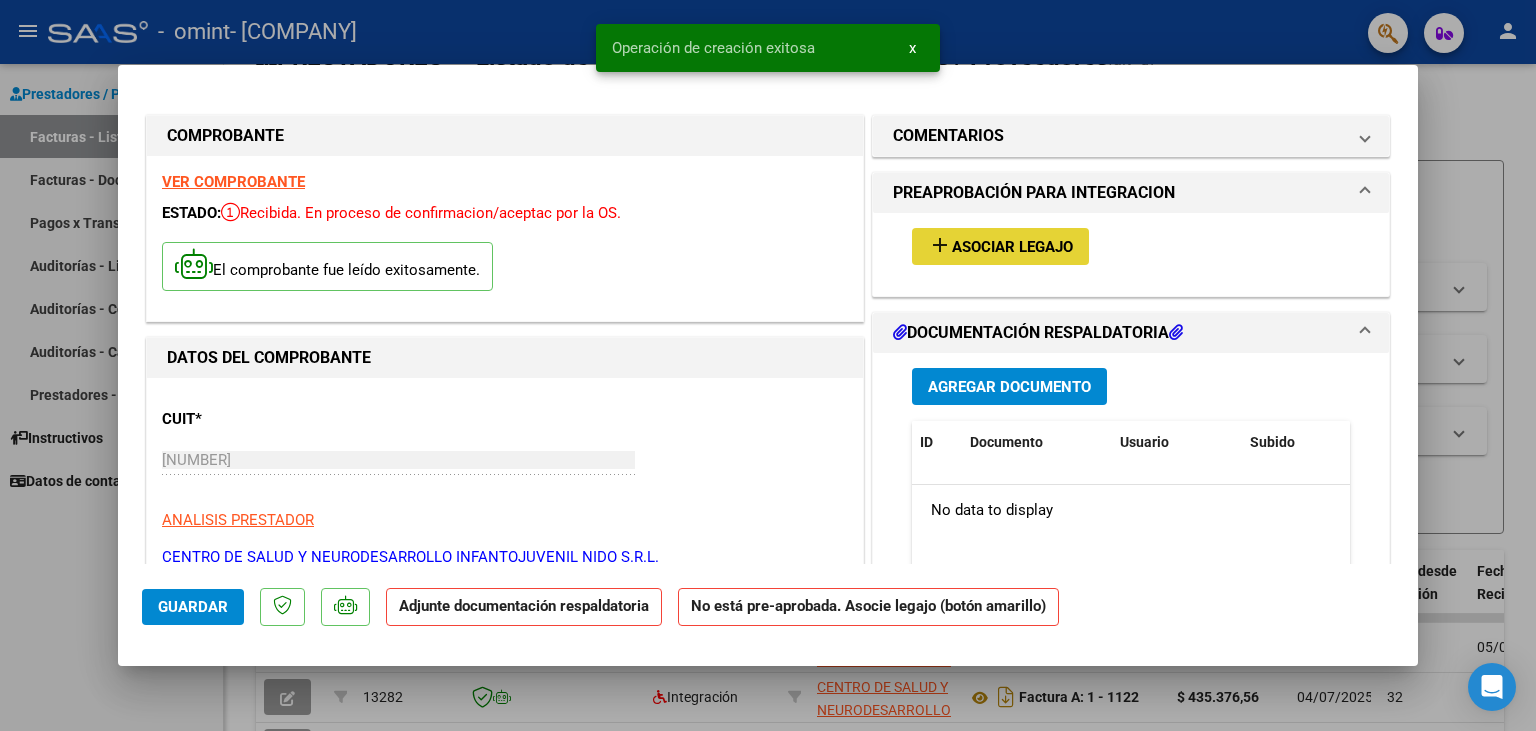 click on "add Asociar Legajo" at bounding box center (1000, 246) 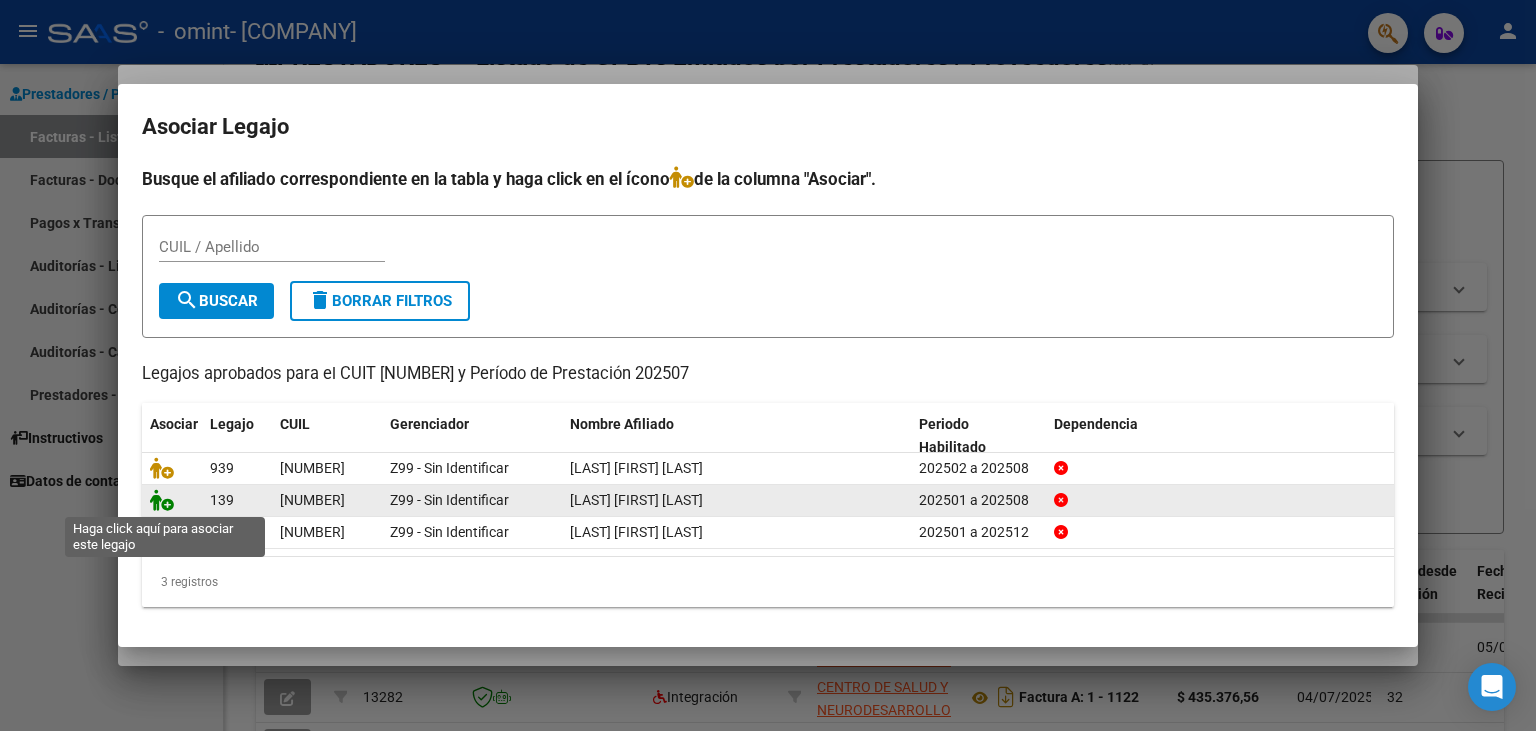 click 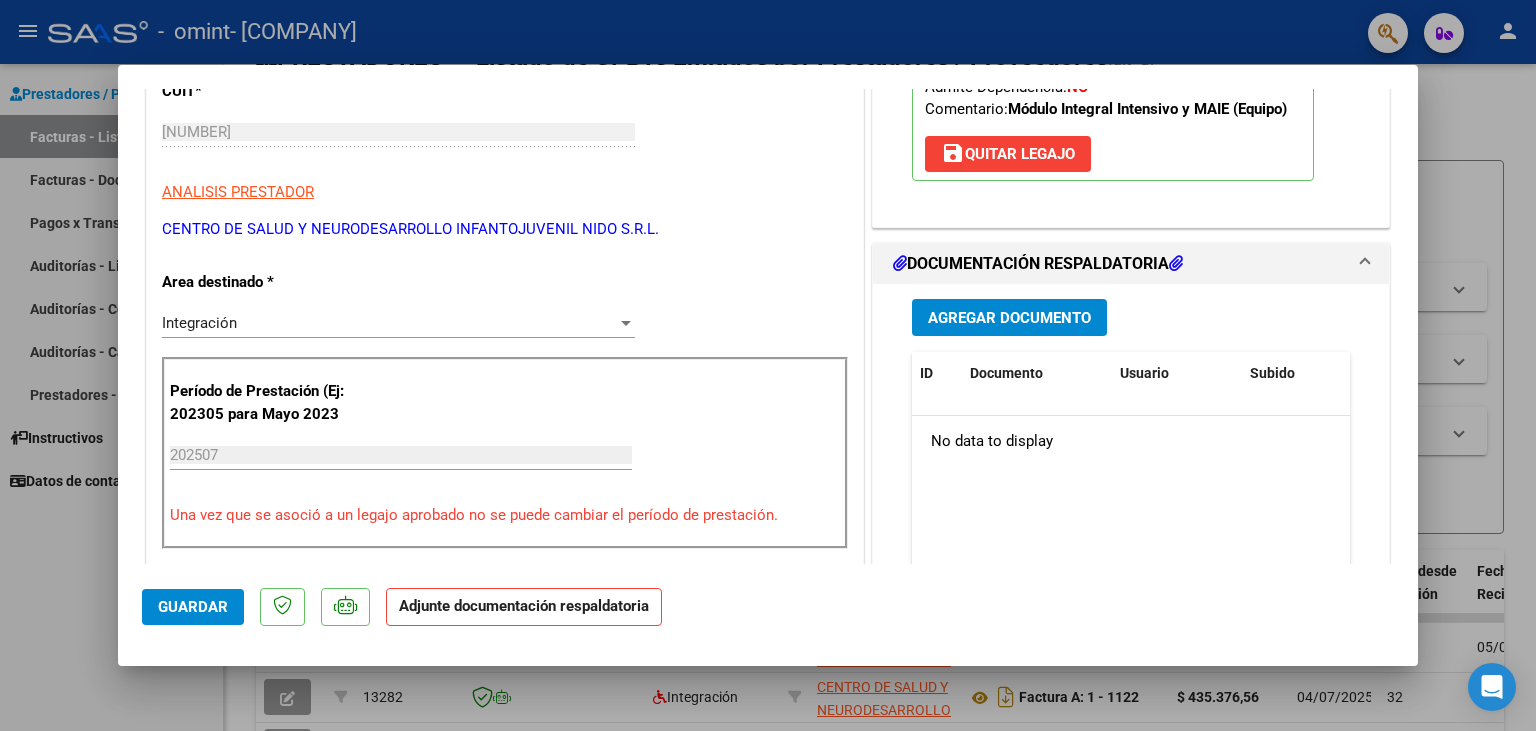 scroll, scrollTop: 331, scrollLeft: 0, axis: vertical 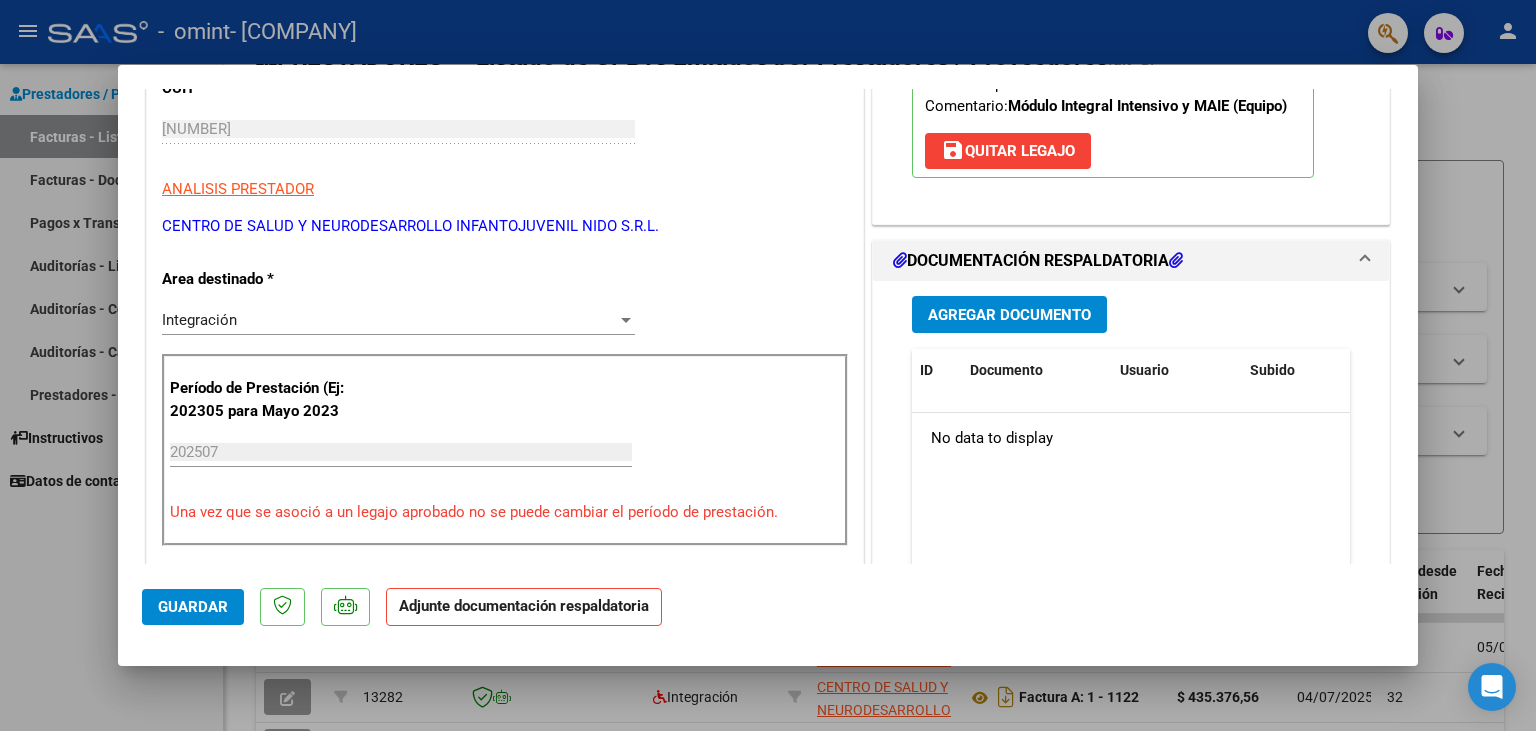 click on "Agregar Documento" at bounding box center (1009, 315) 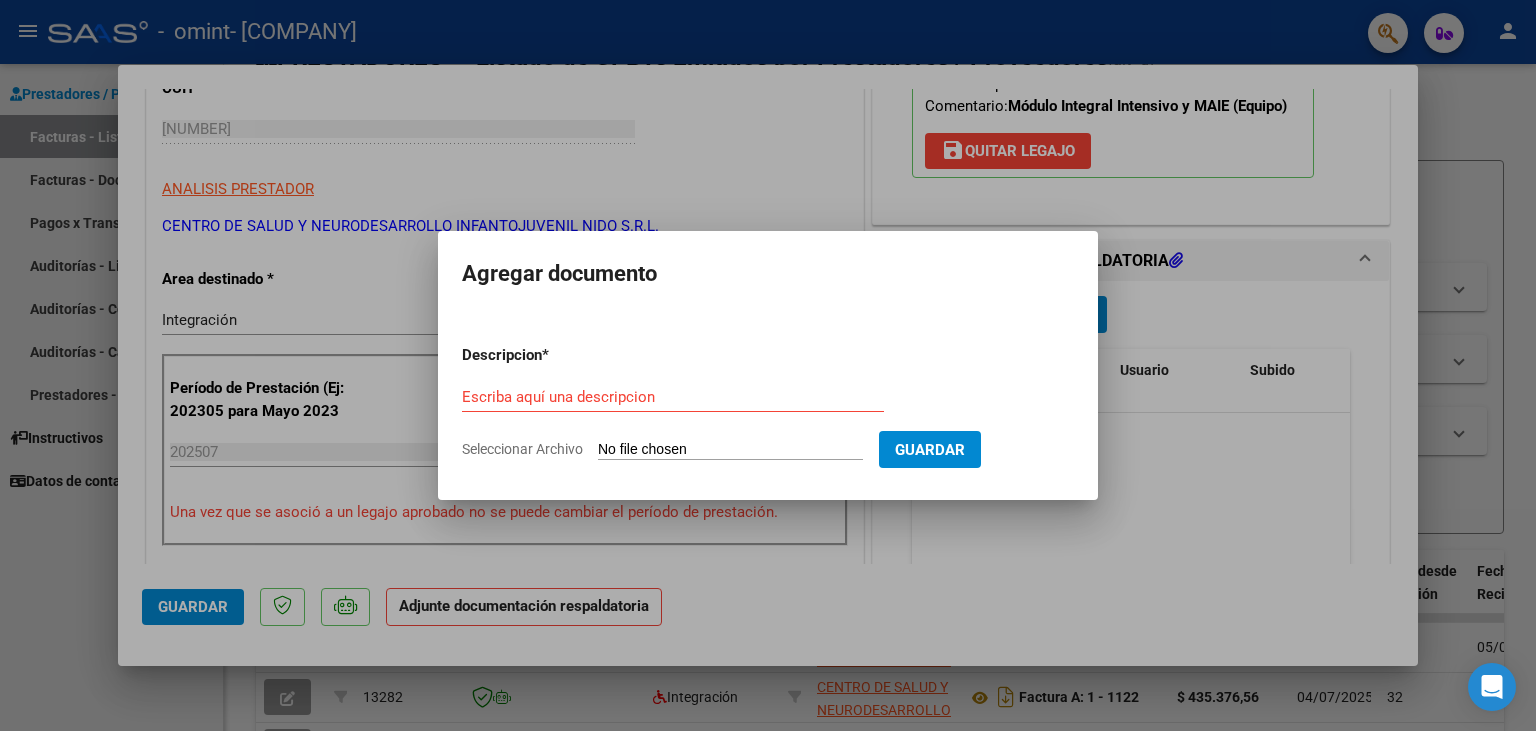 click on "Seleccionar Archivo" at bounding box center (730, 450) 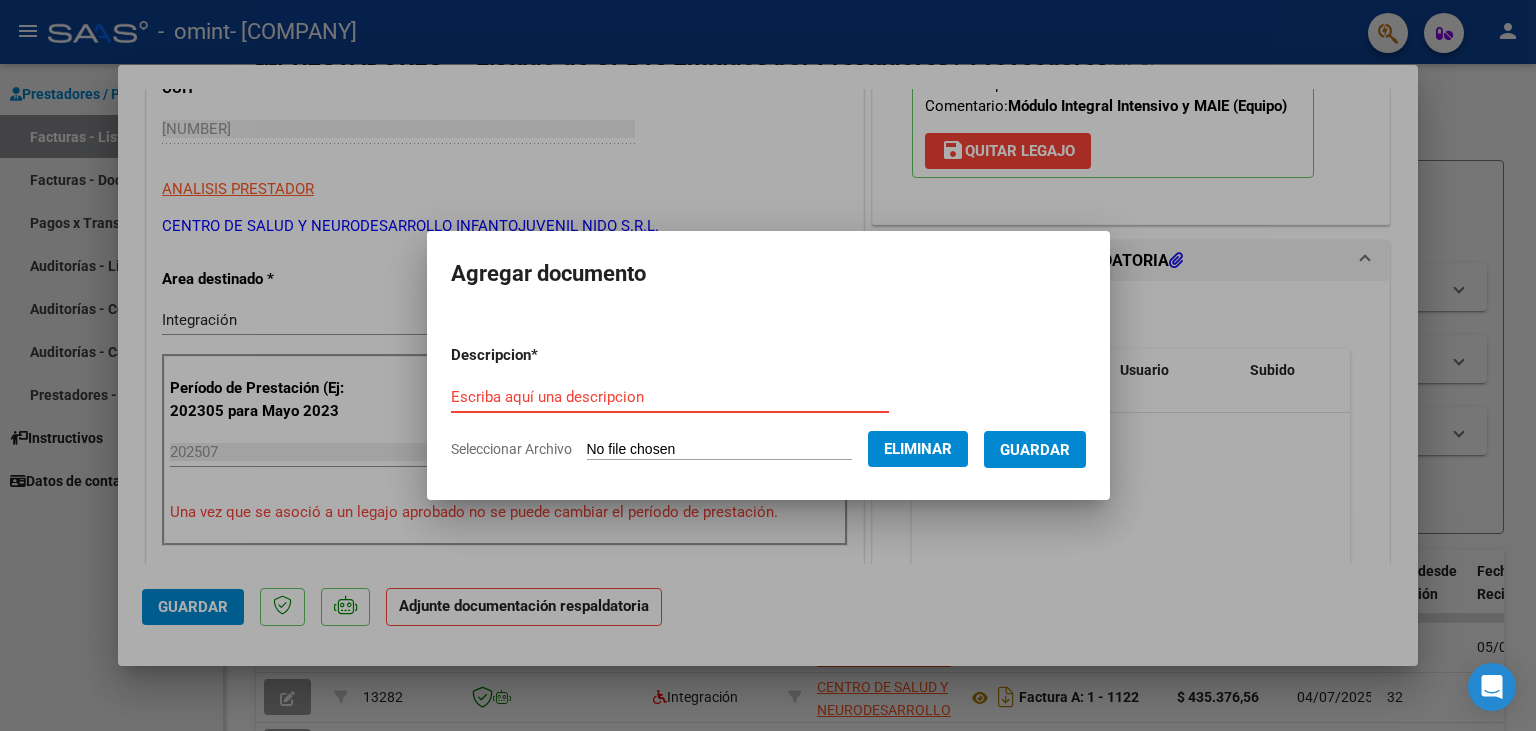 paste on "Planilla de Asistencias julio" 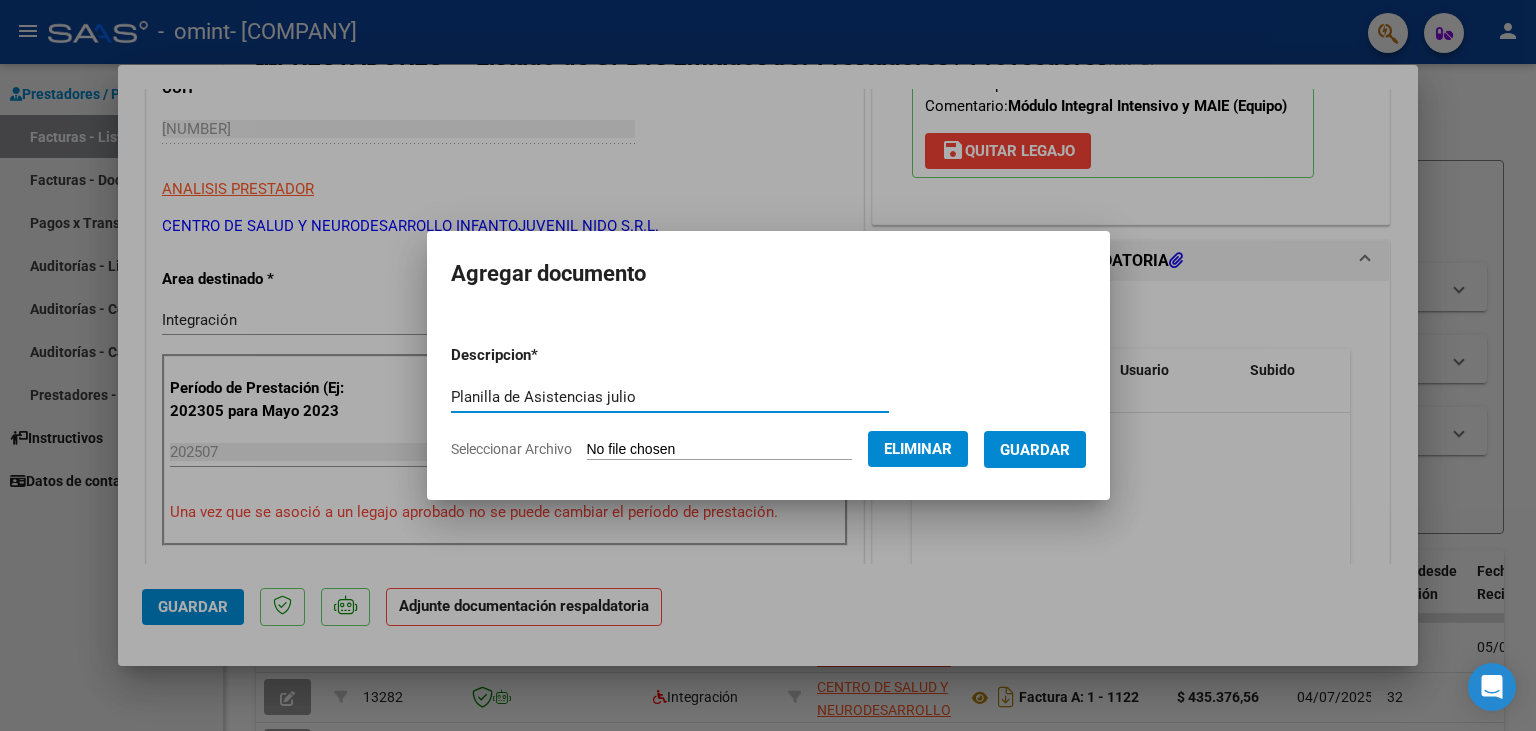 type on "Planilla de Asistencias julio" 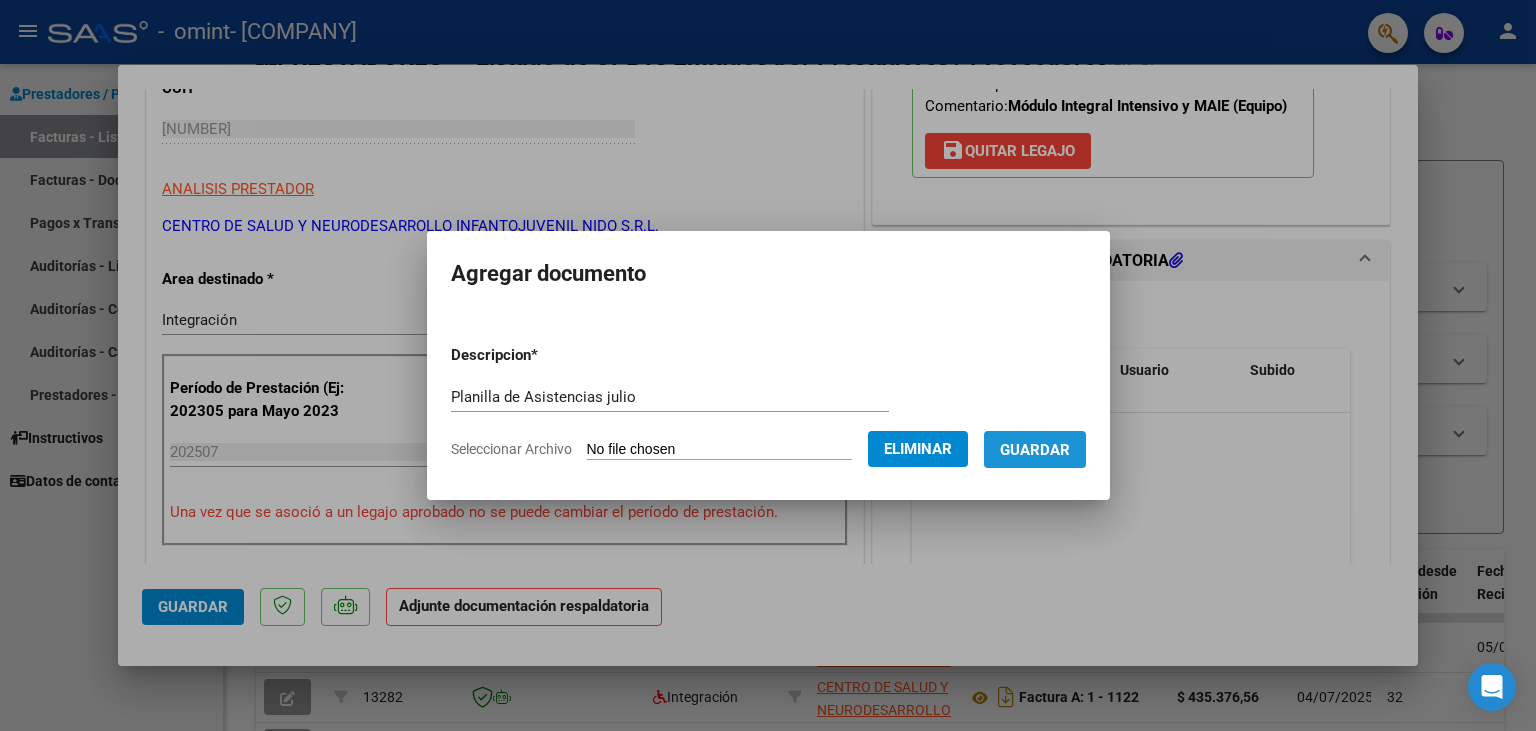 click on "Guardar" at bounding box center [1035, 450] 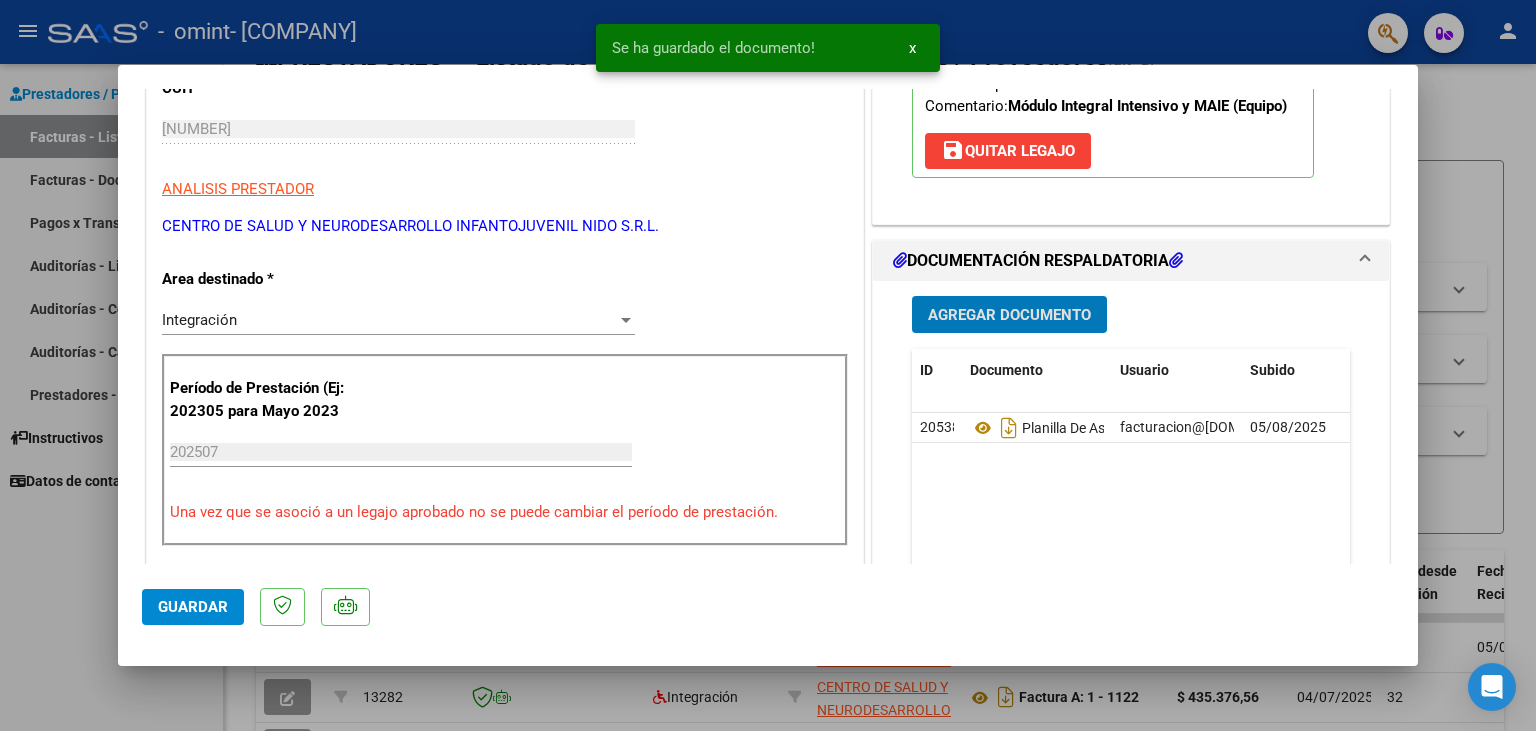 click on "Guardar" 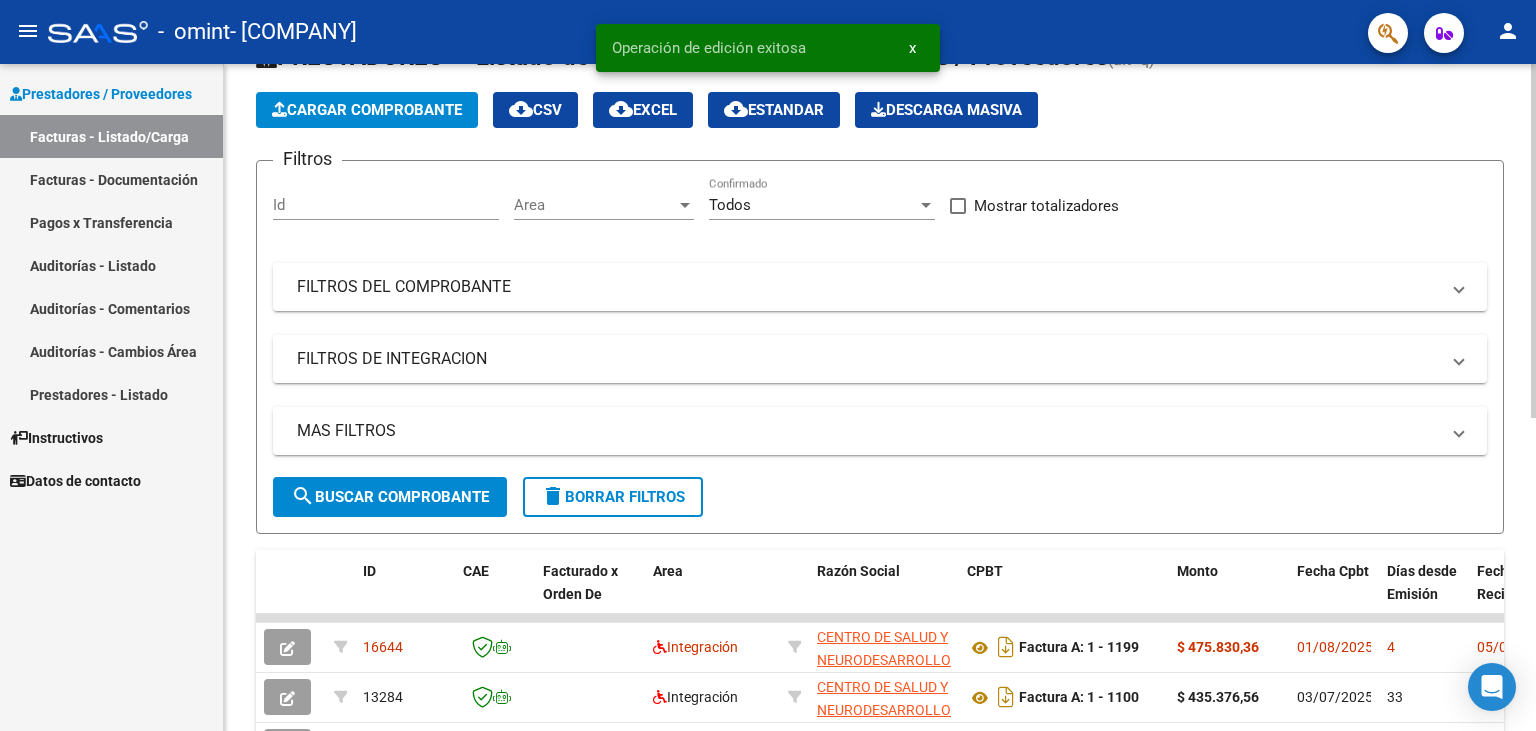 click on "Cargar Comprobante" 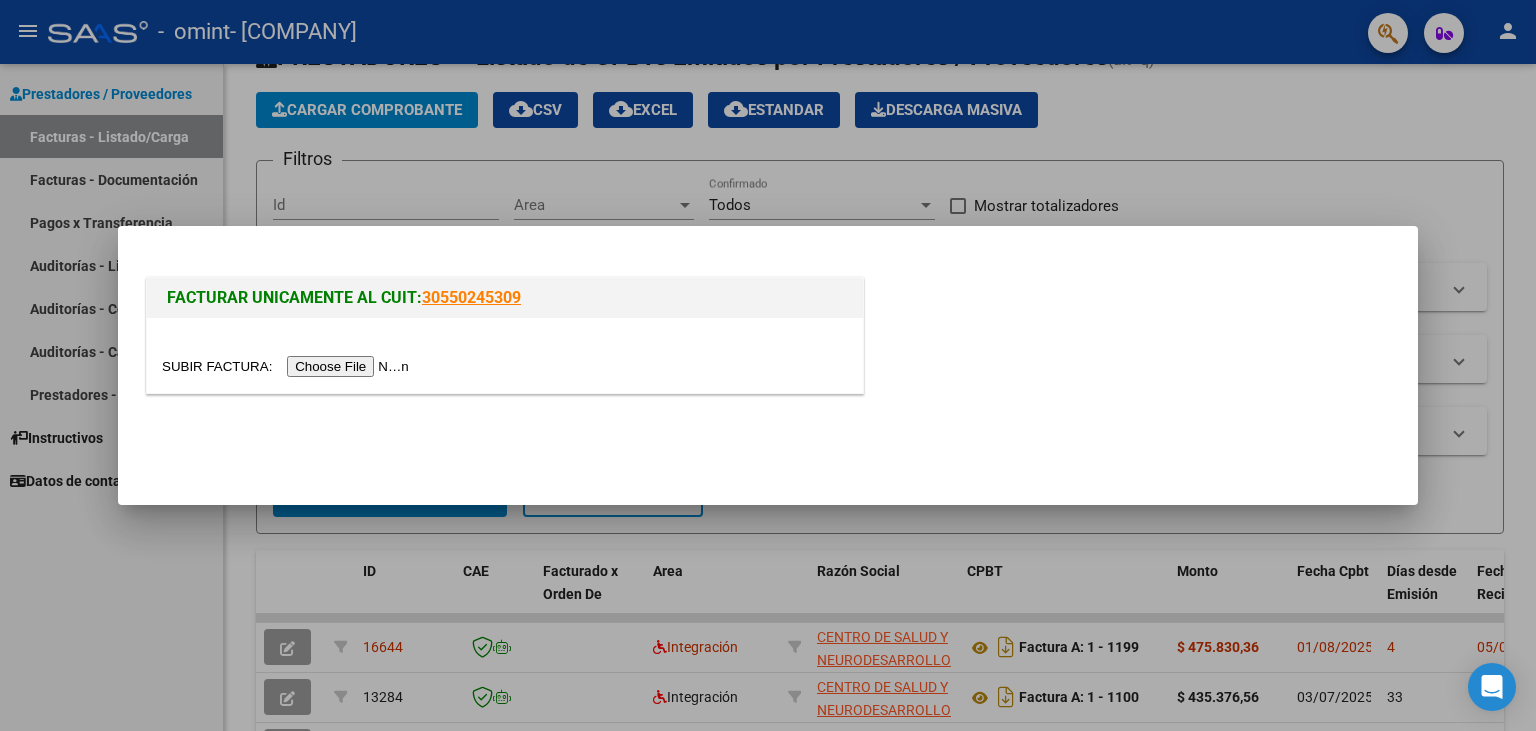 click at bounding box center (288, 366) 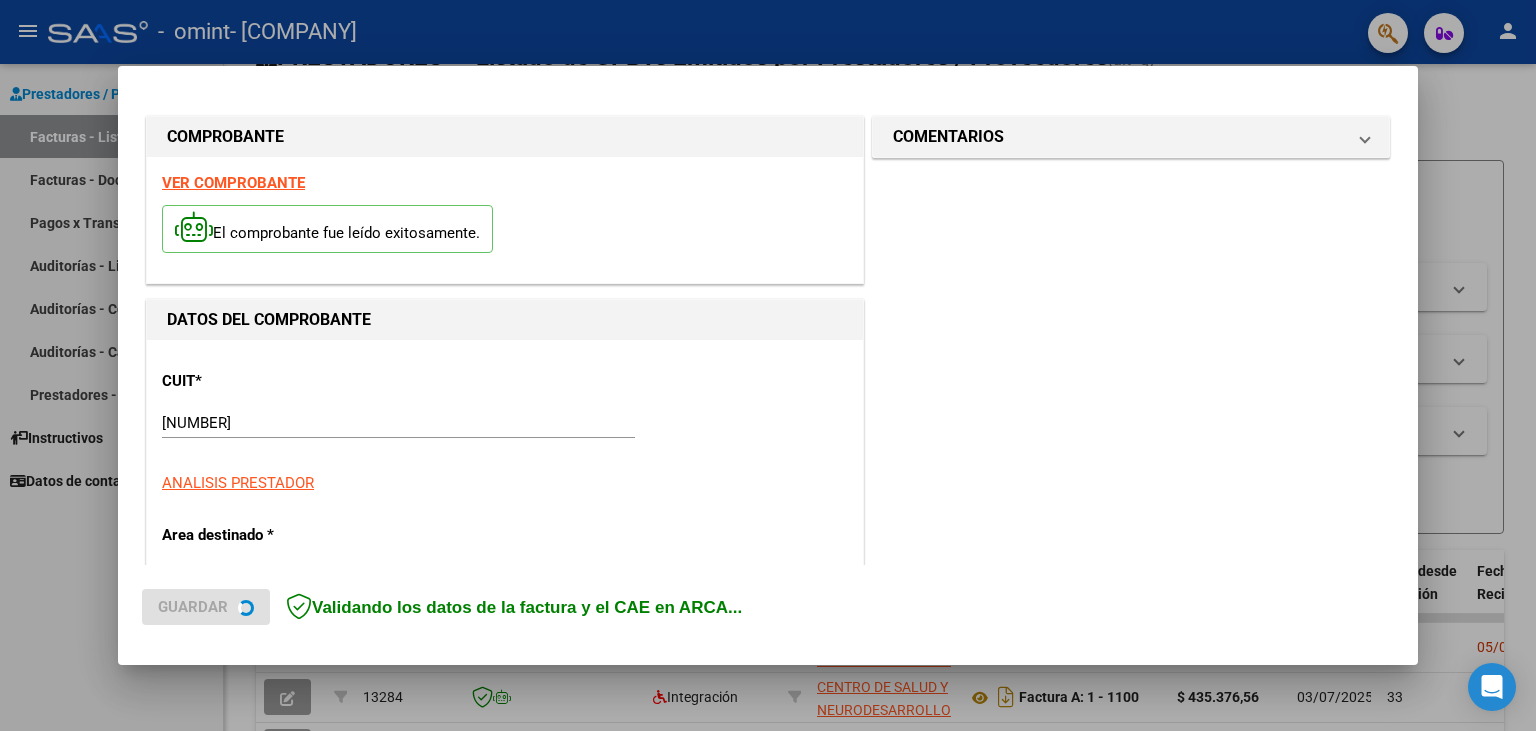 scroll, scrollTop: 220, scrollLeft: 0, axis: vertical 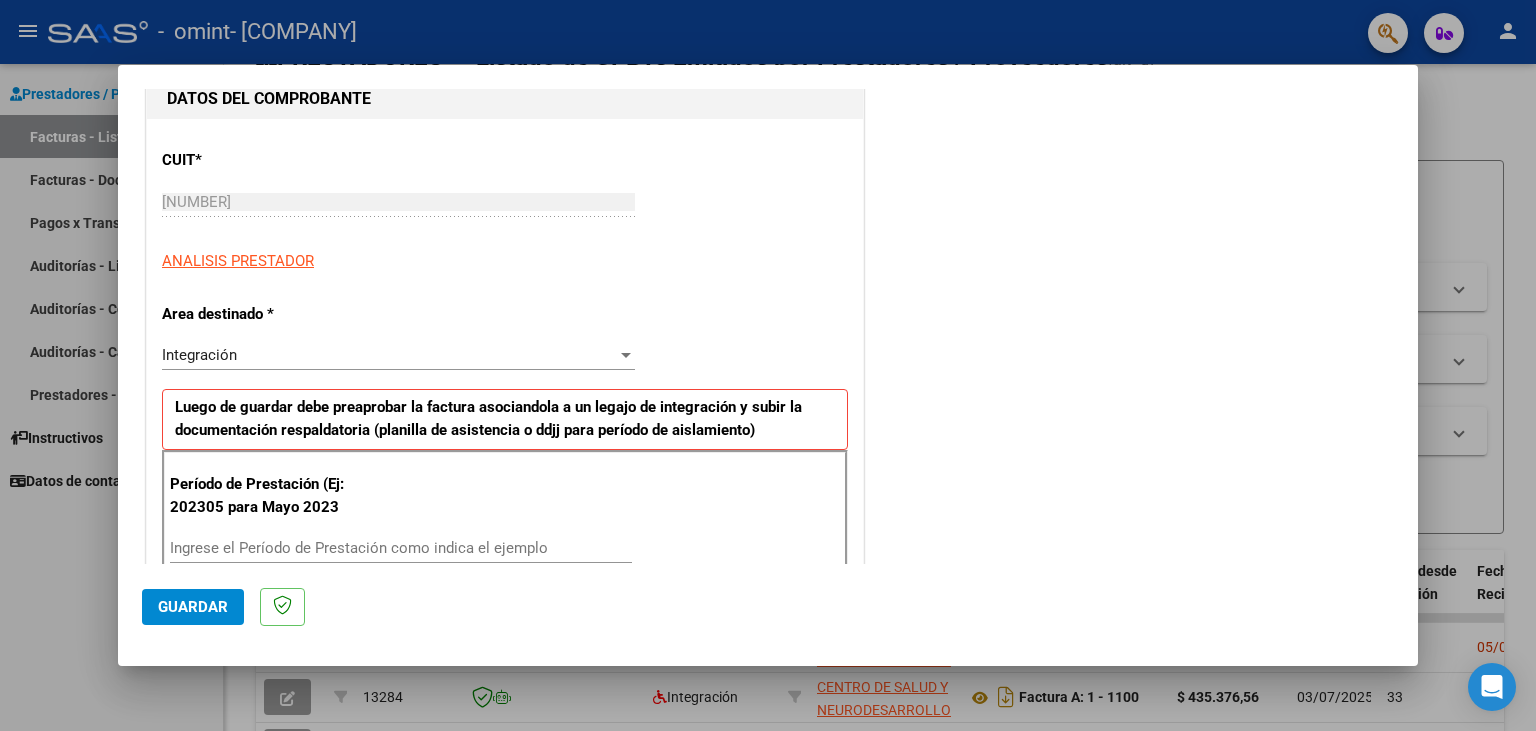 click on "Ingrese el Período de Prestación como indica el ejemplo" at bounding box center [401, 548] 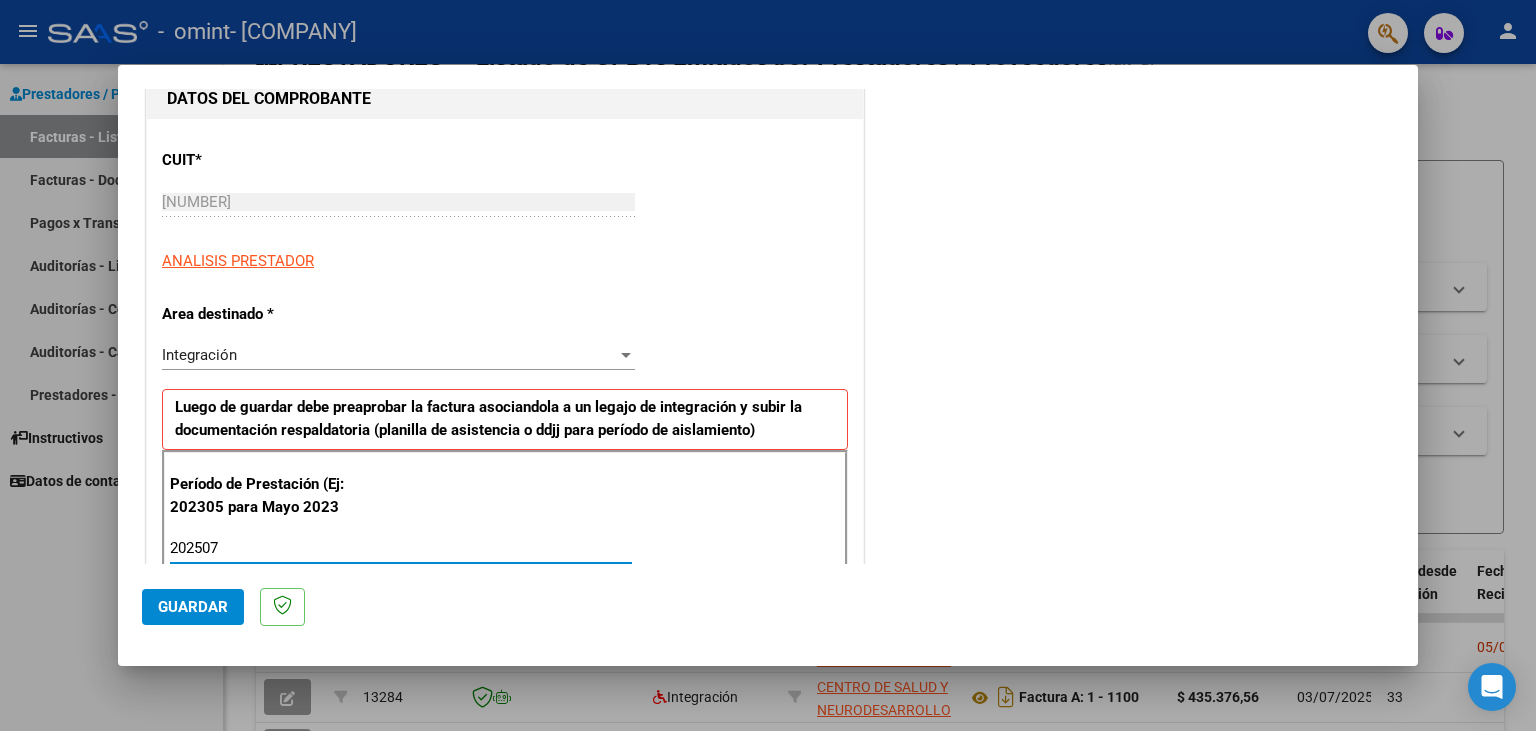 type on "202507" 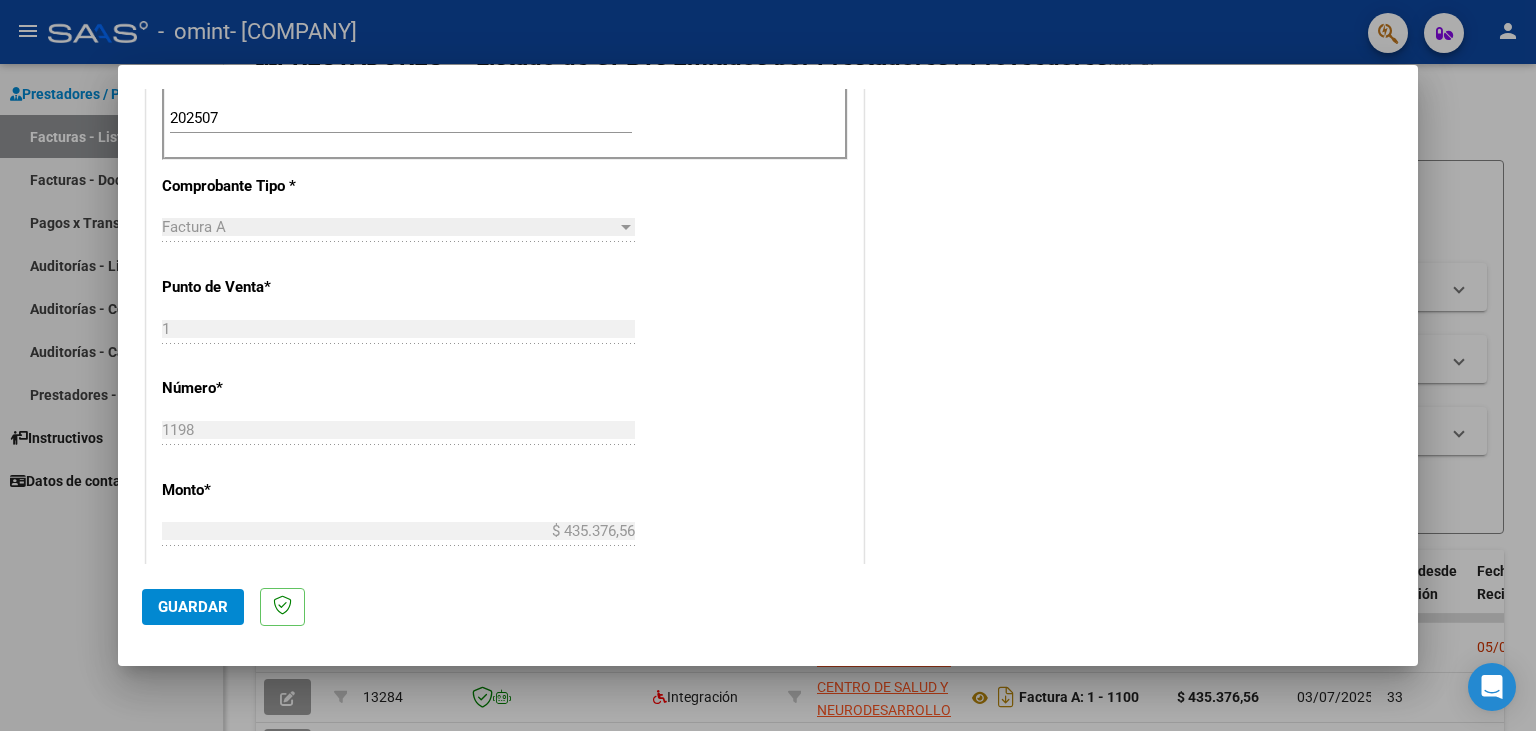 scroll, scrollTop: 662, scrollLeft: 0, axis: vertical 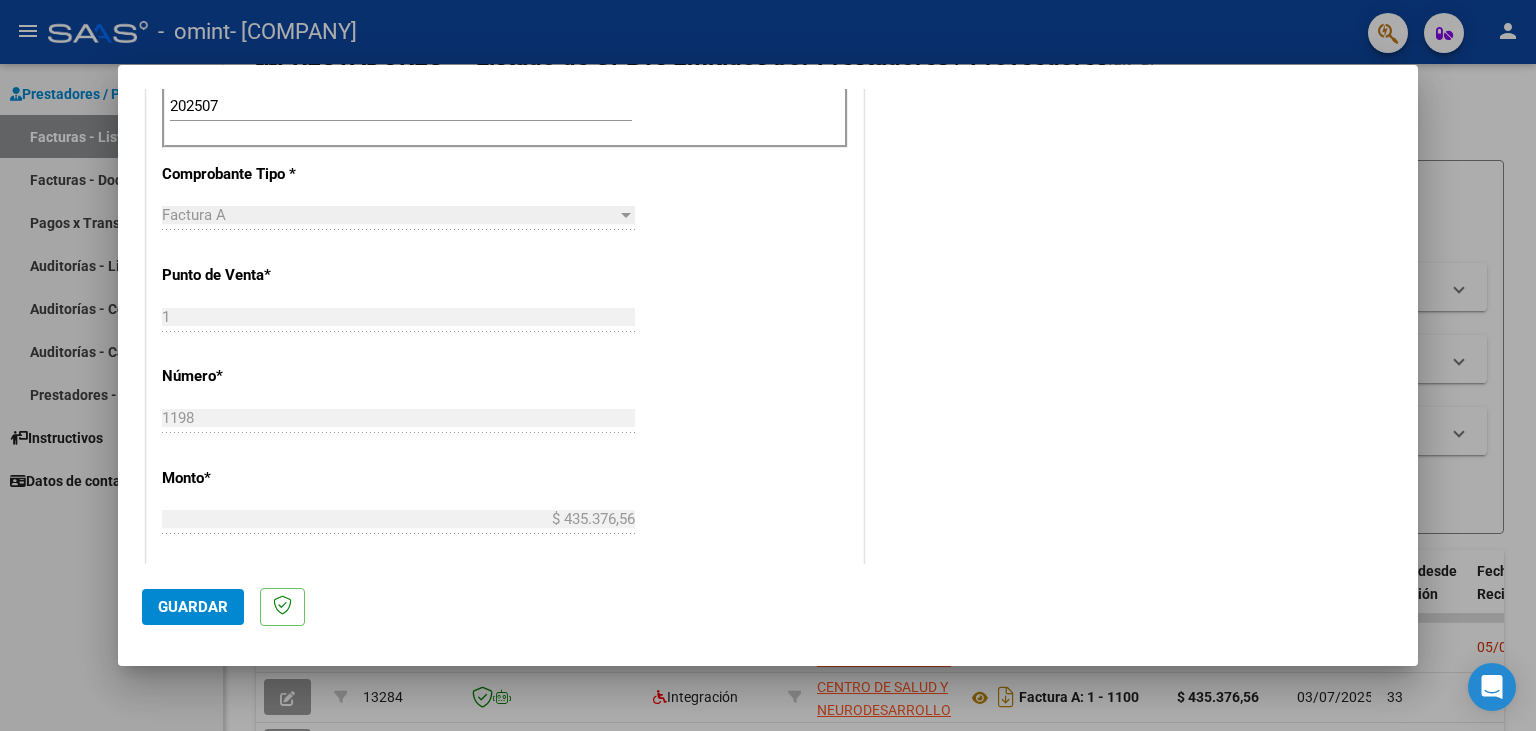 click on "Guardar" 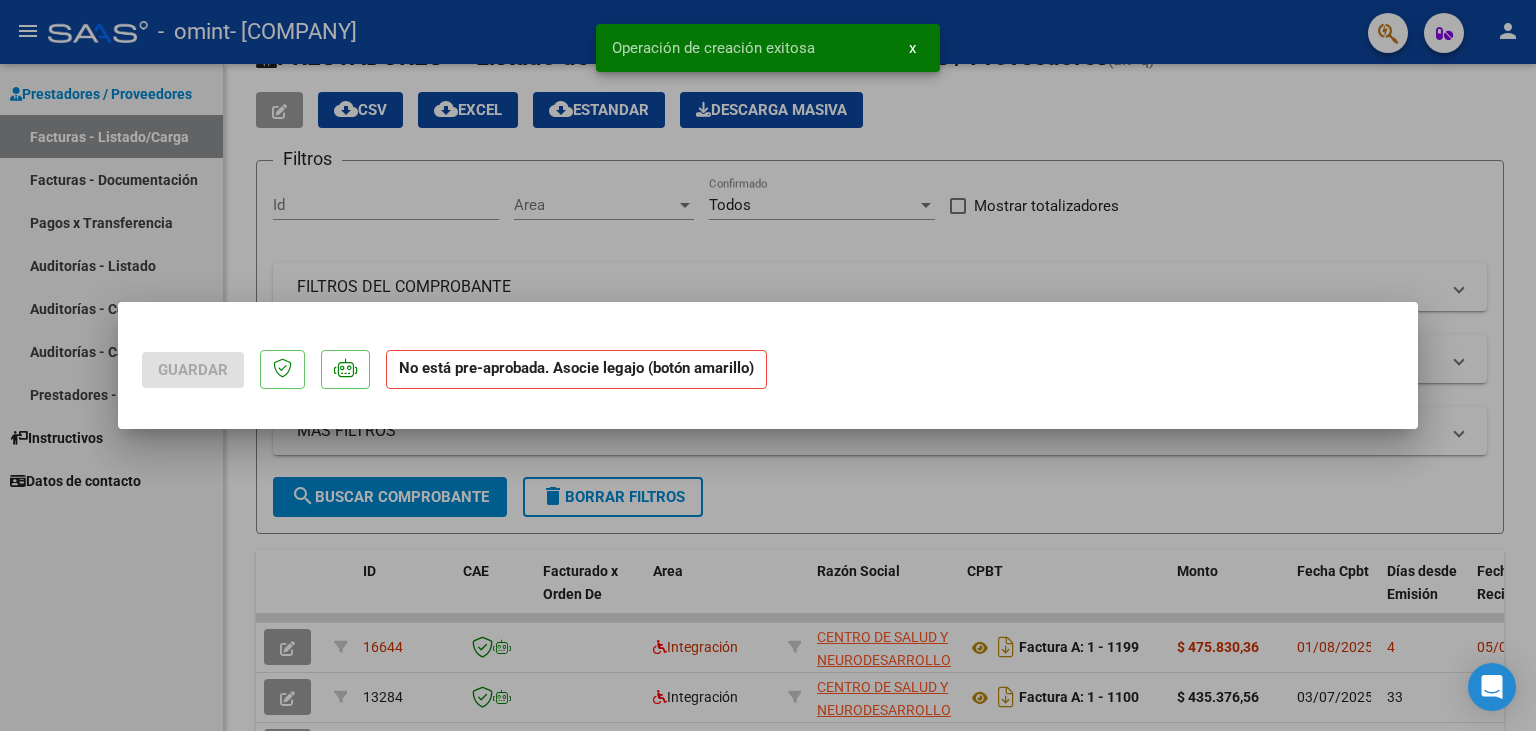 scroll, scrollTop: 0, scrollLeft: 0, axis: both 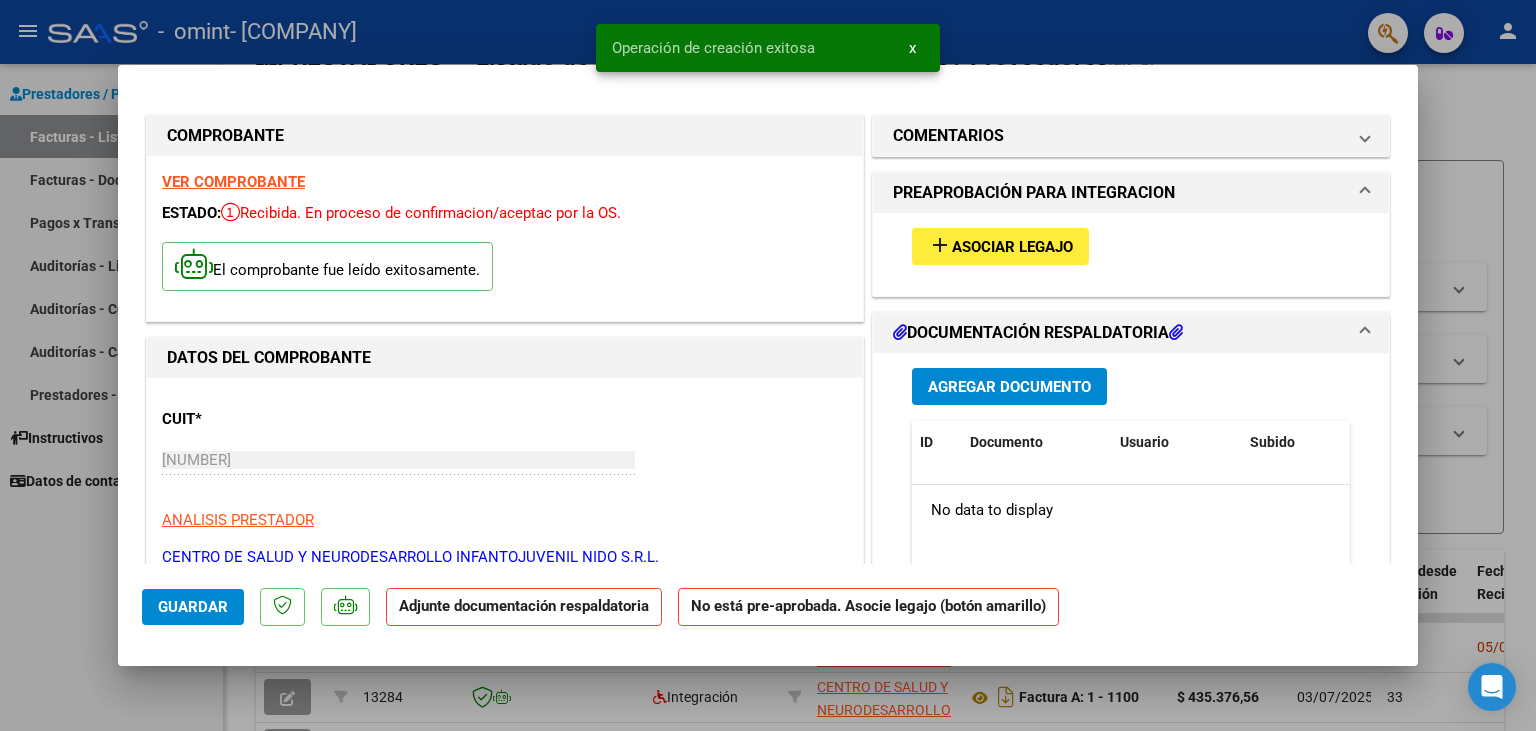 click on "add Asociar Legajo" at bounding box center [1000, 246] 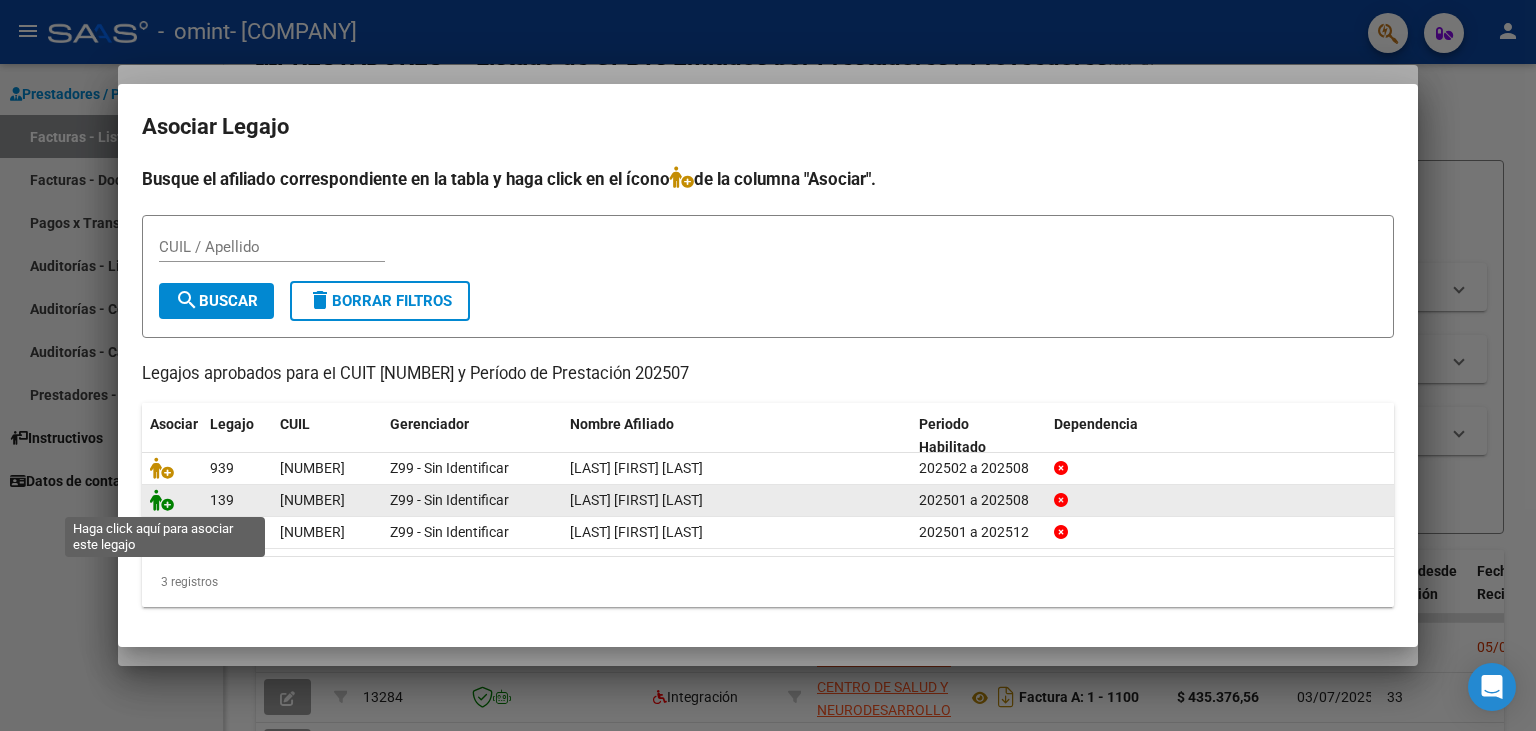 click 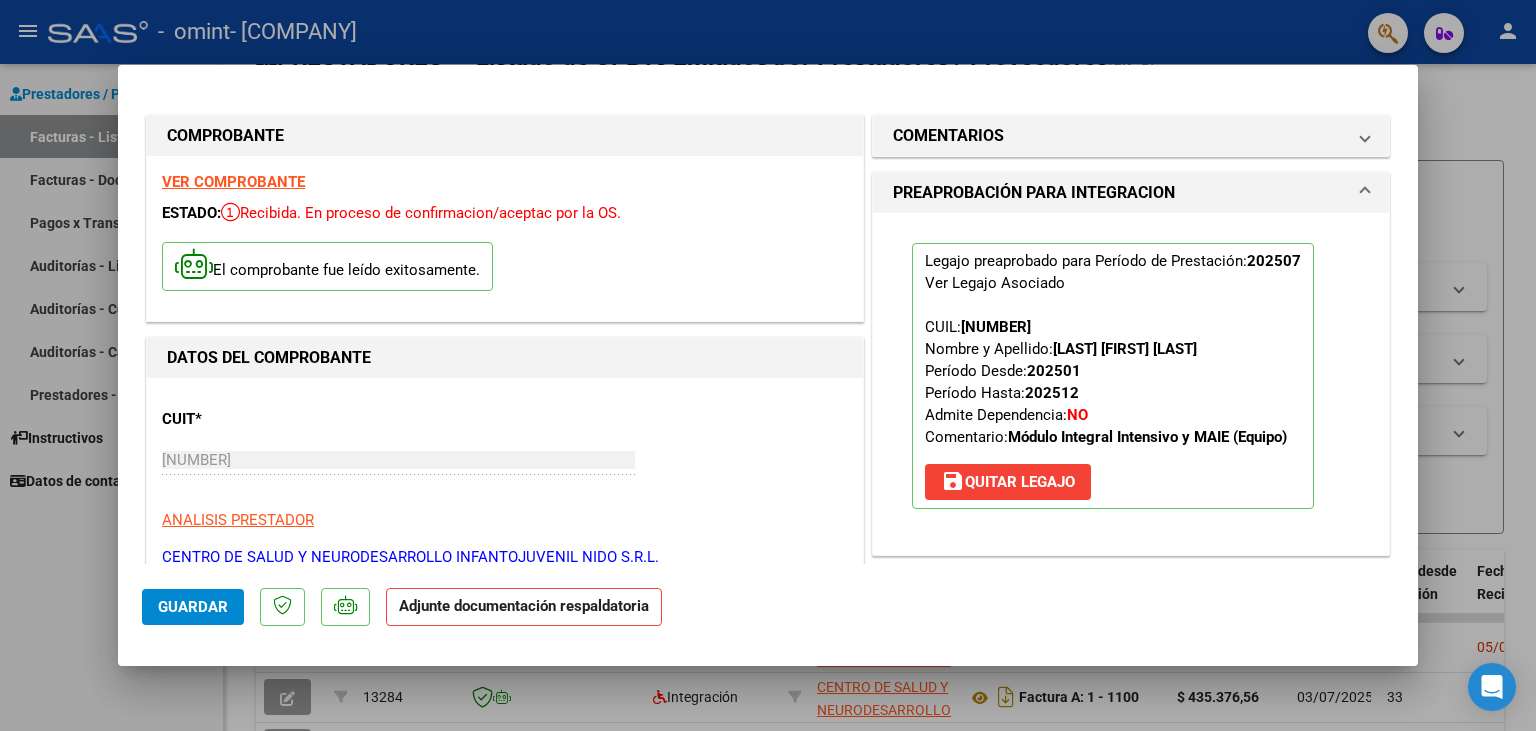 scroll, scrollTop: 331, scrollLeft: 0, axis: vertical 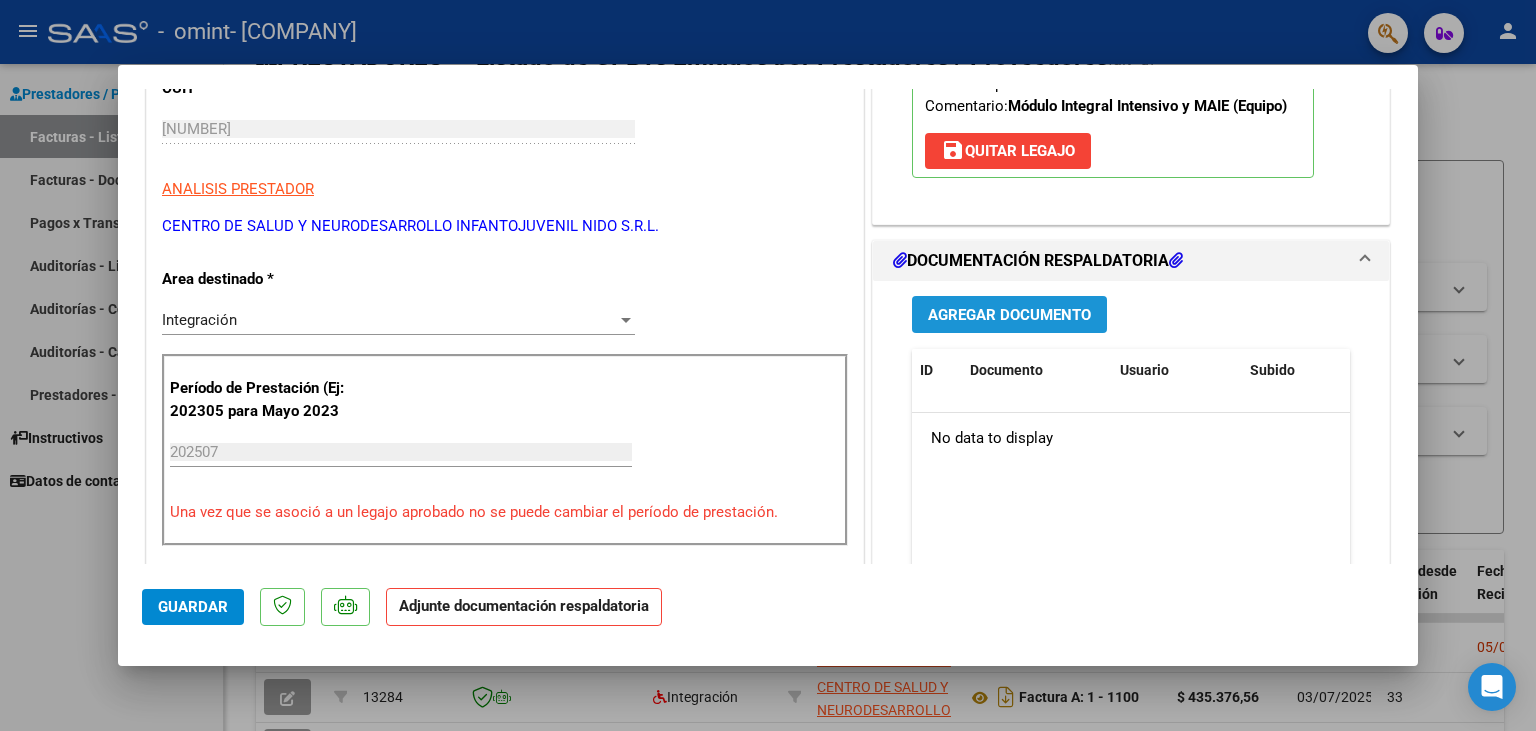 click on "Agregar Documento" at bounding box center [1009, 315] 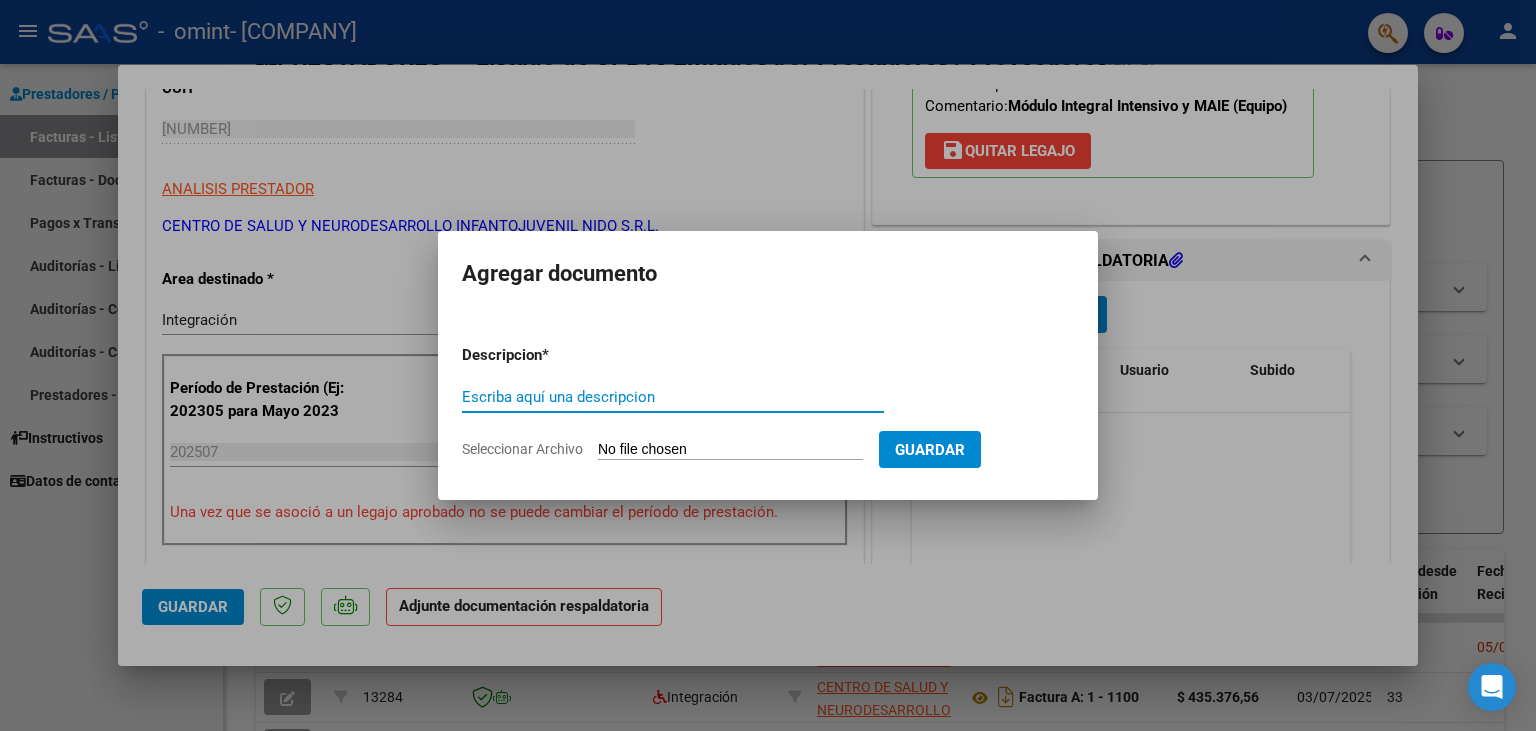 click on "Seleccionar Archivo" at bounding box center (730, 450) 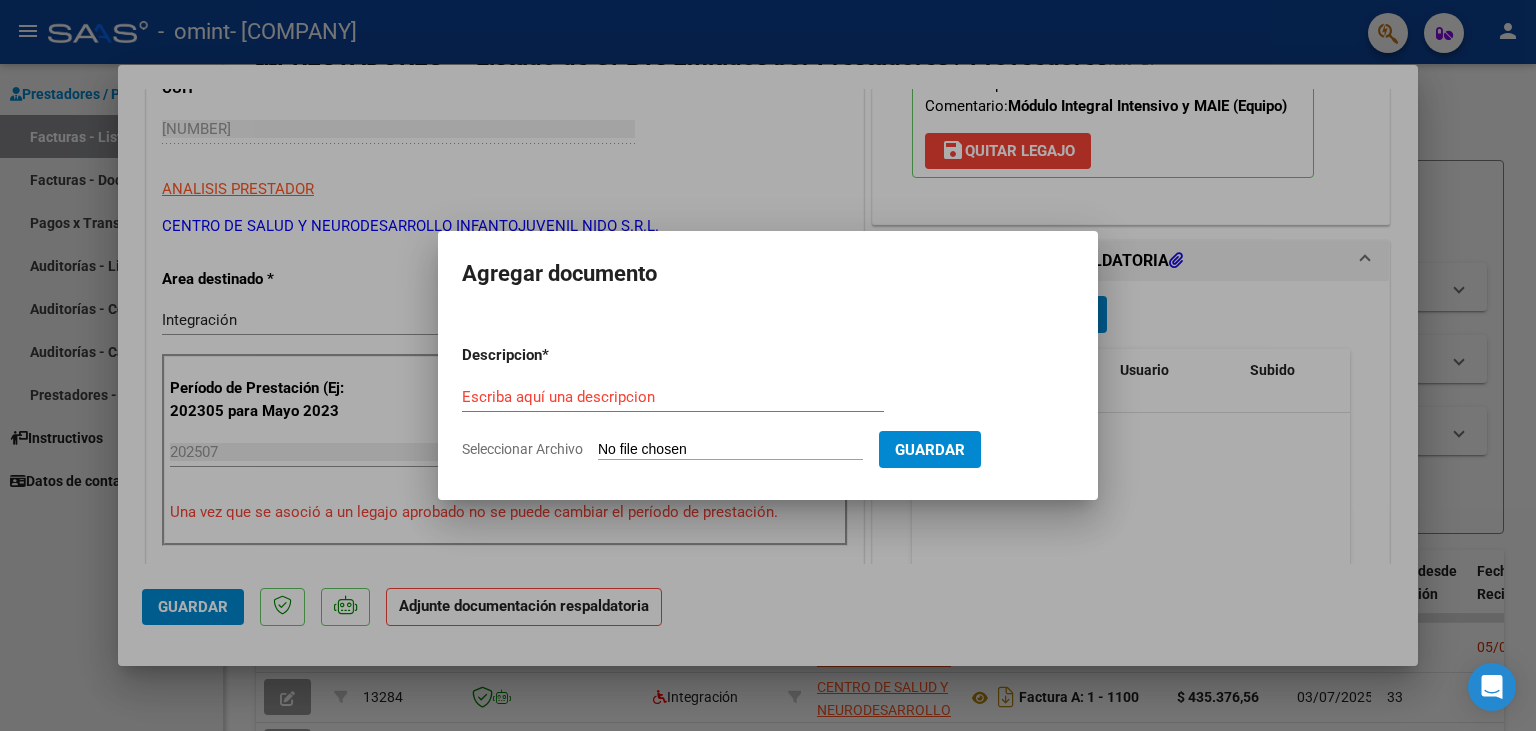 type on "C:\fakepath\Planilla de Asistencias MII julio.pdf" 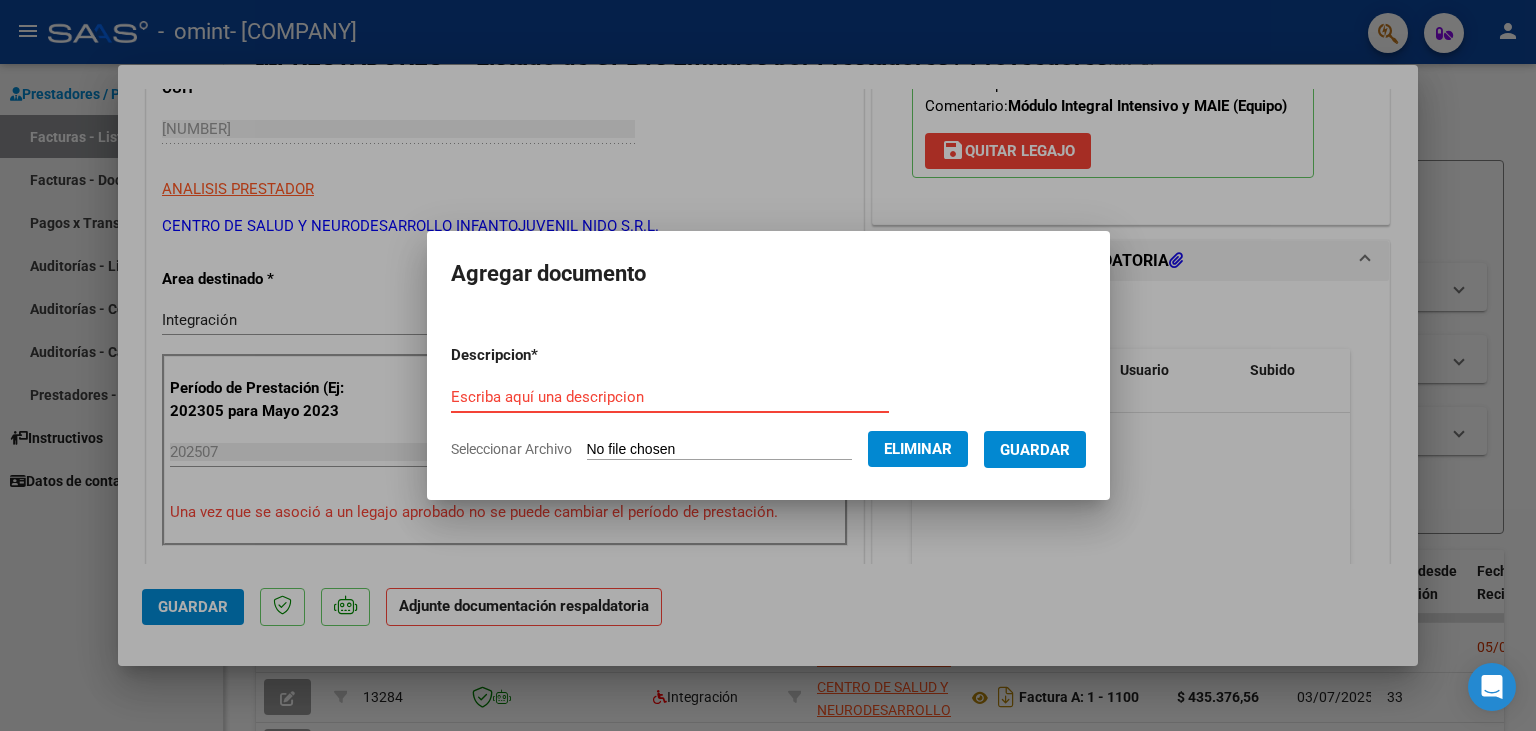 paste on "Planilla de Asistencias MII julio" 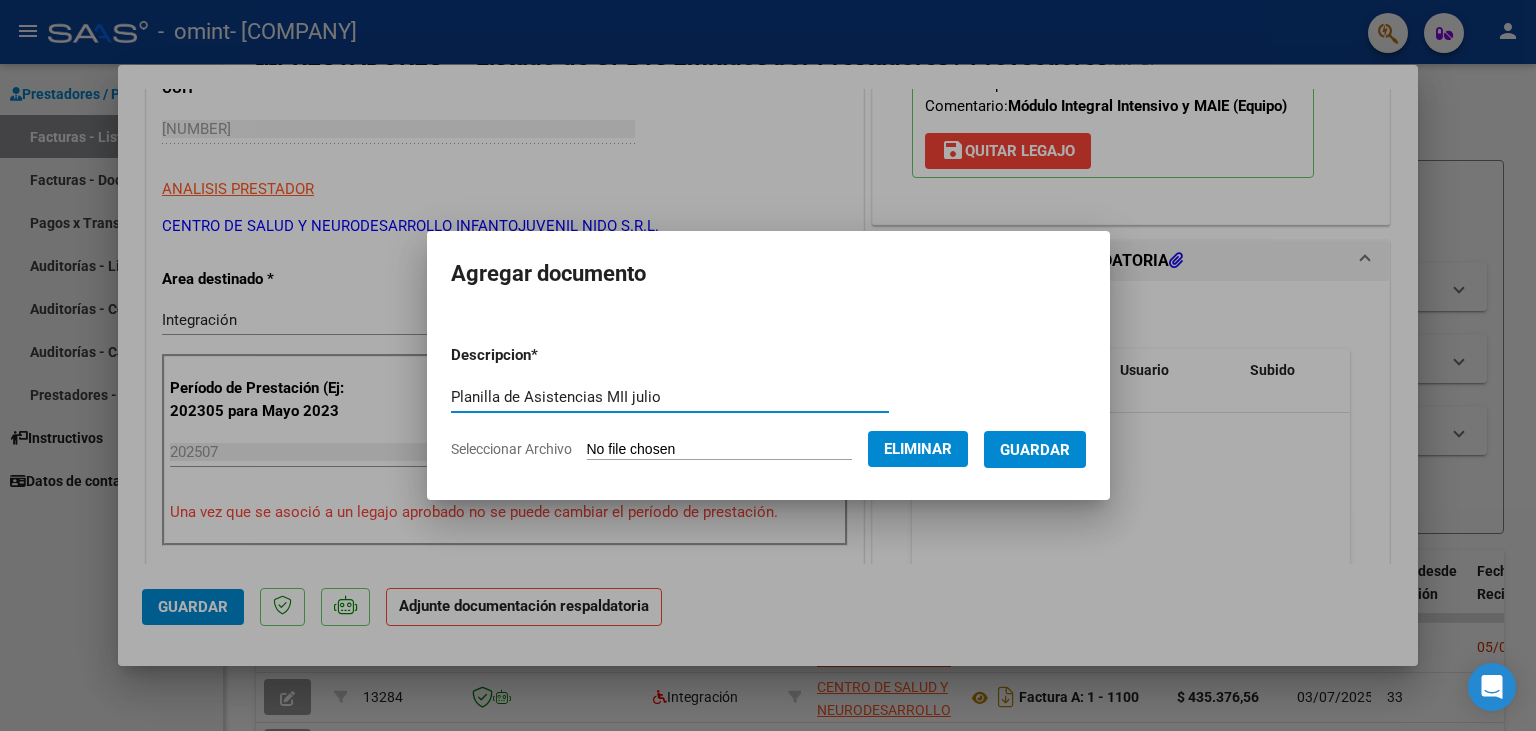 type on "Planilla de Asistencias MII julio" 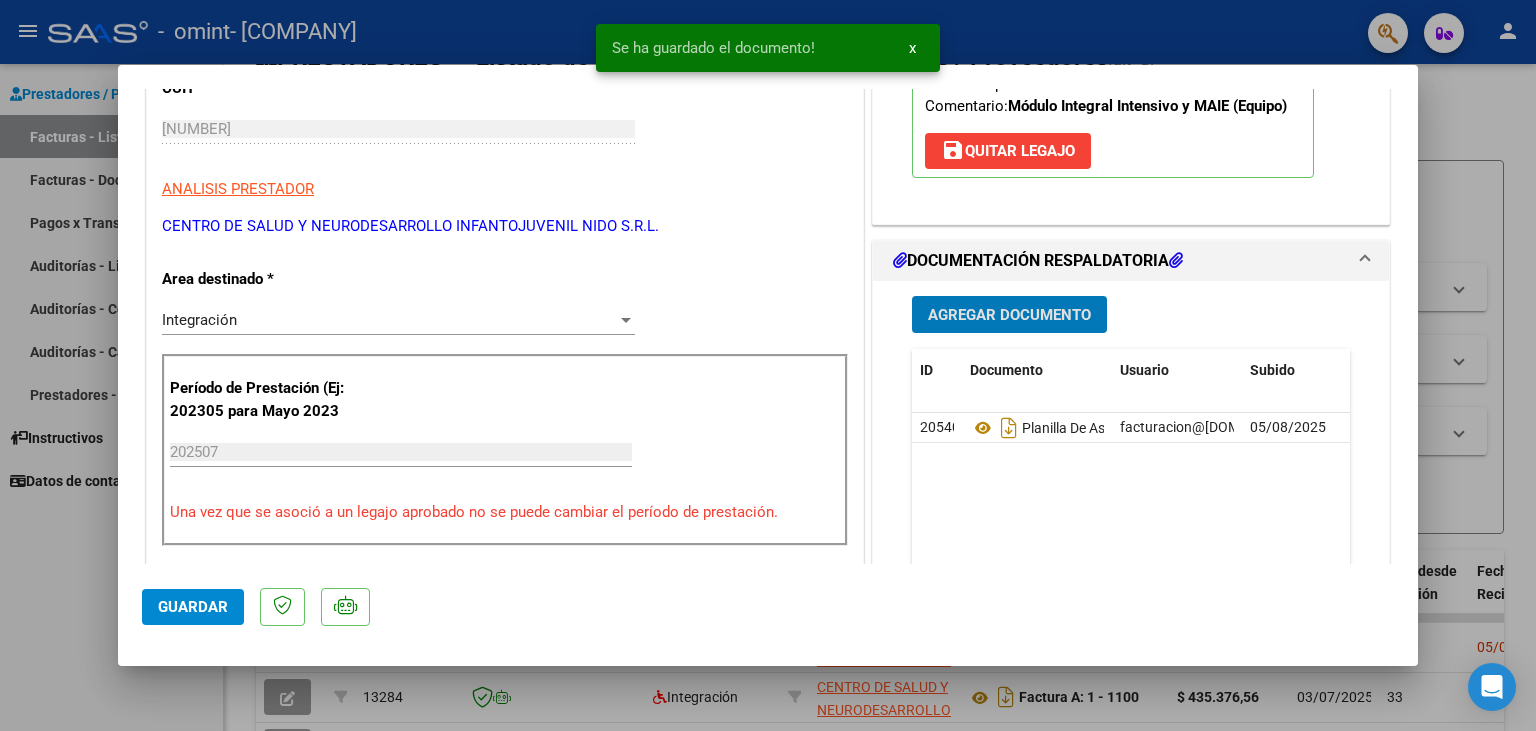 click on "Guardar" 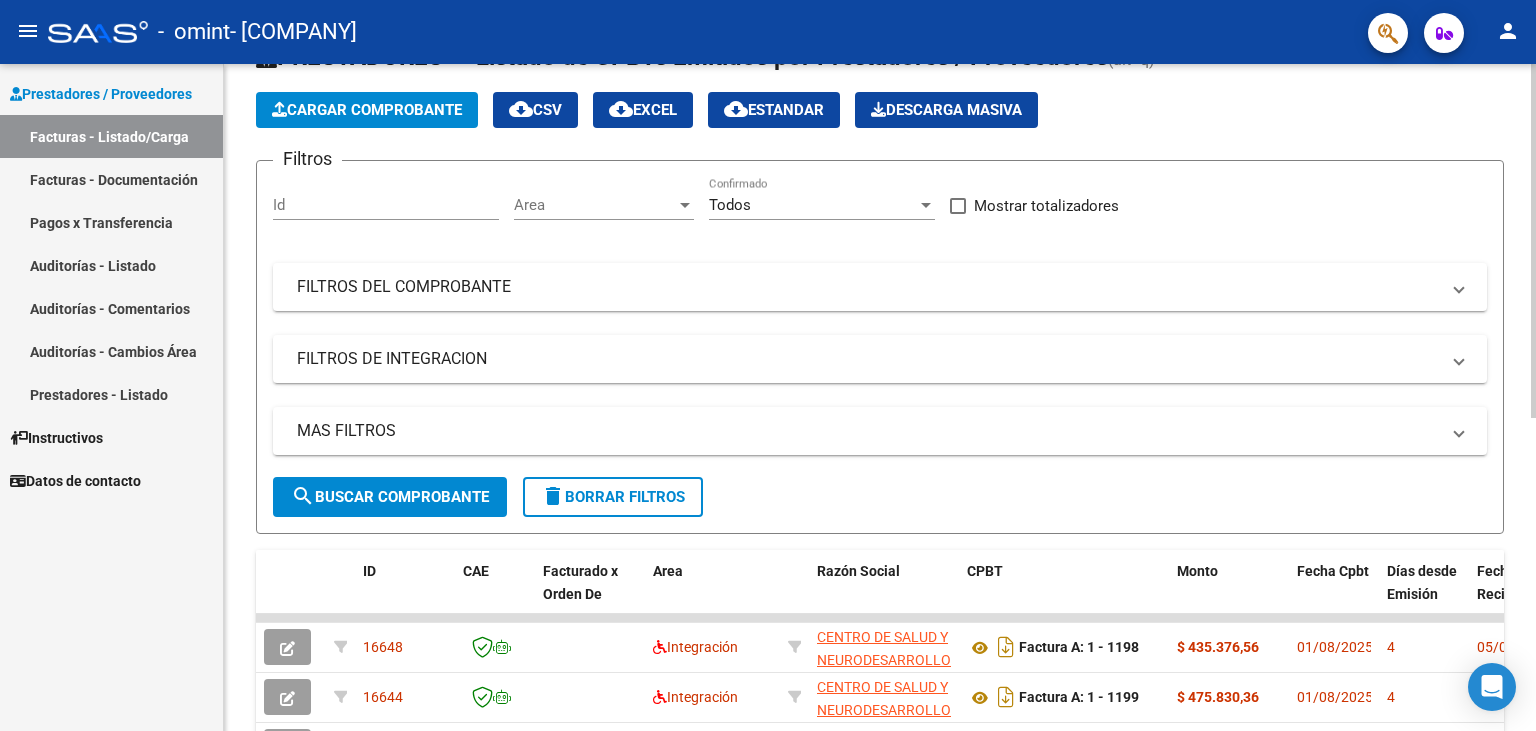 click on "Cargar Comprobante" 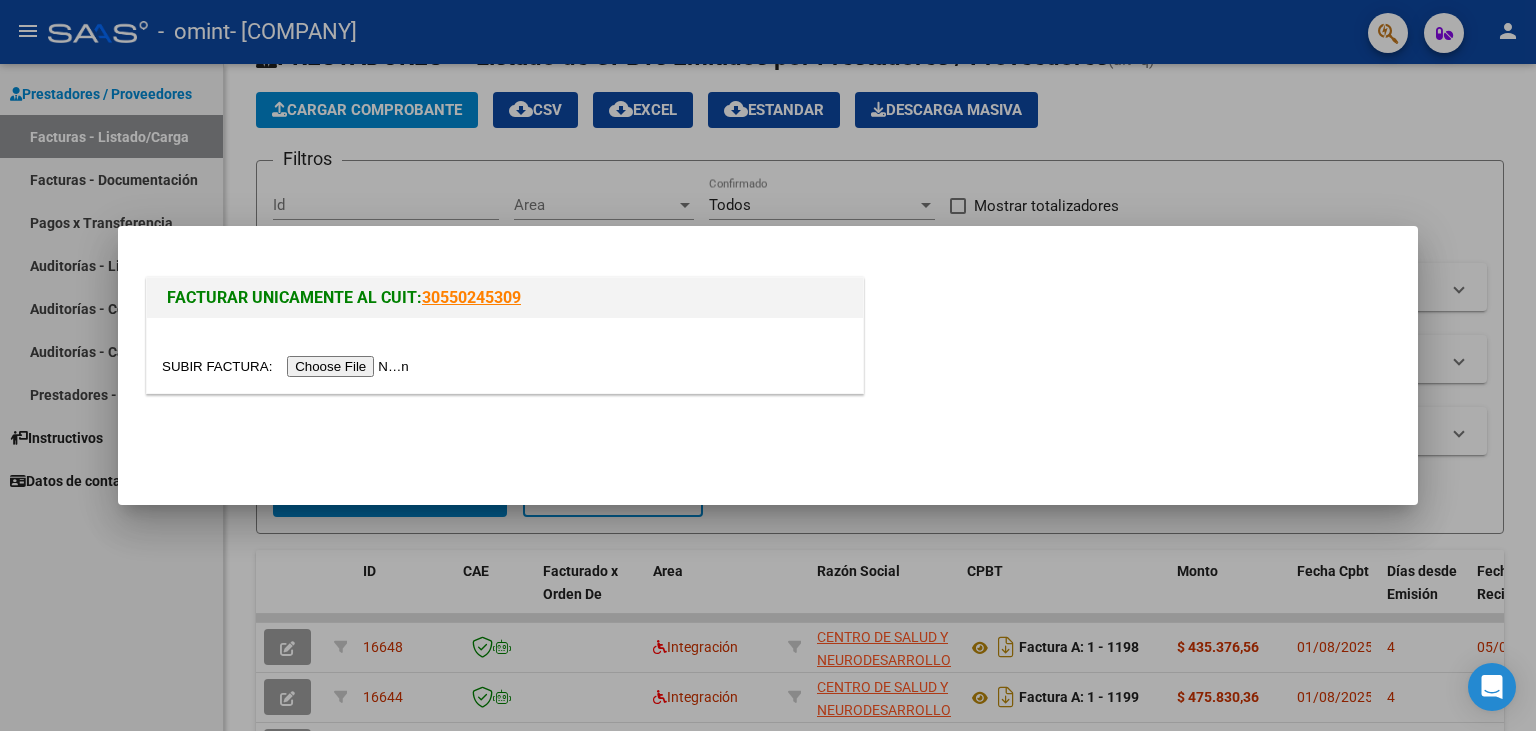 click at bounding box center [288, 366] 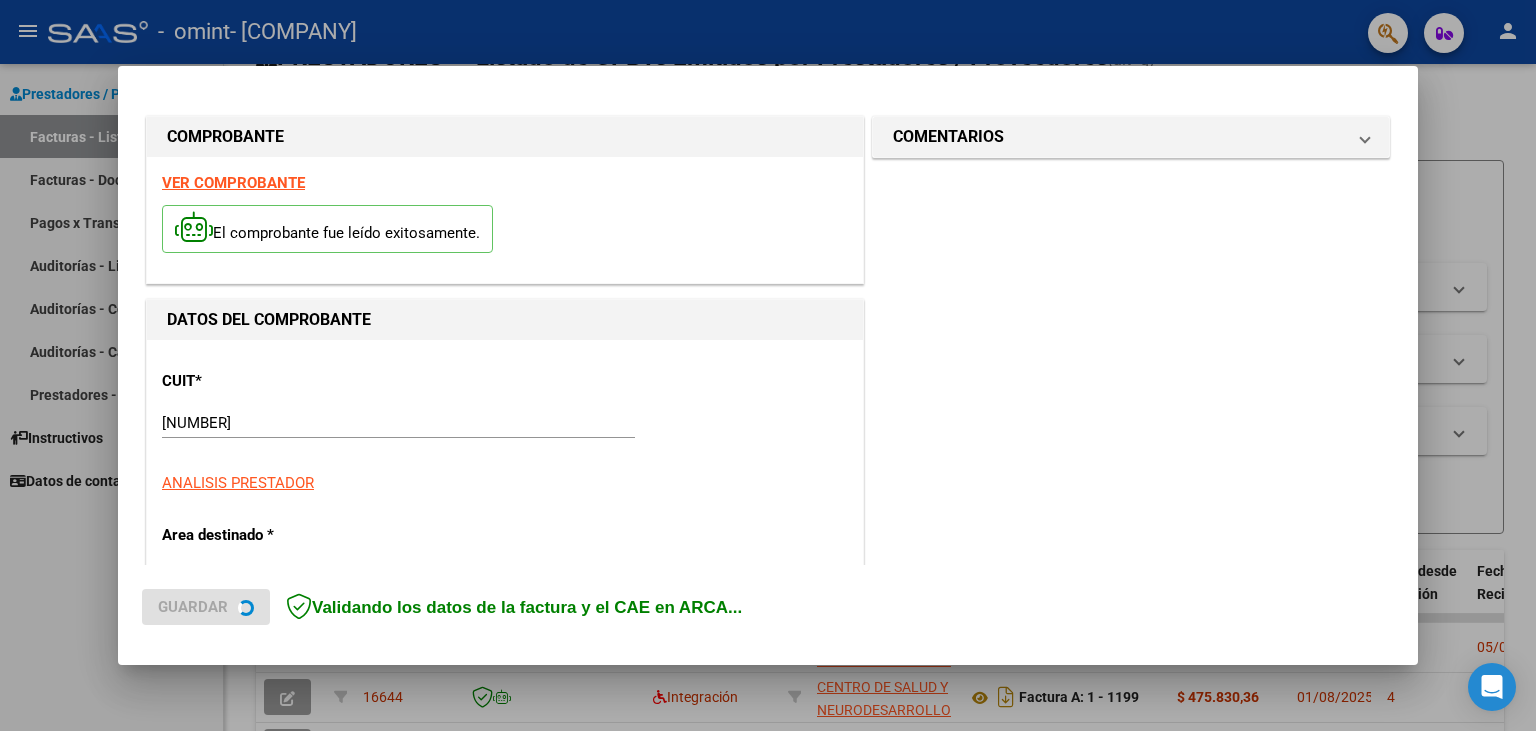 scroll, scrollTop: 331, scrollLeft: 0, axis: vertical 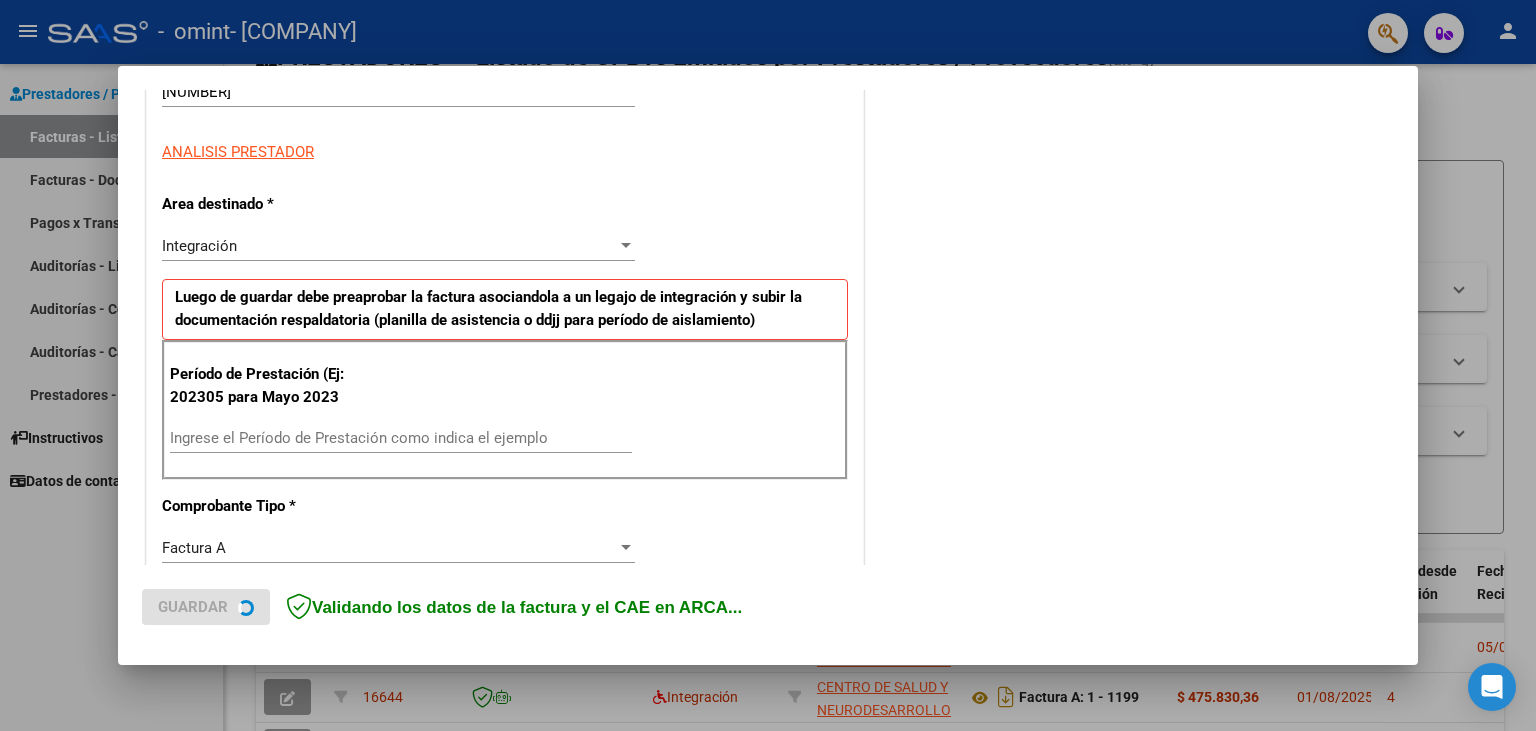 click on "Ingrese el Período de Prestación como indica el ejemplo" at bounding box center (401, 438) 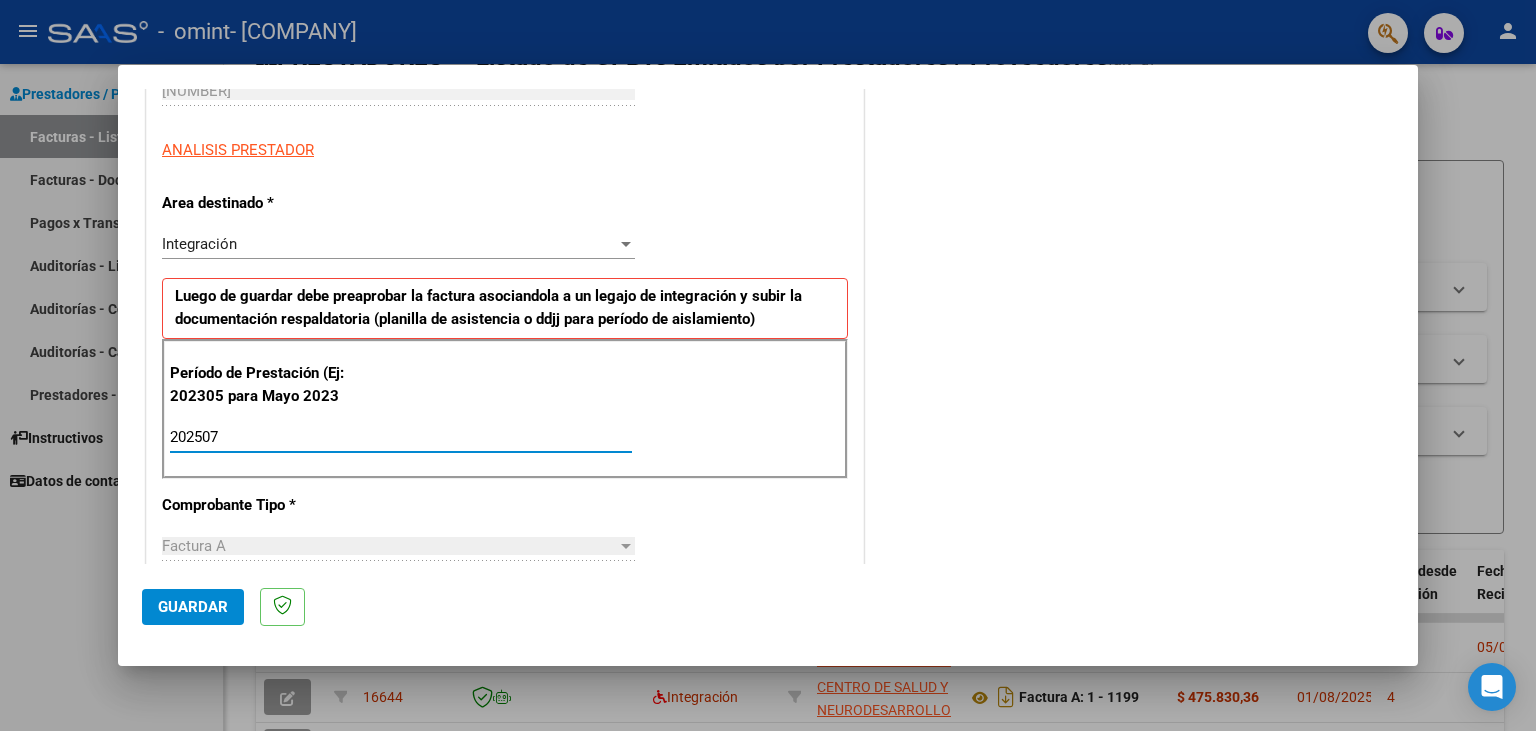 type on "202507" 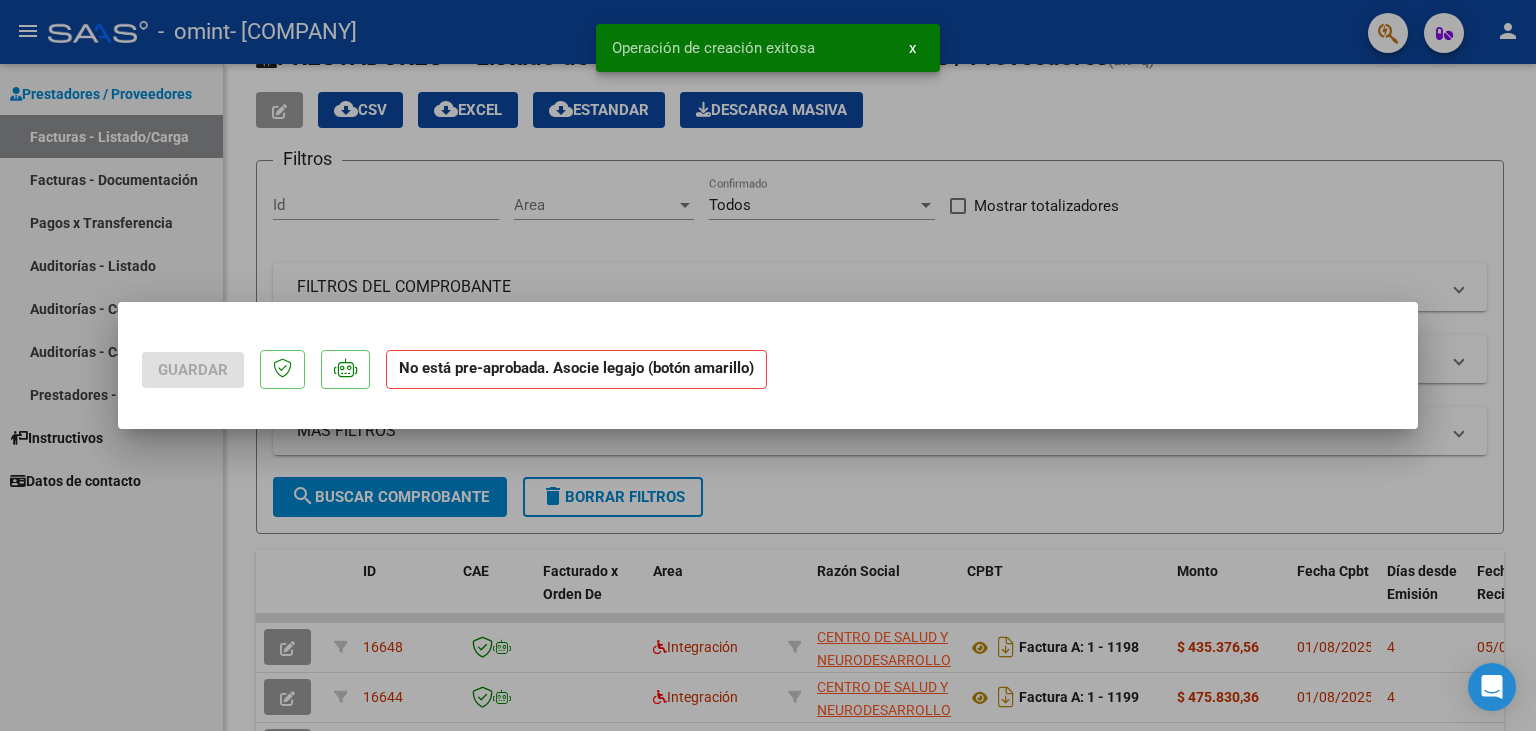 scroll, scrollTop: 0, scrollLeft: 0, axis: both 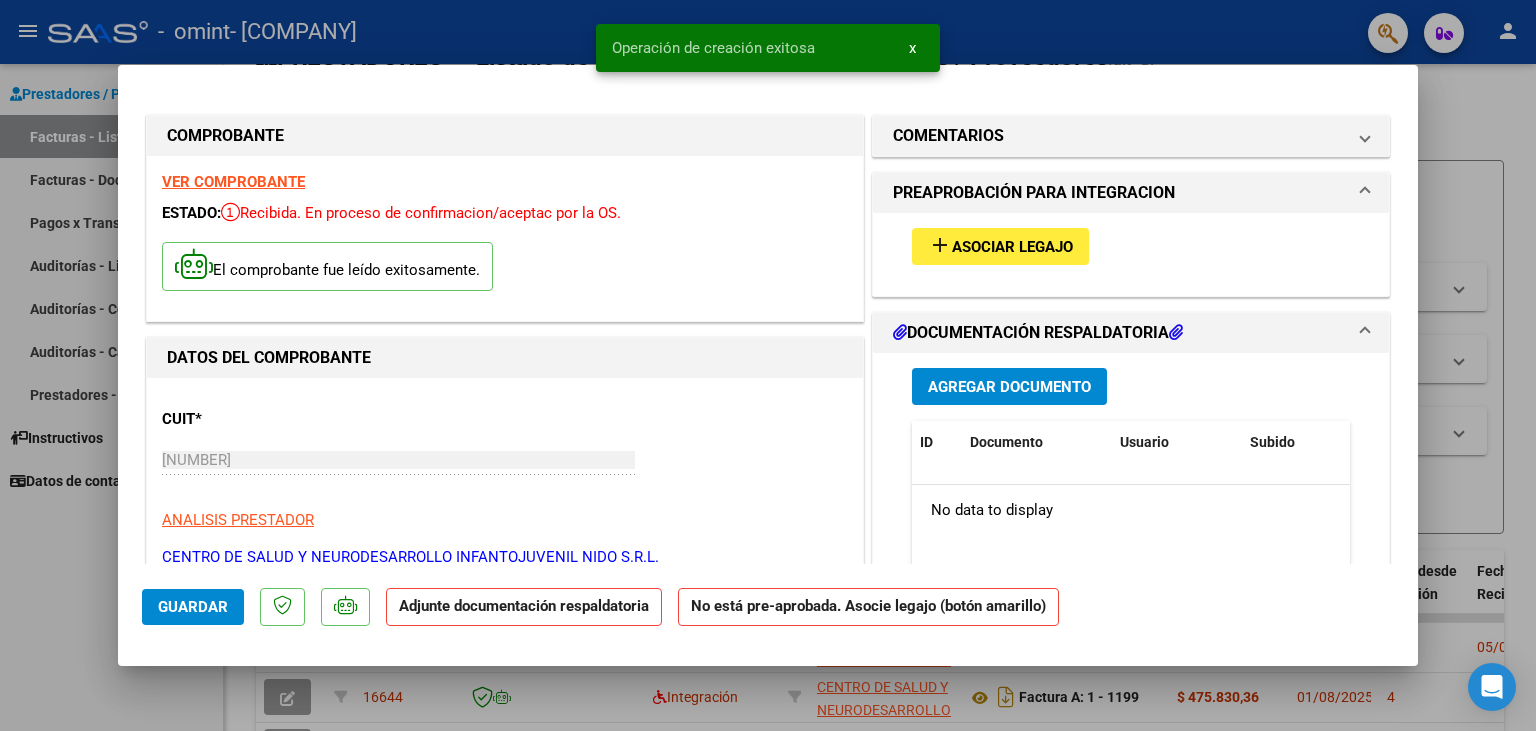 click on "Asociar Legajo" at bounding box center (1012, 247) 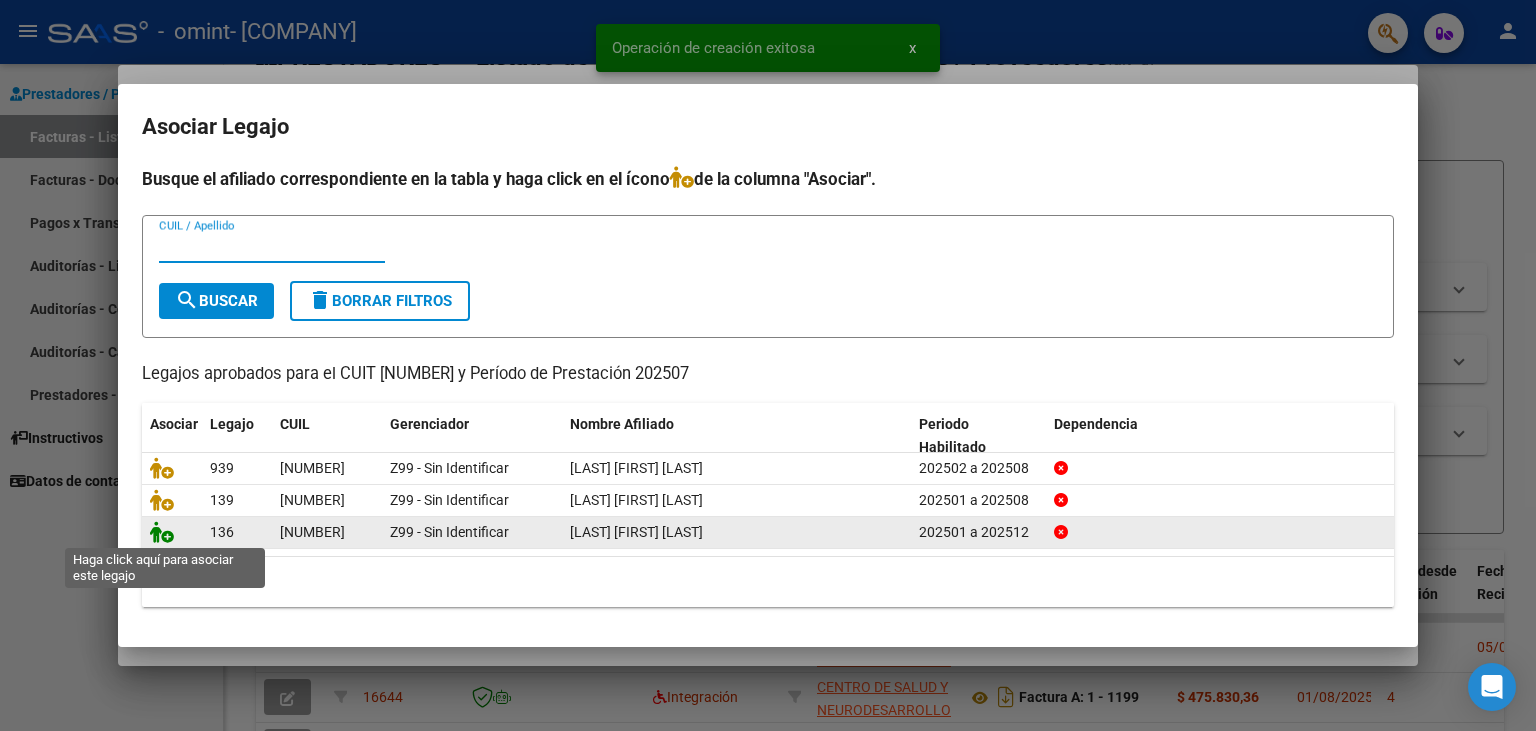 click 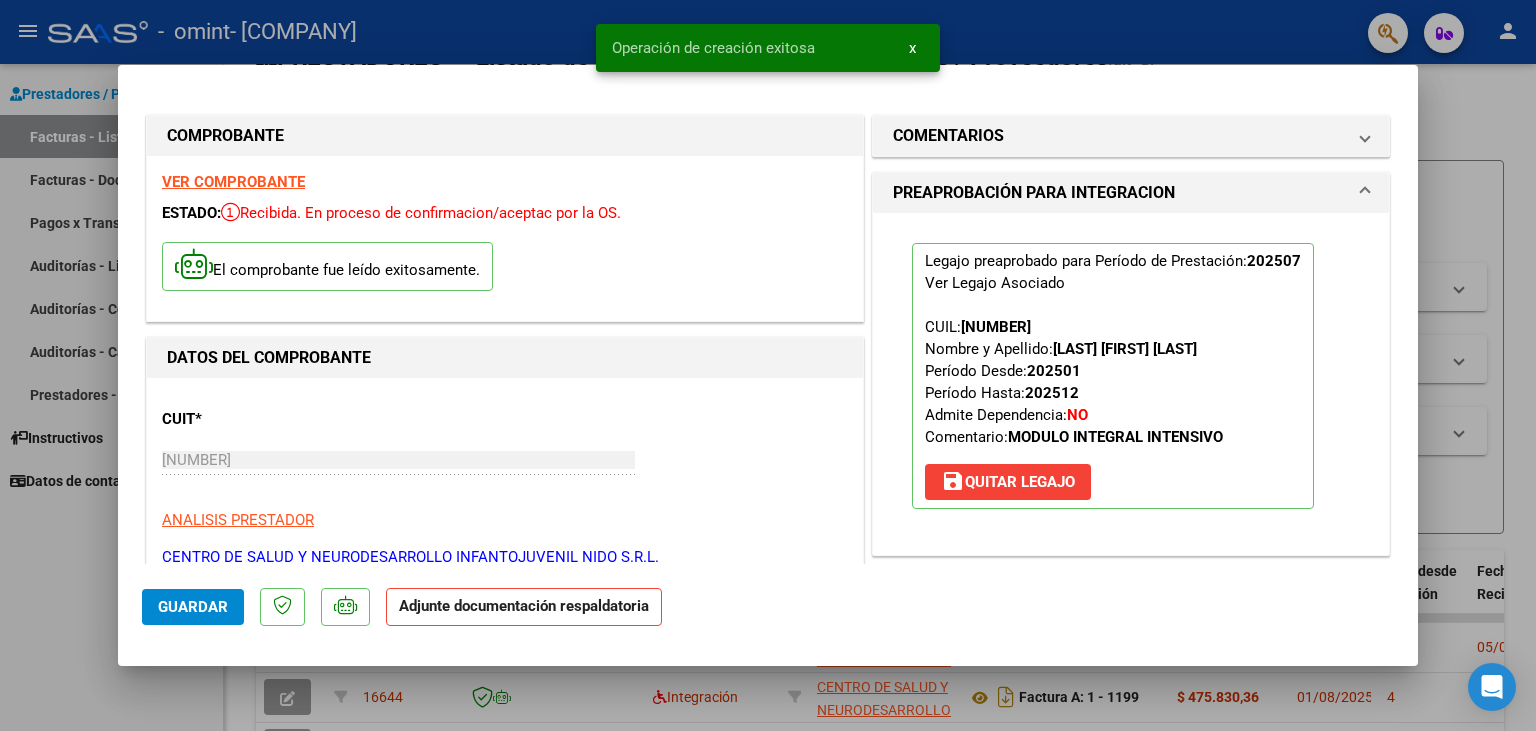 scroll, scrollTop: 331, scrollLeft: 0, axis: vertical 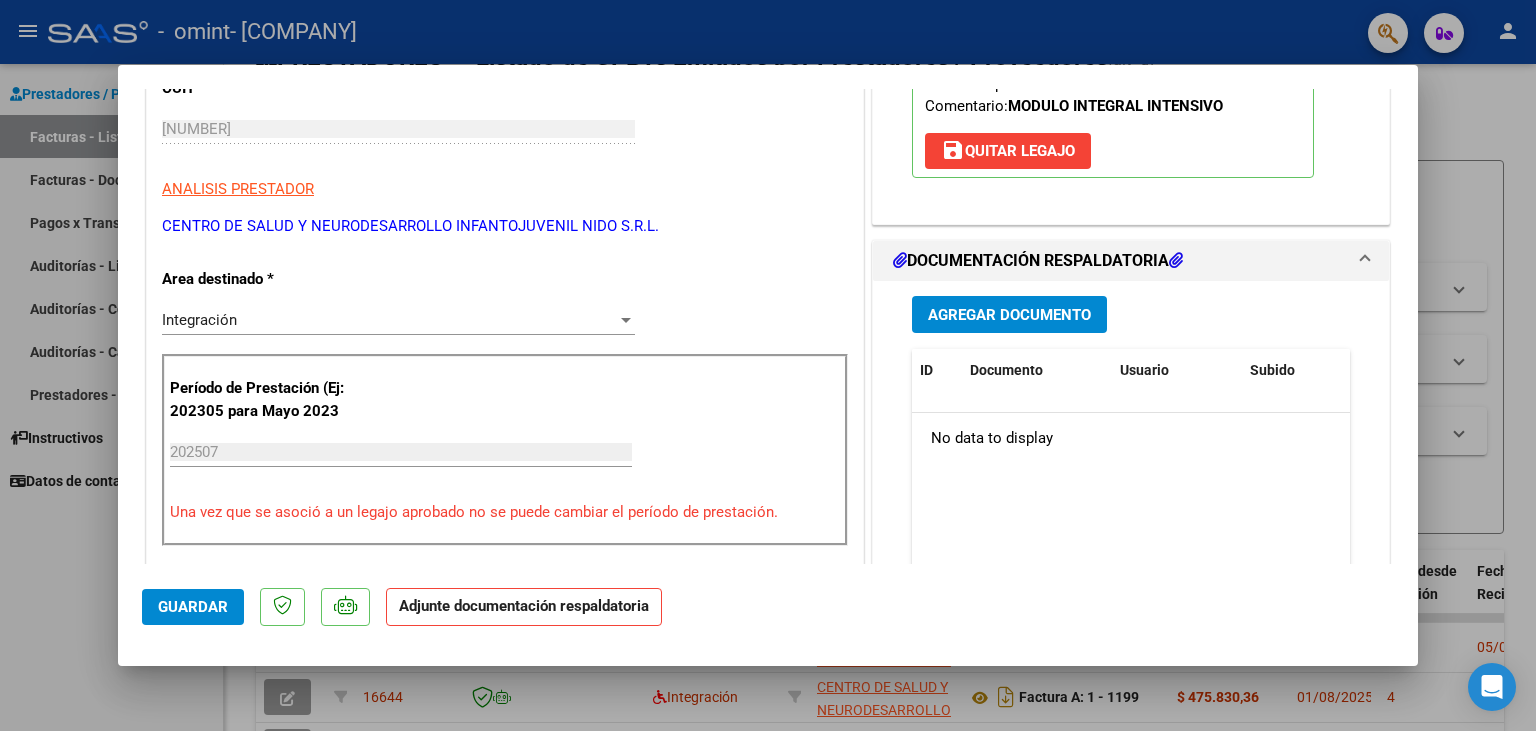 click on "Agregar Documento" at bounding box center [1009, 315] 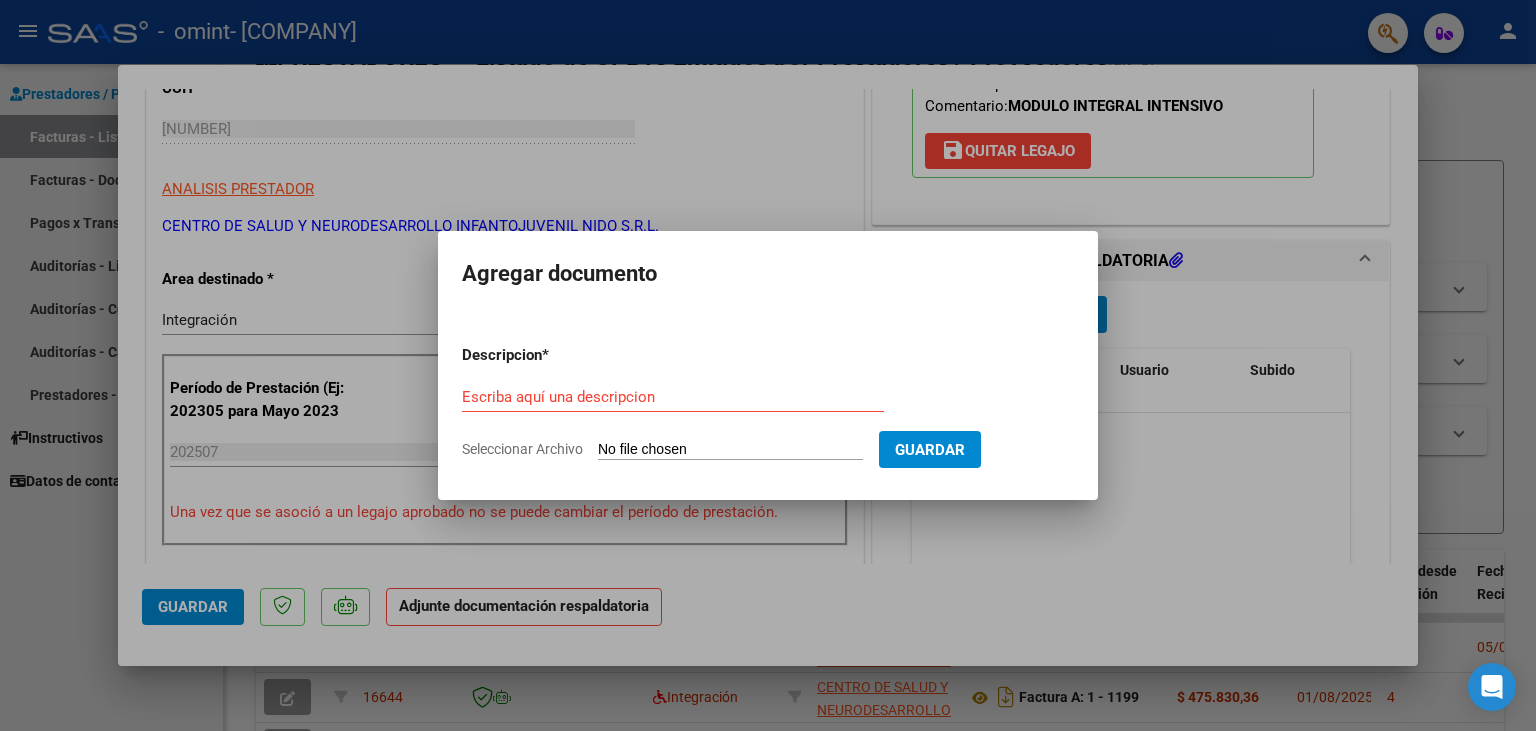 click on "Seleccionar Archivo" at bounding box center (730, 450) 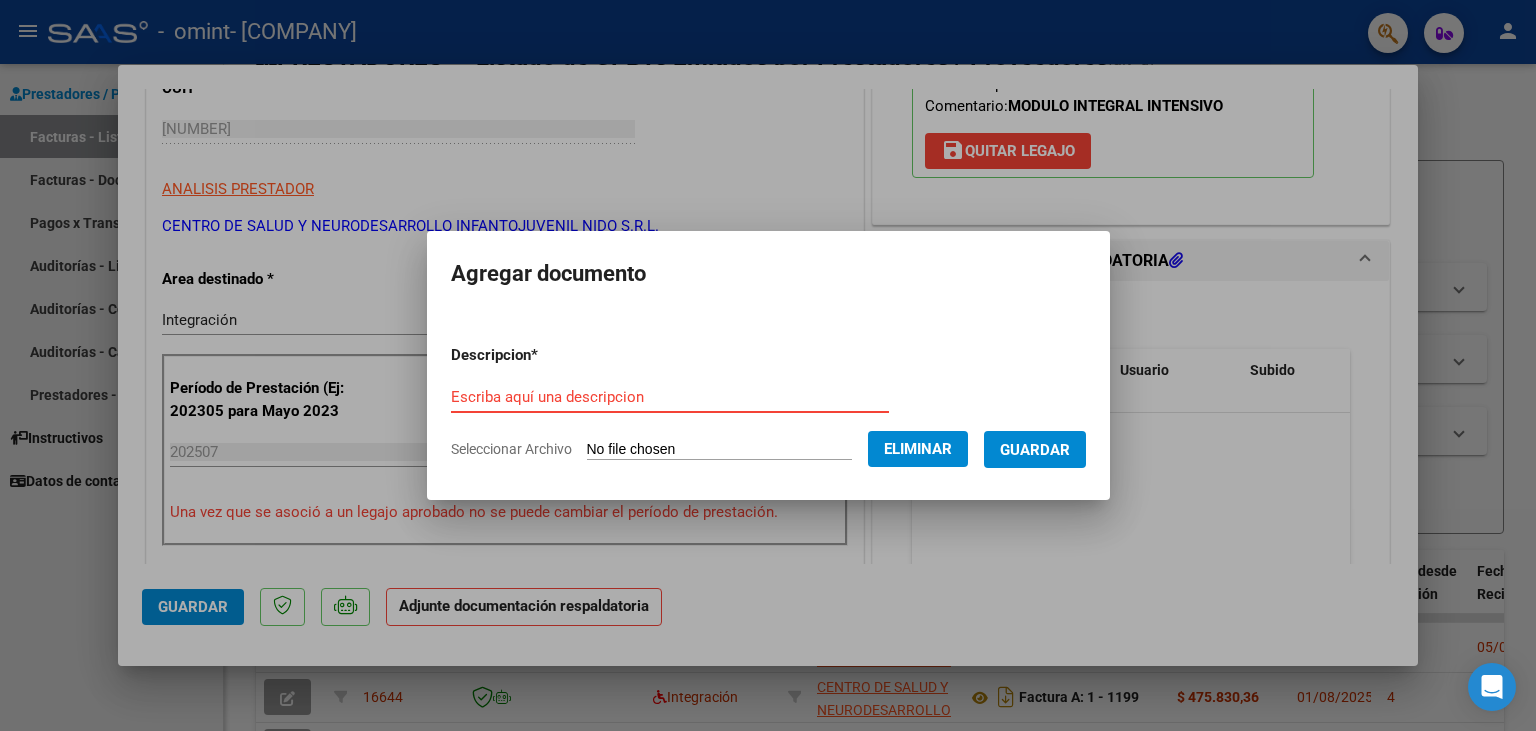 paste on "Planilla de Asistencias MII julio" 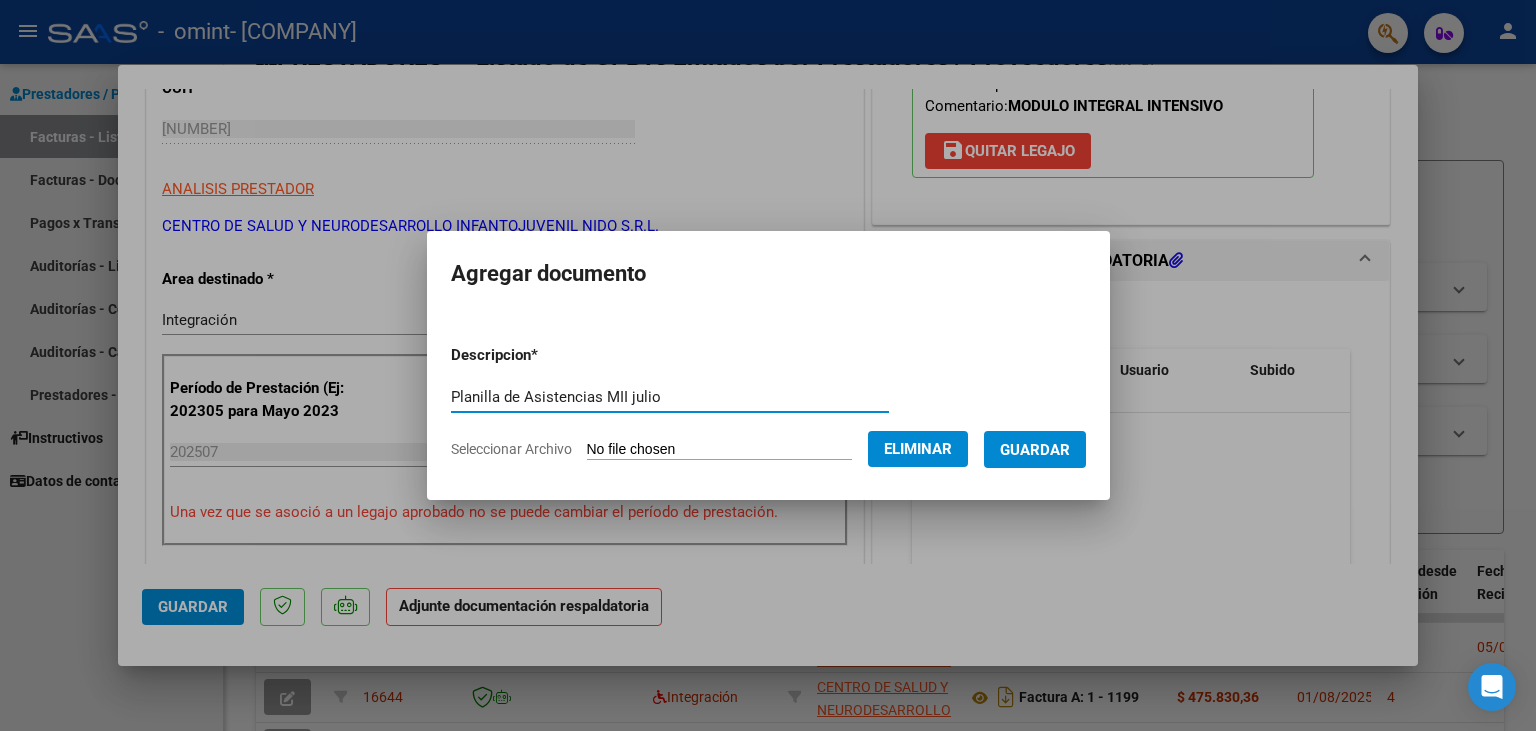 type on "Planilla de Asistencias MII julio" 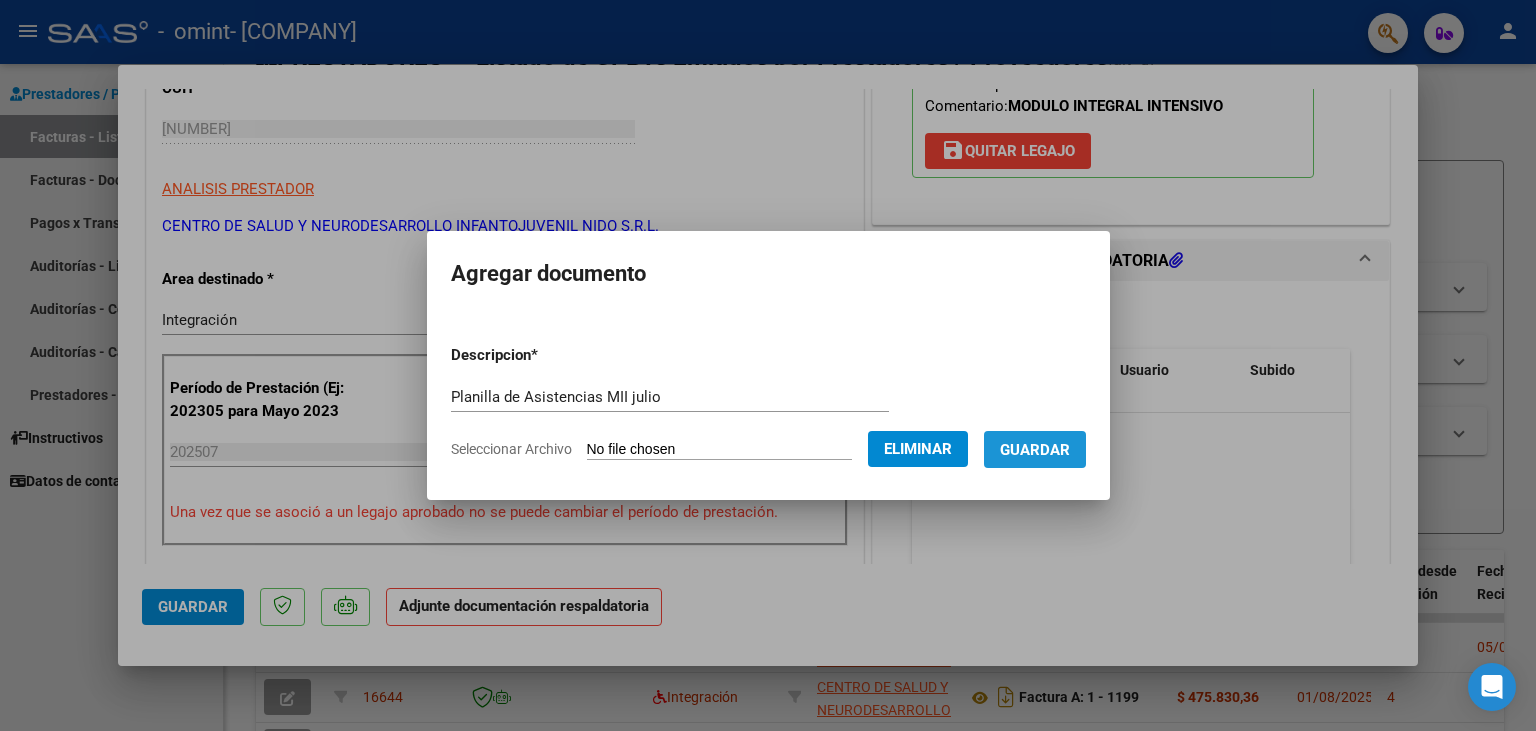 click on "Guardar" at bounding box center [1035, 450] 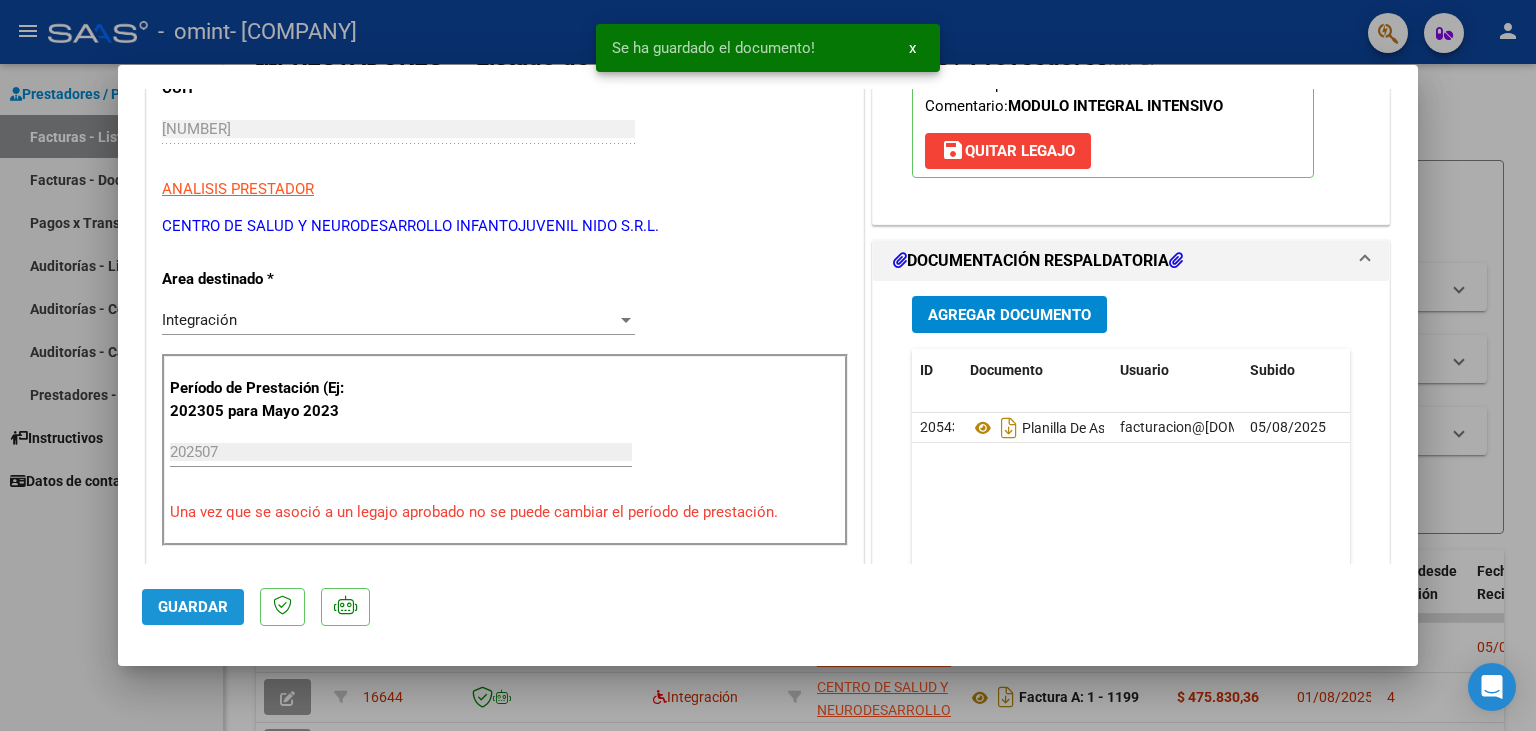 click on "Guardar" 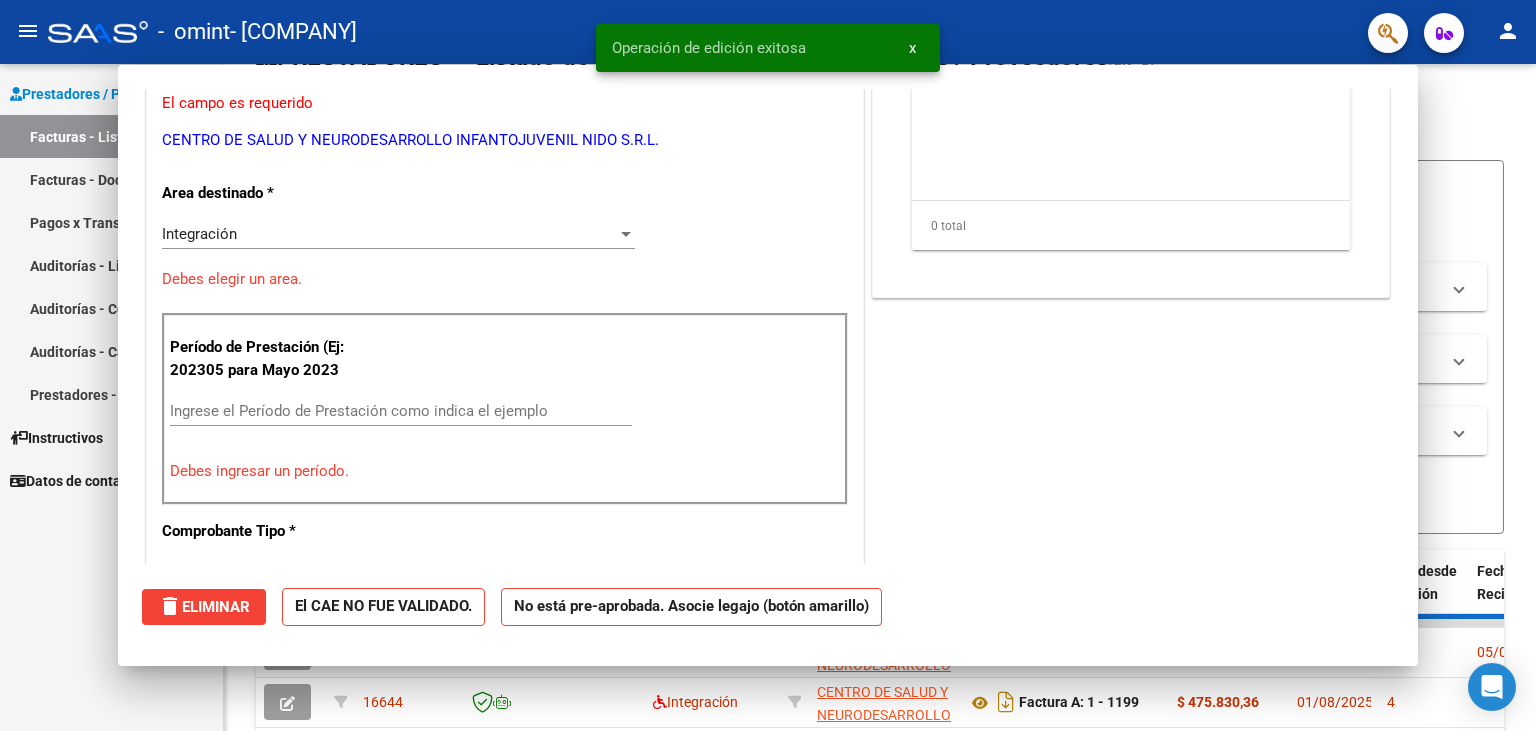 scroll, scrollTop: 0, scrollLeft: 0, axis: both 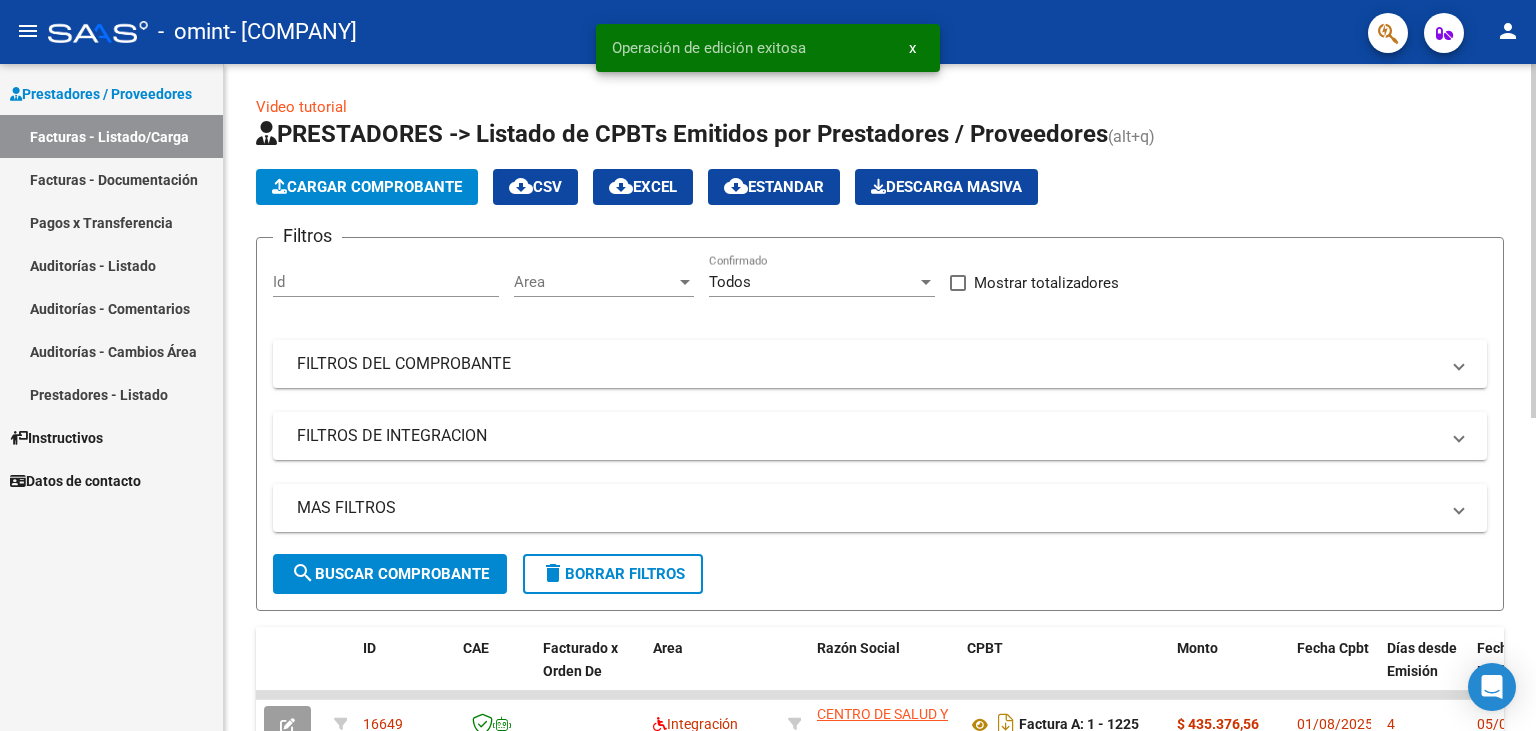 click on "Cargar Comprobante" 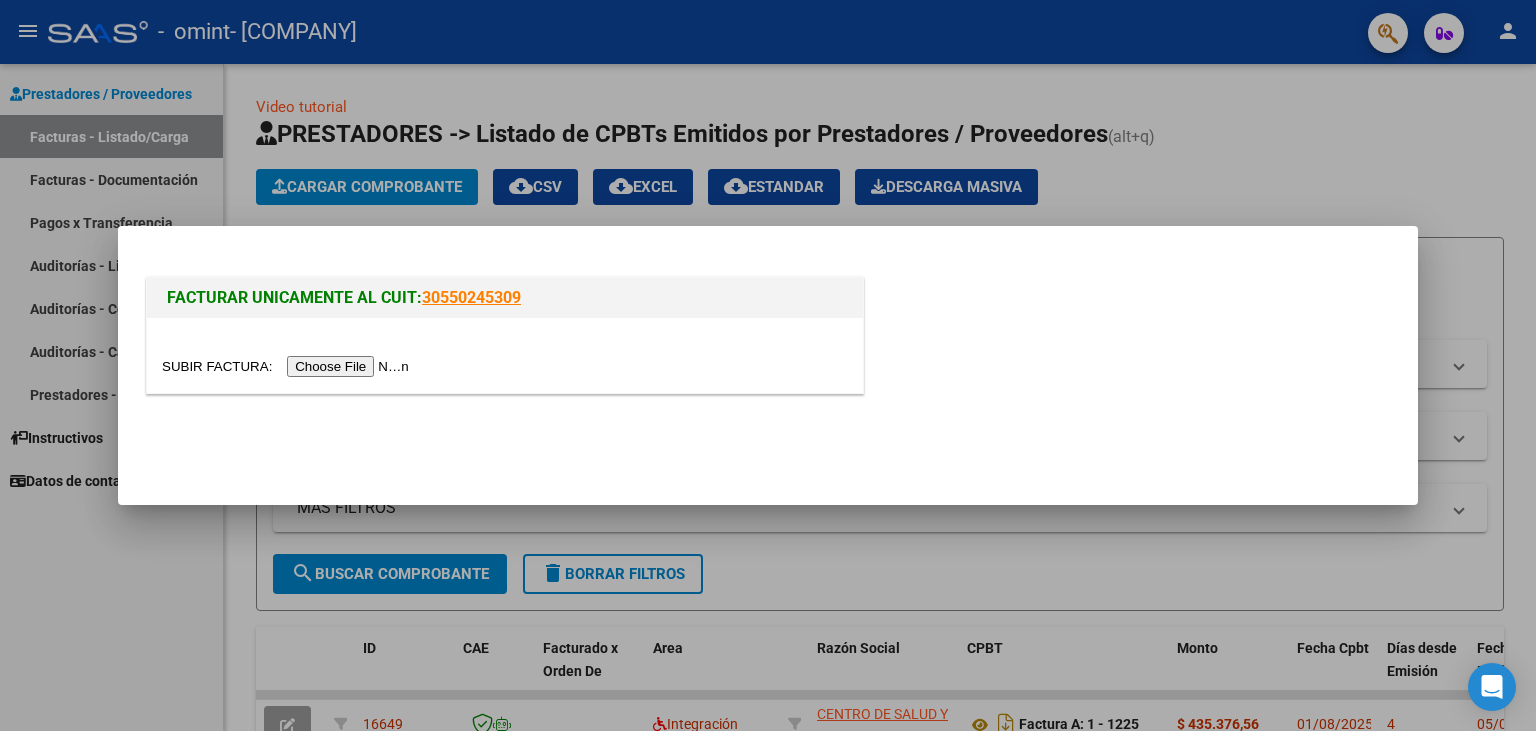 click at bounding box center (288, 366) 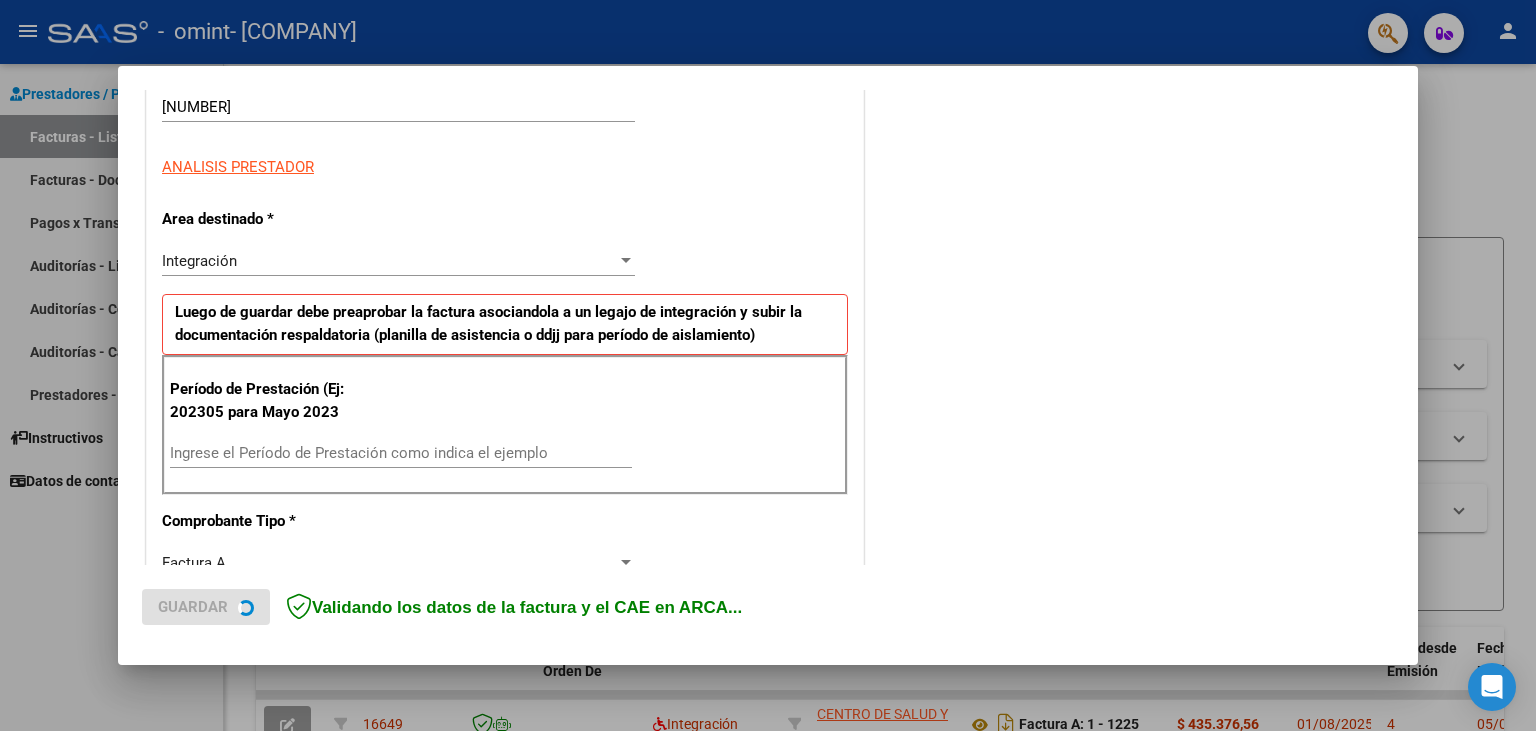 scroll, scrollTop: 331, scrollLeft: 0, axis: vertical 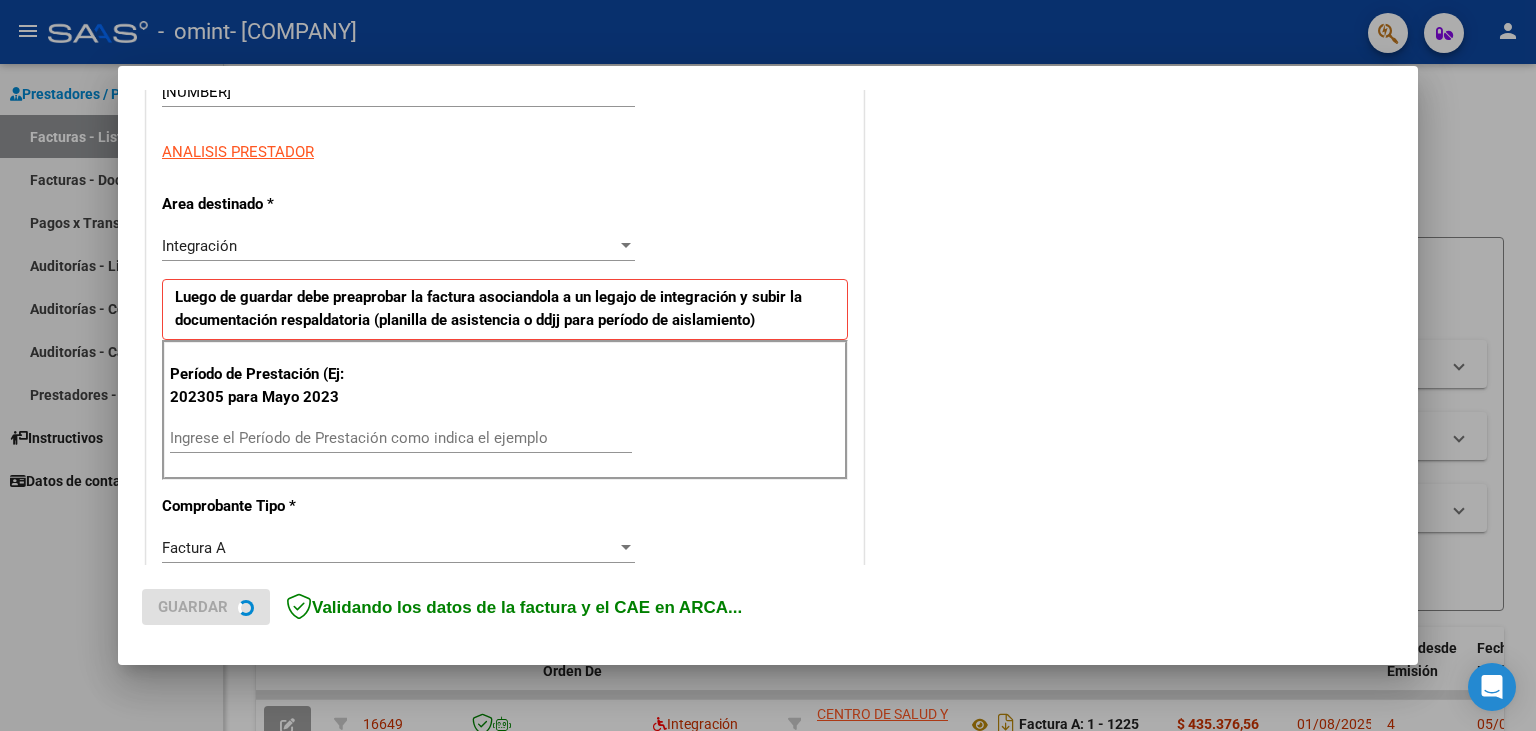 click on "Ingrese el Período de Prestación como indica el ejemplo" at bounding box center [401, 438] 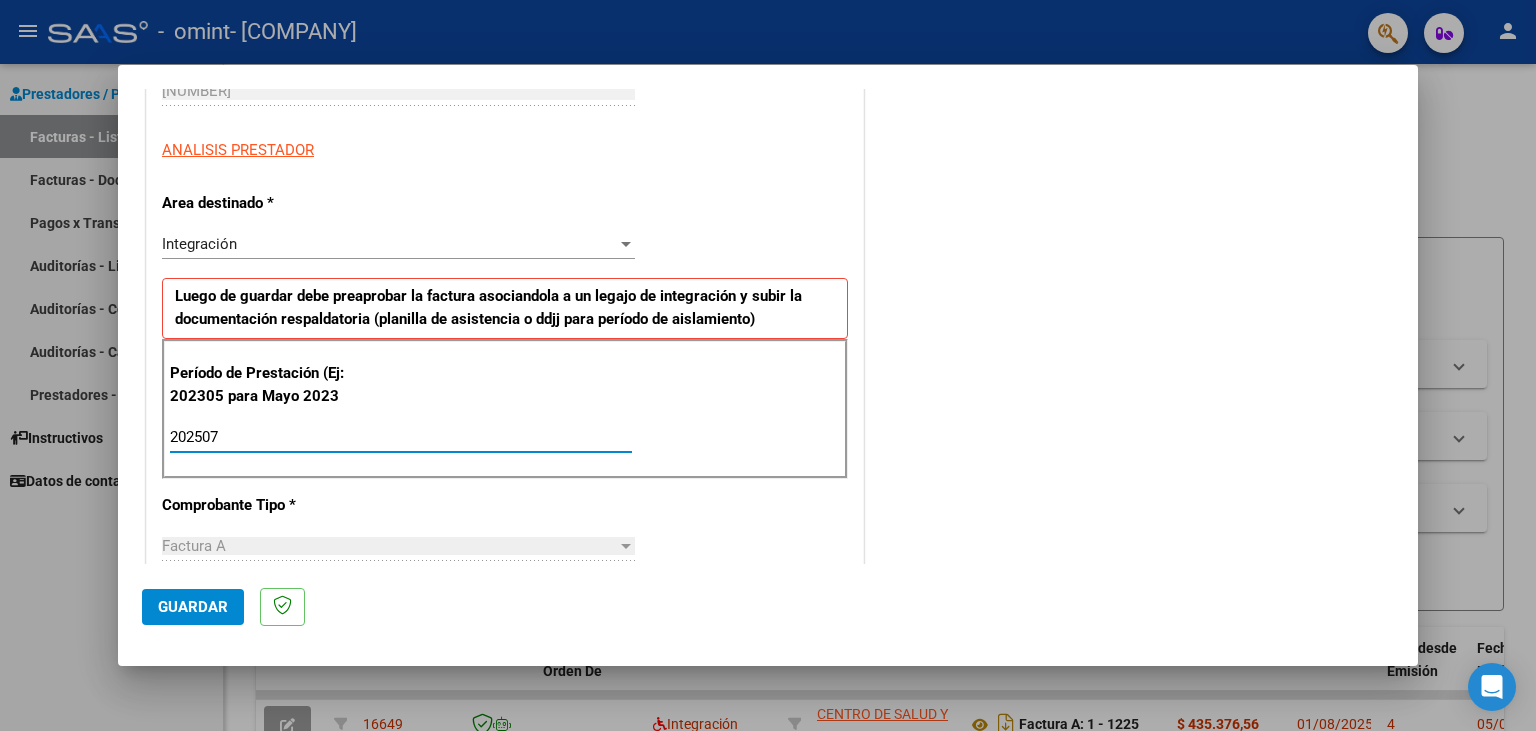 type on "202507" 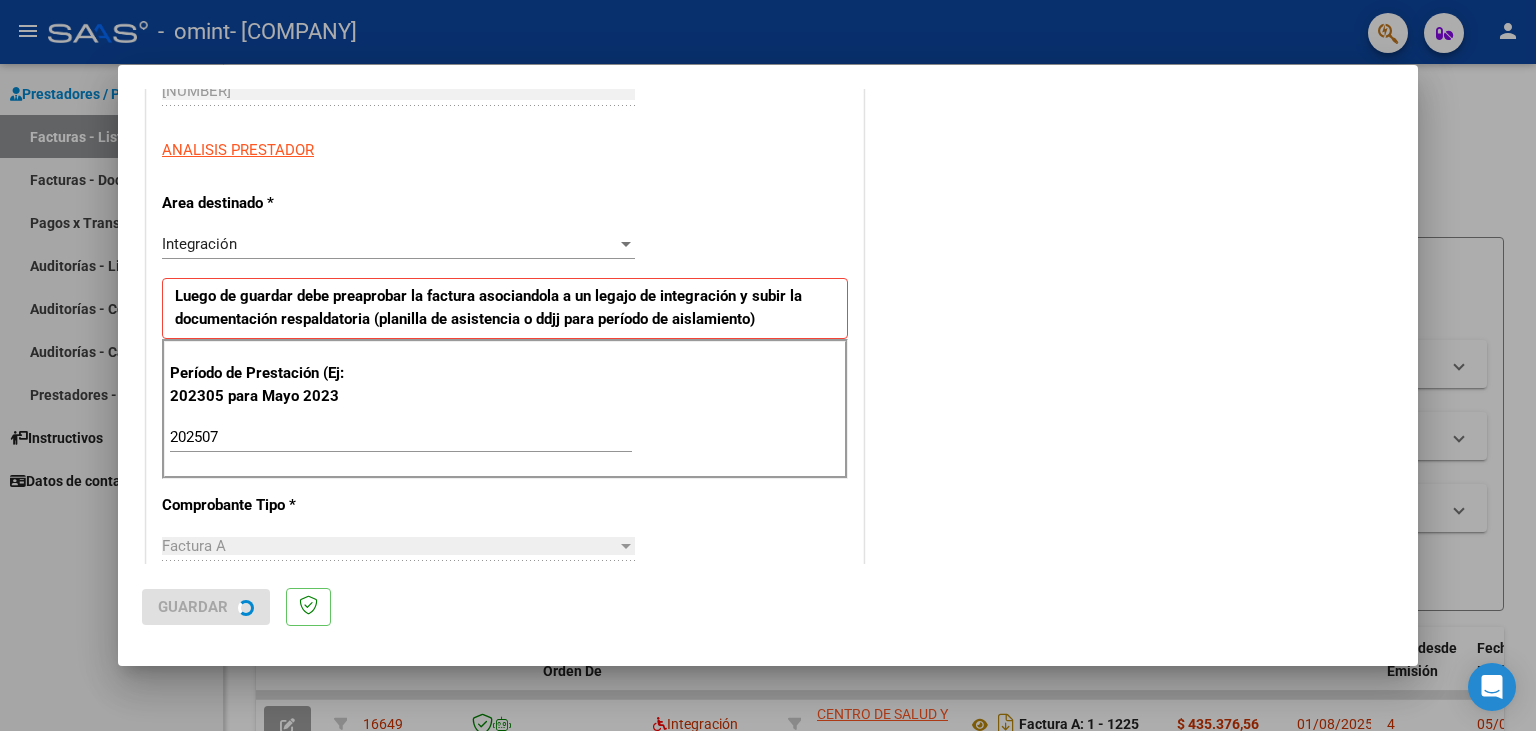 scroll, scrollTop: 0, scrollLeft: 0, axis: both 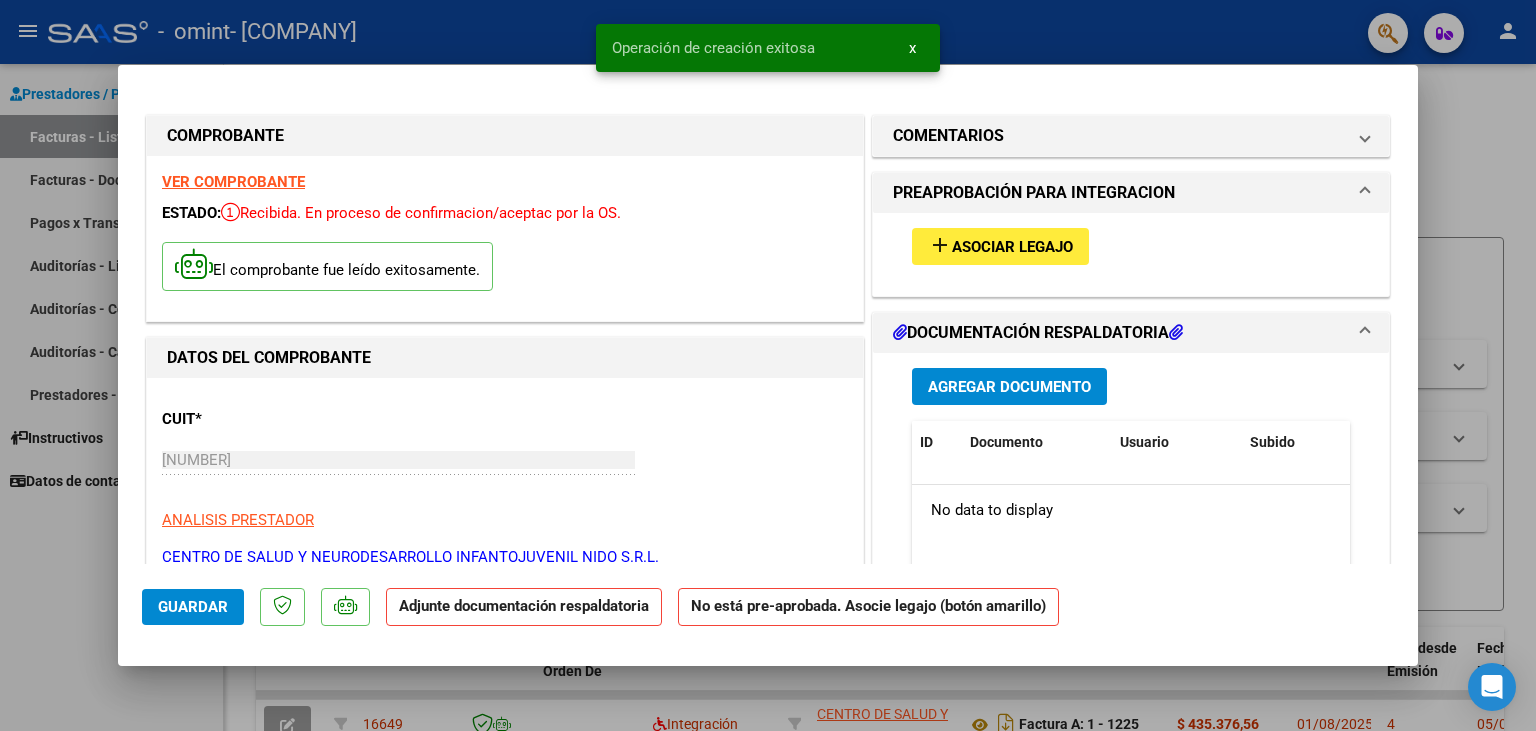 click on "Asociar Legajo" at bounding box center [1012, 247] 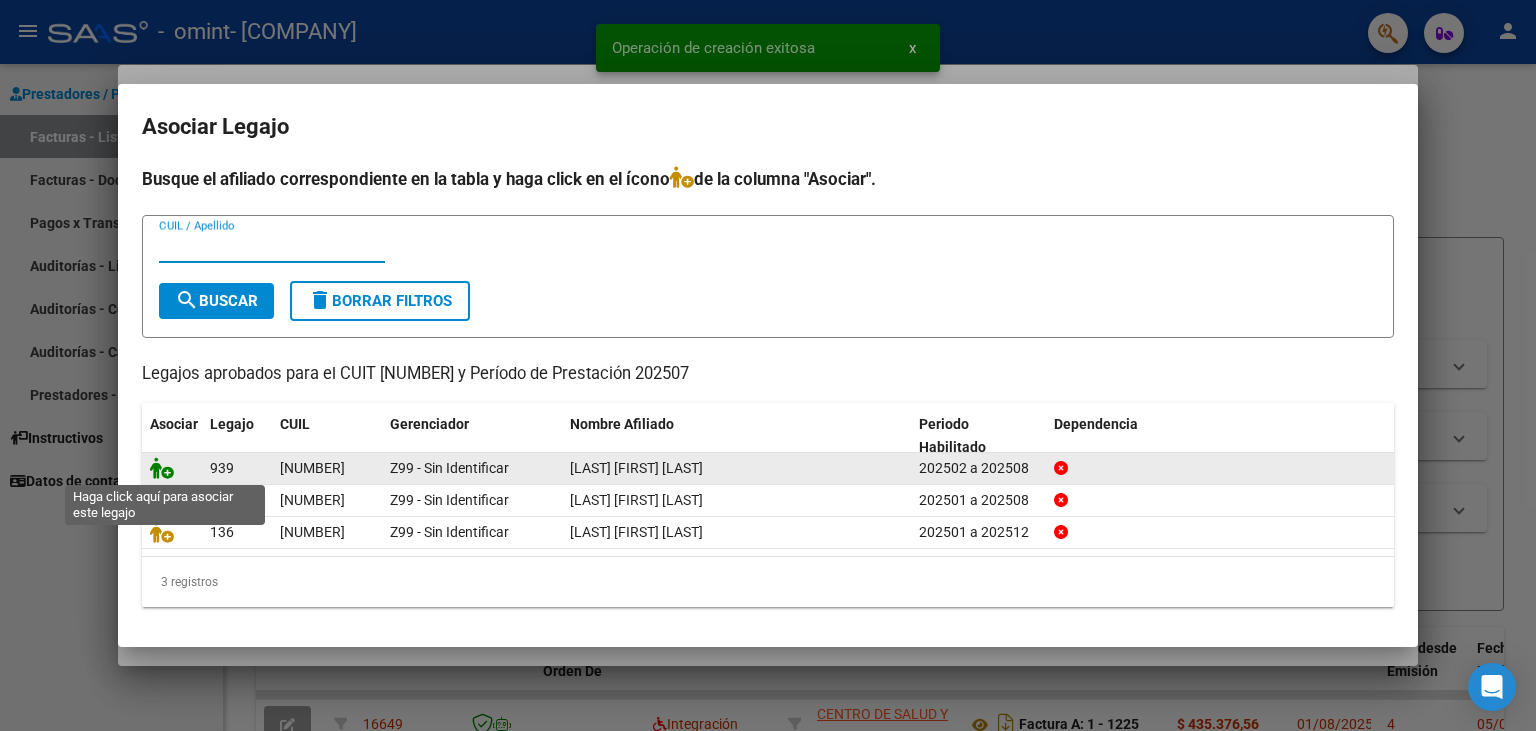 click 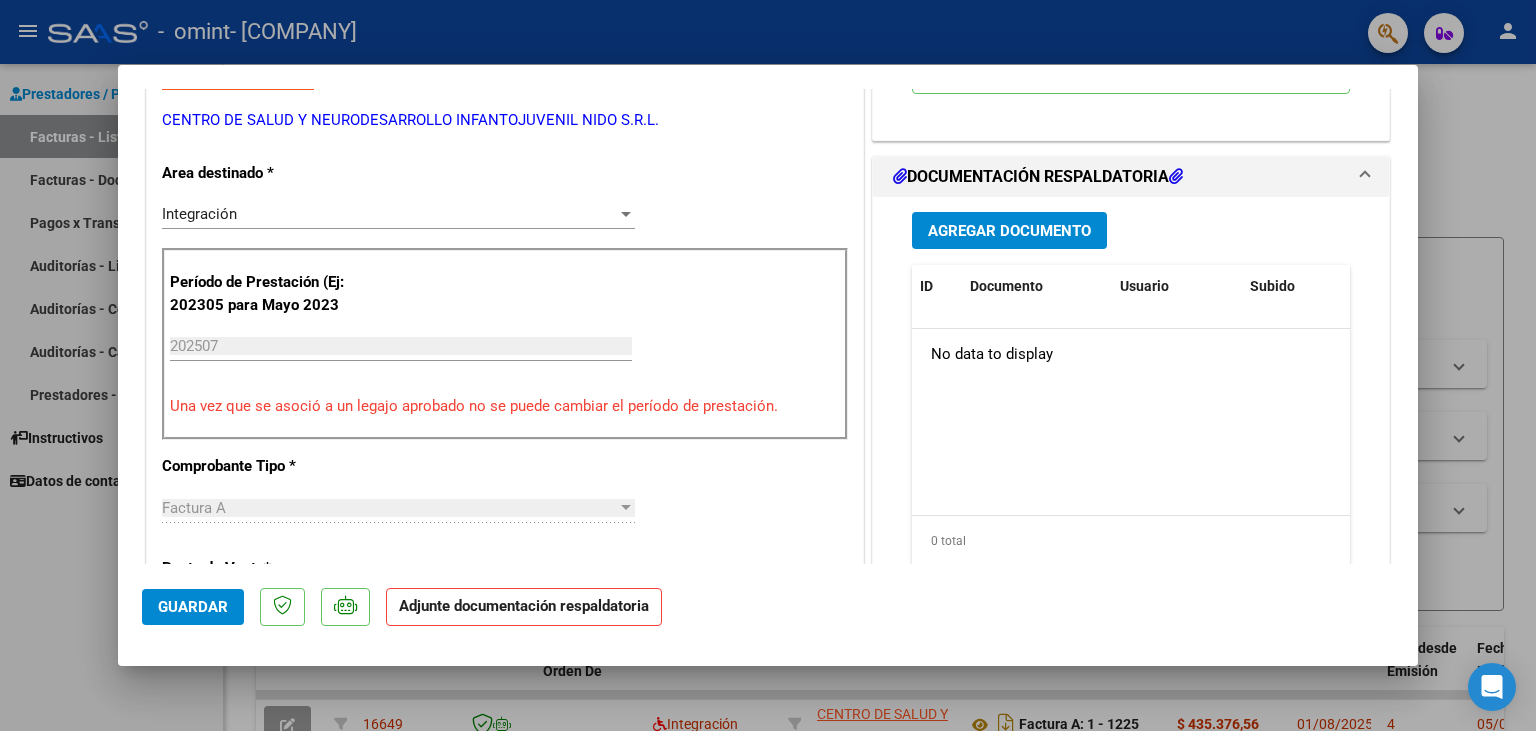 scroll, scrollTop: 441, scrollLeft: 0, axis: vertical 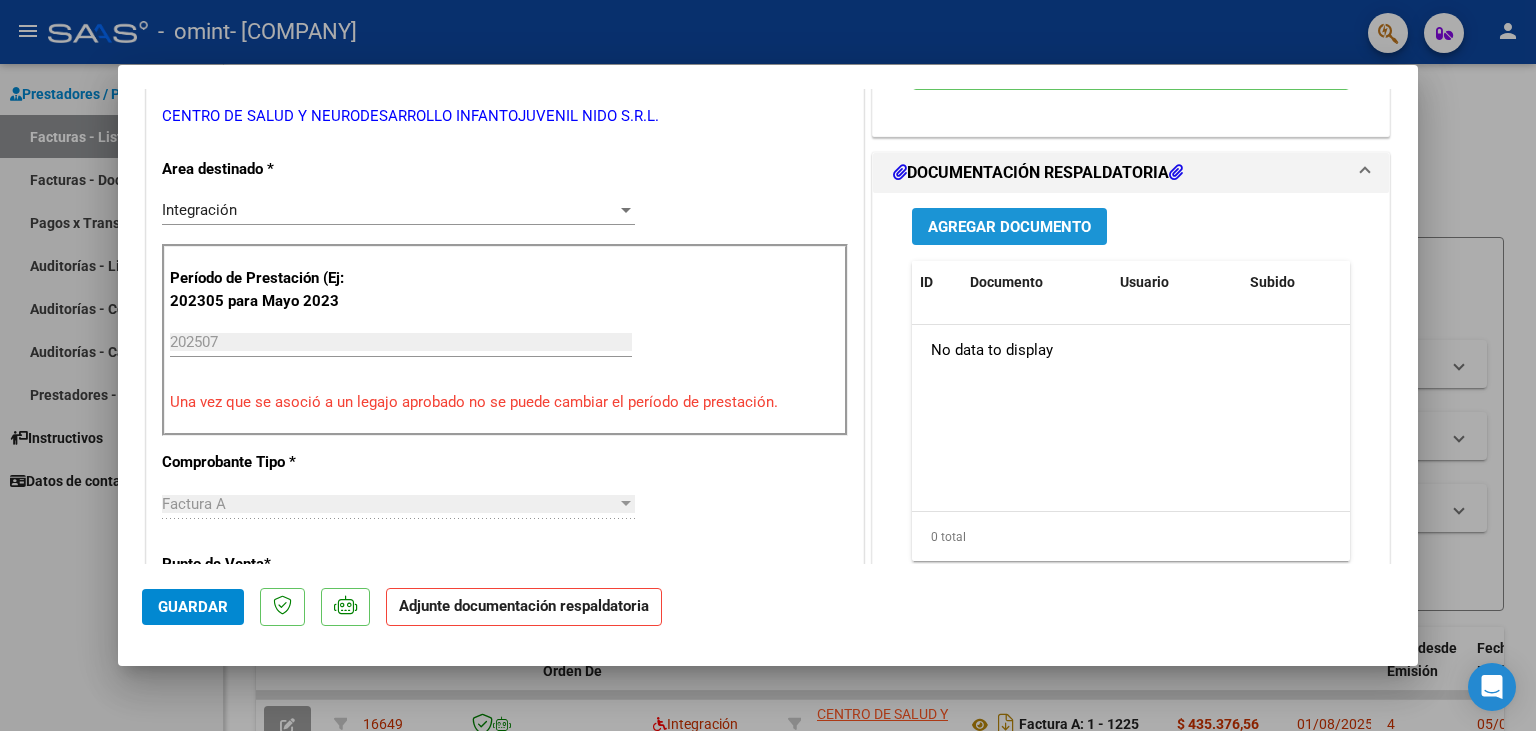 click on "Agregar Documento" at bounding box center (1009, 226) 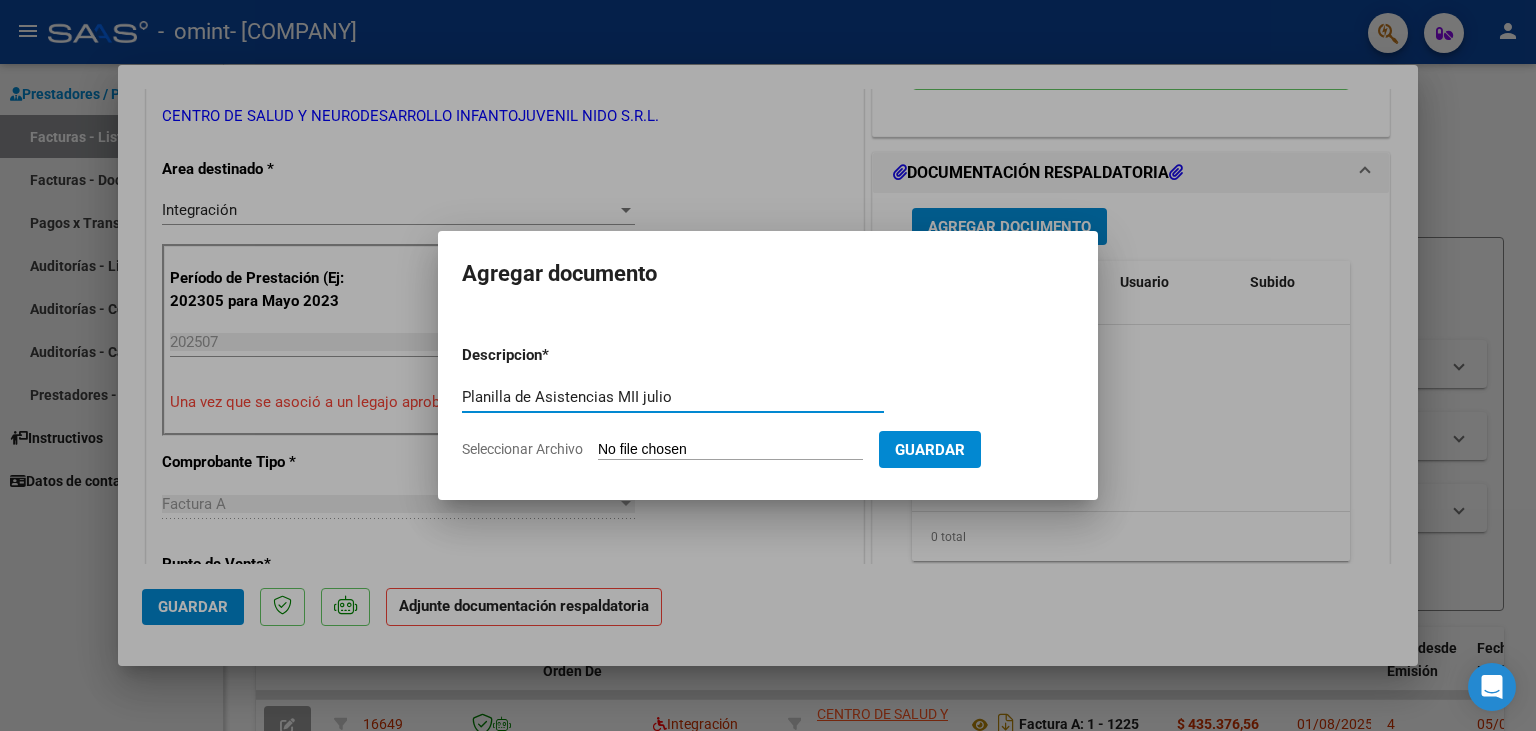type on "Planilla de Asistencias MII julio" 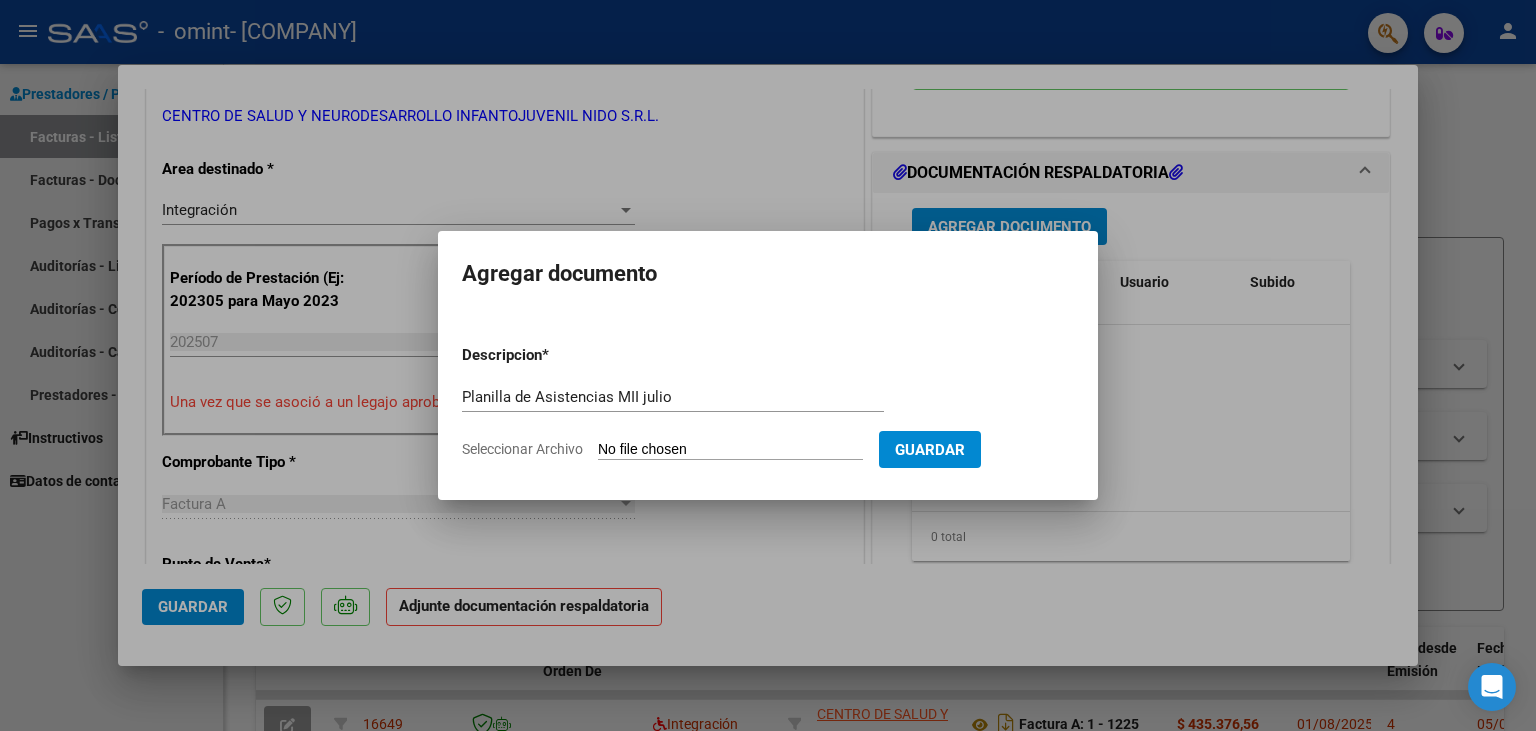 click on "Seleccionar Archivo" at bounding box center (730, 450) 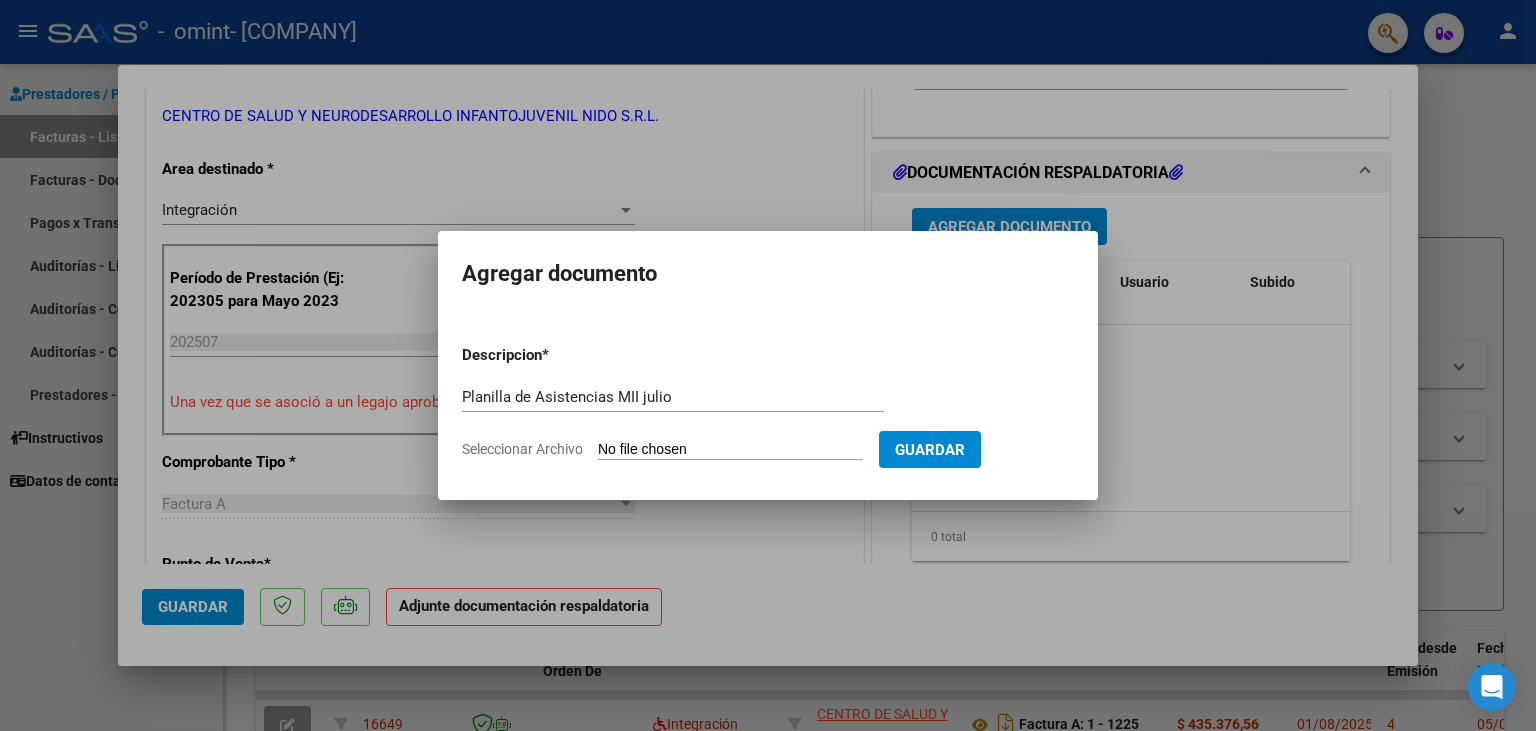 type on "C:\fakepath\Planilla de Asistencias MII julio.pdf" 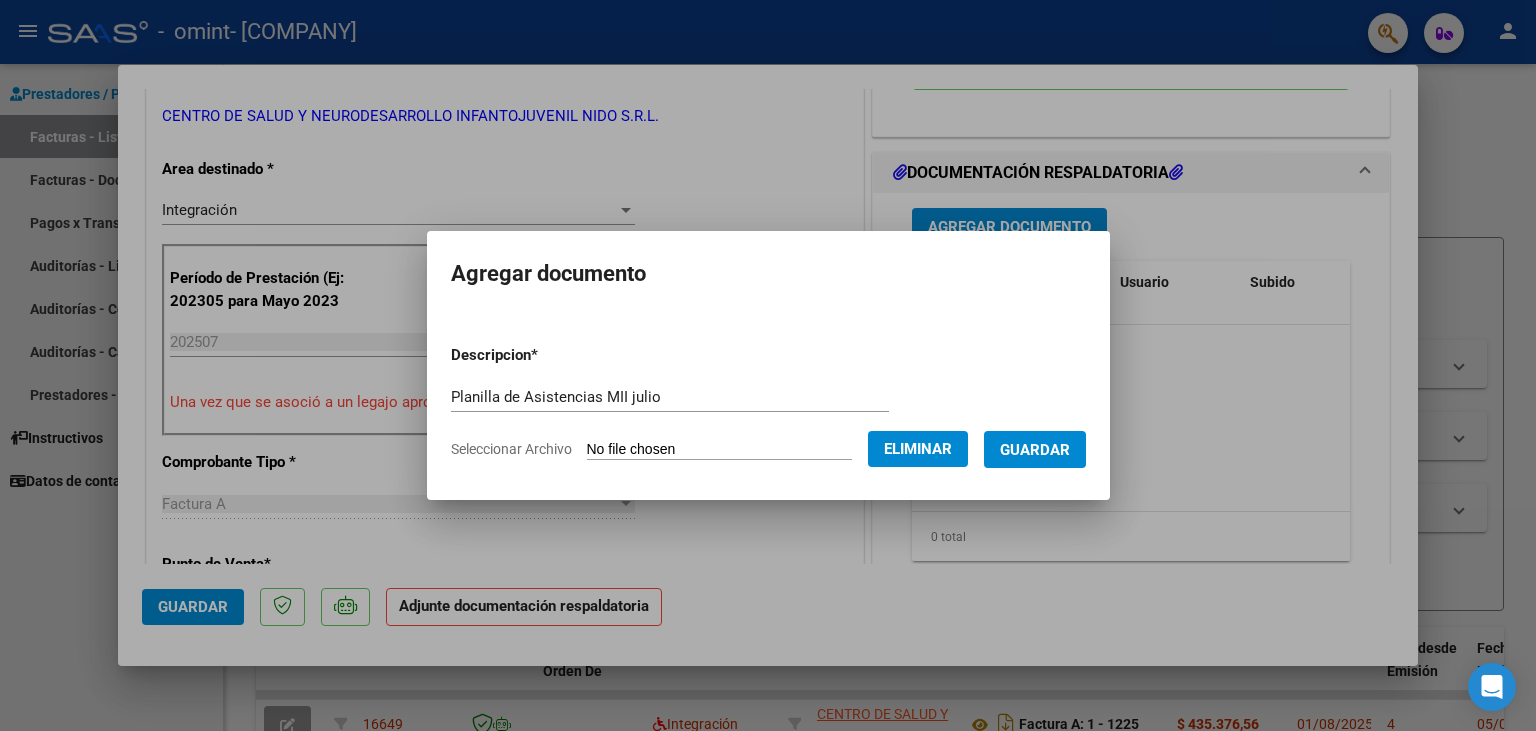 click on "Guardar" at bounding box center [1035, 450] 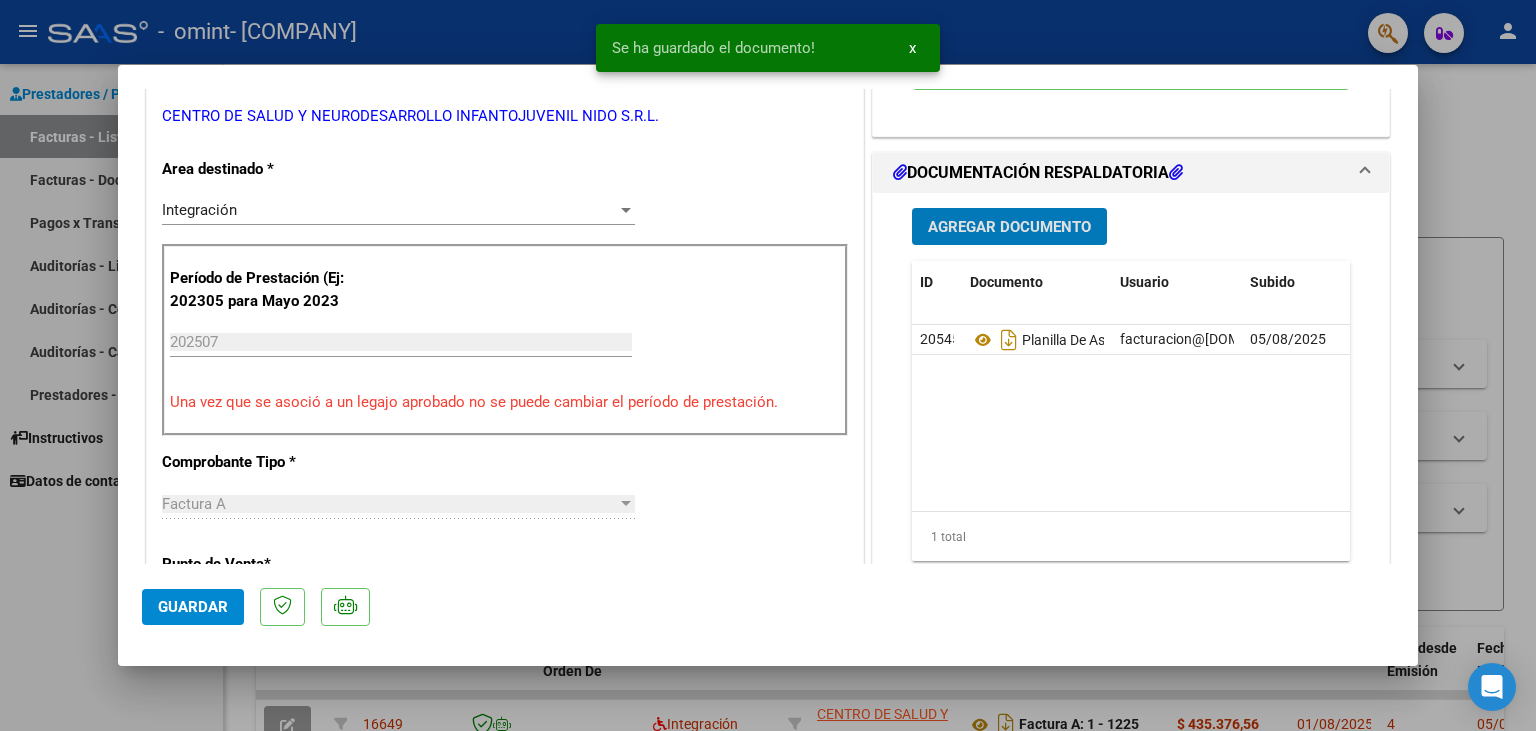 click on "Guardar" 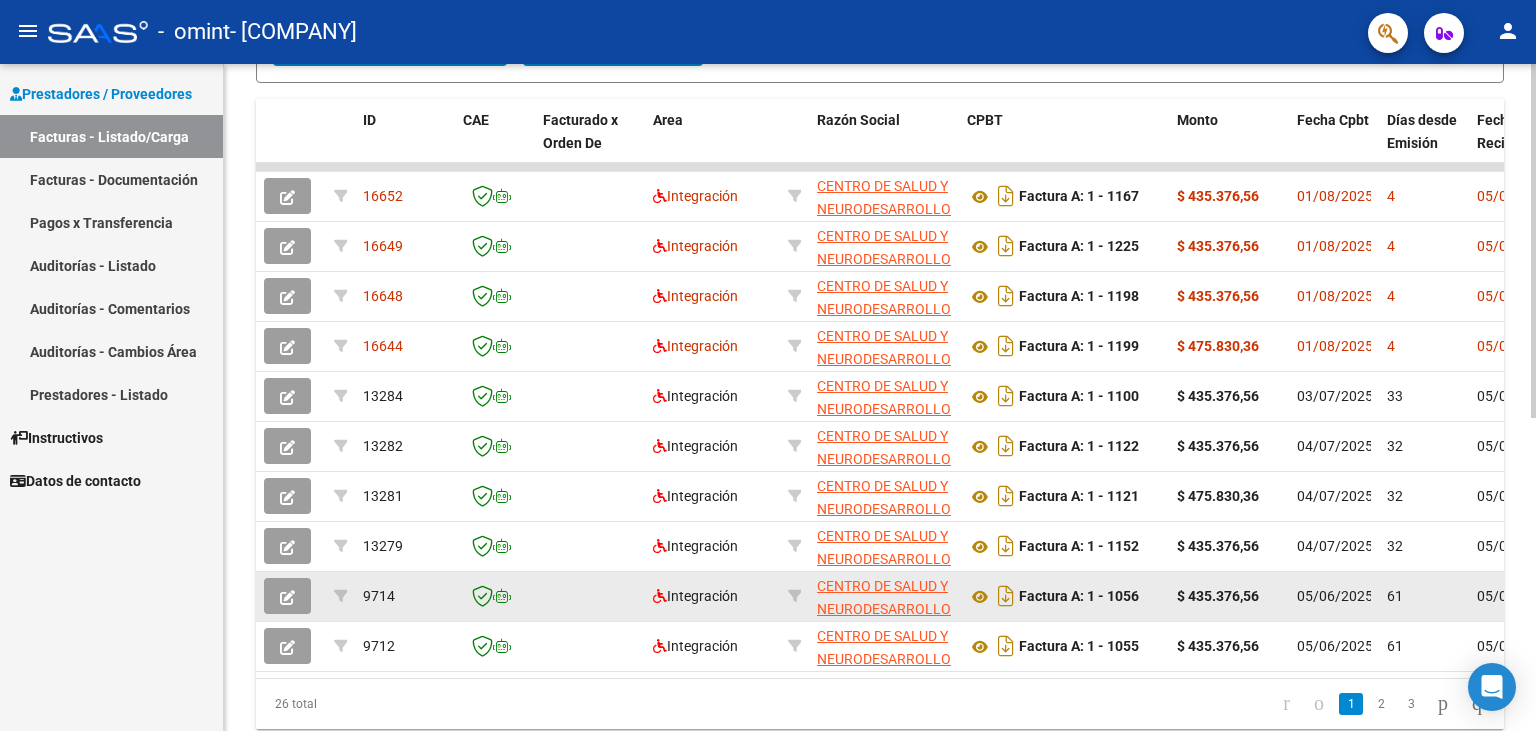 scroll, scrollTop: 552, scrollLeft: 0, axis: vertical 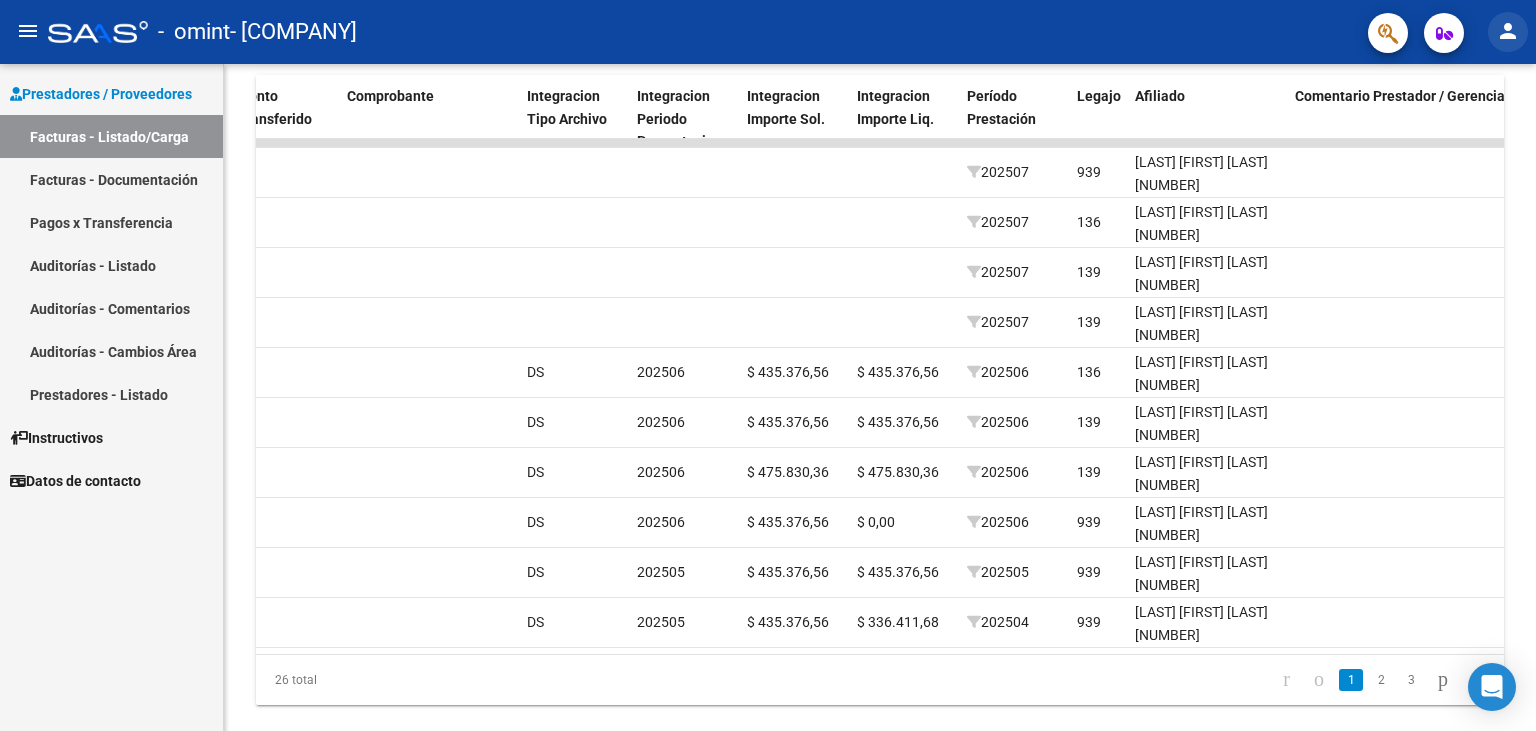 click on "person" 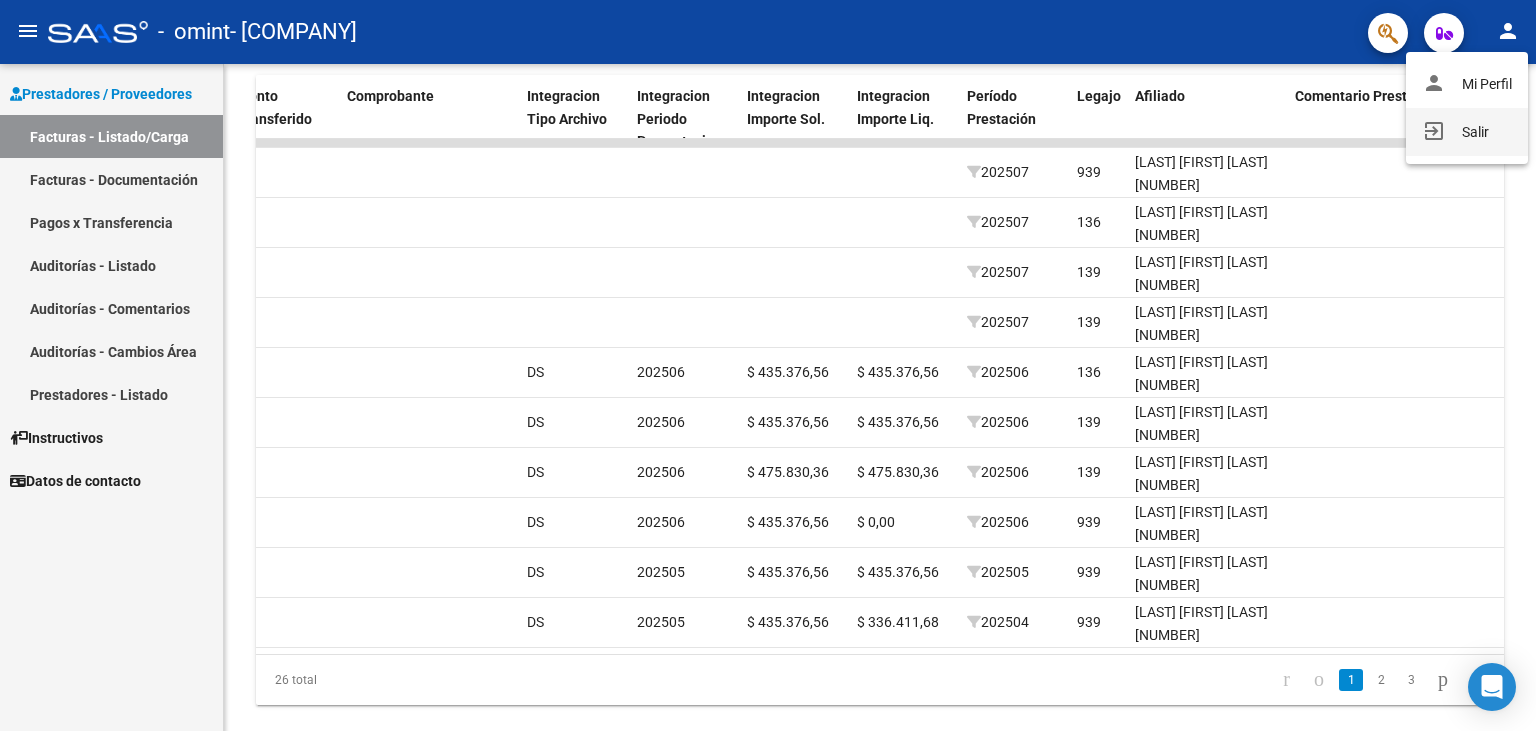 click on "exit_to_app  Salir" at bounding box center [1467, 132] 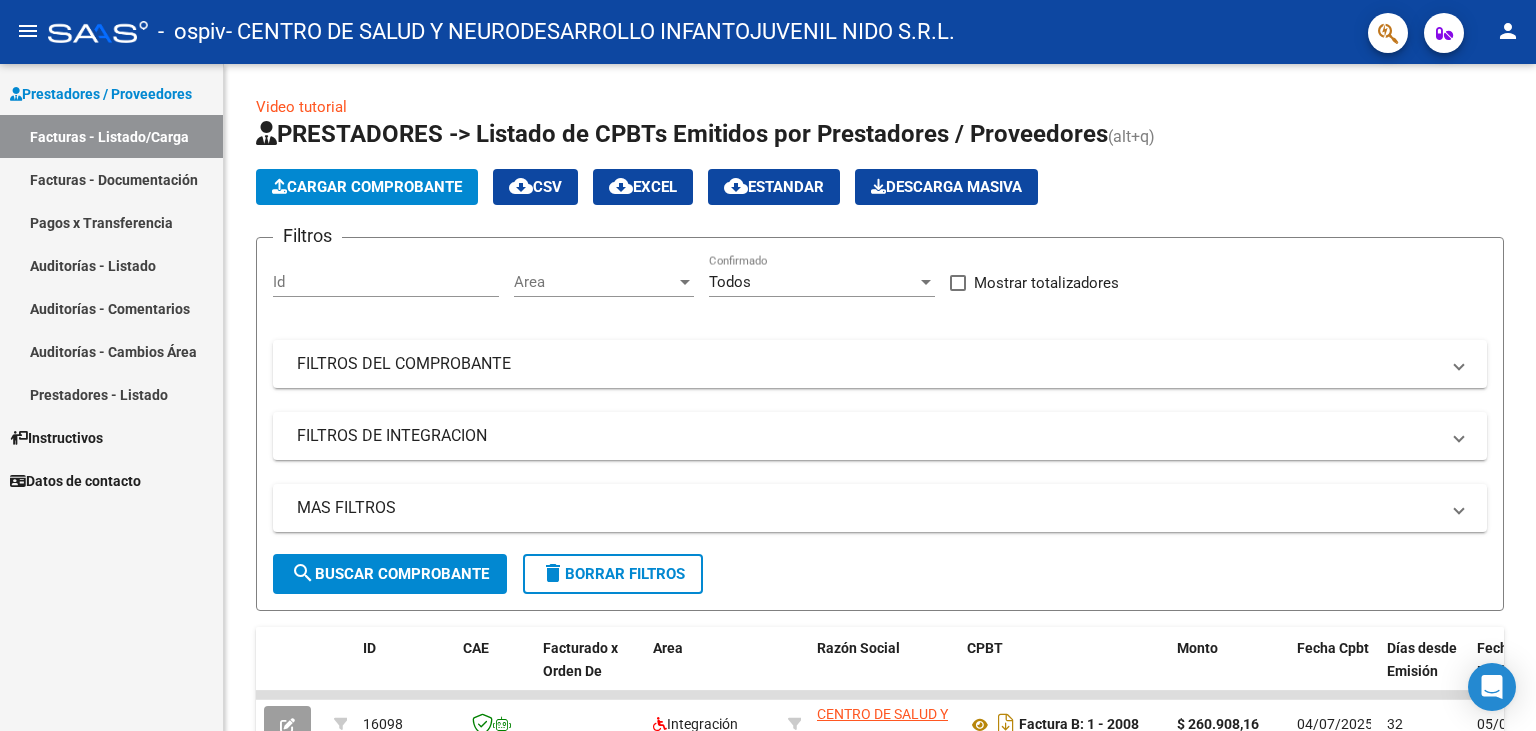 scroll, scrollTop: 0, scrollLeft: 0, axis: both 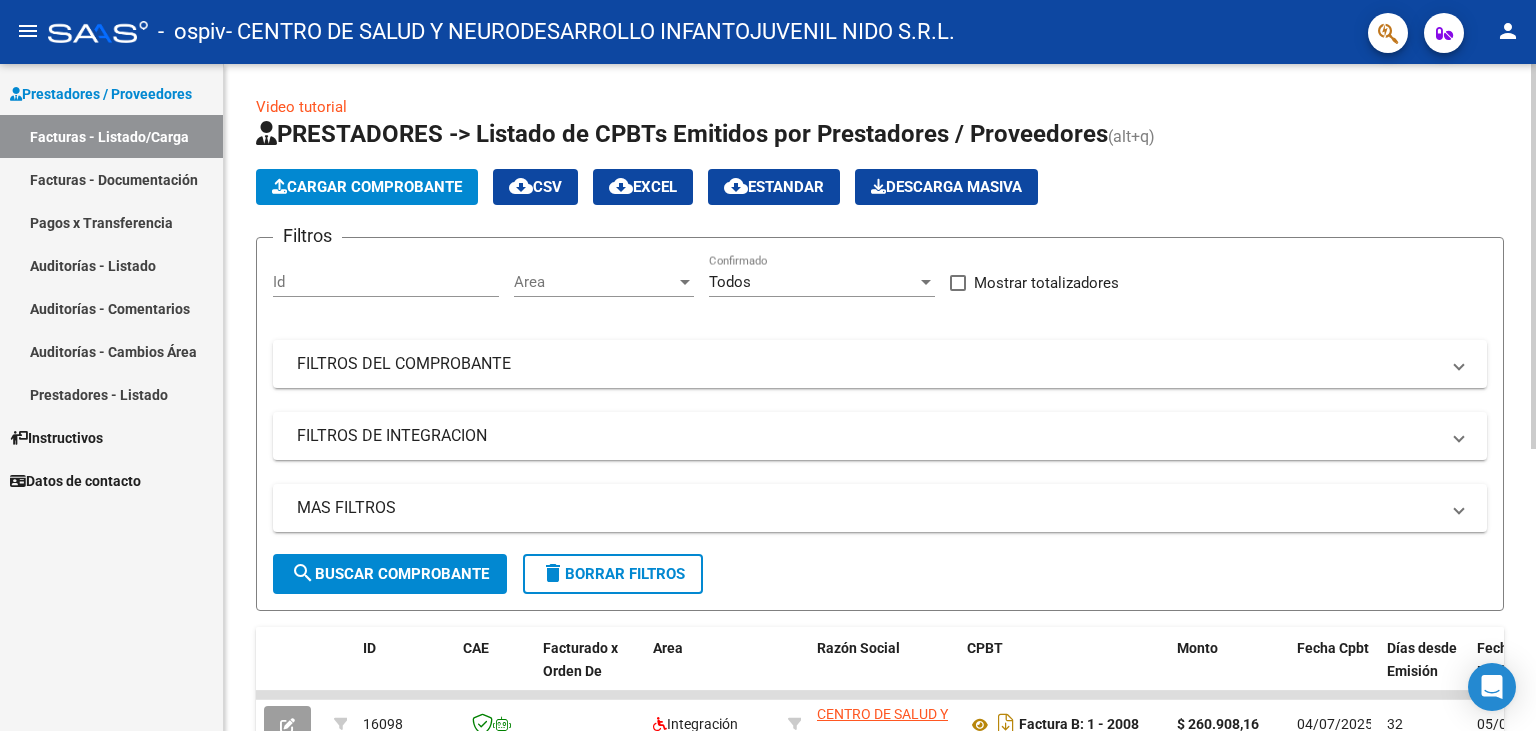 click on "Cargar Comprobante" 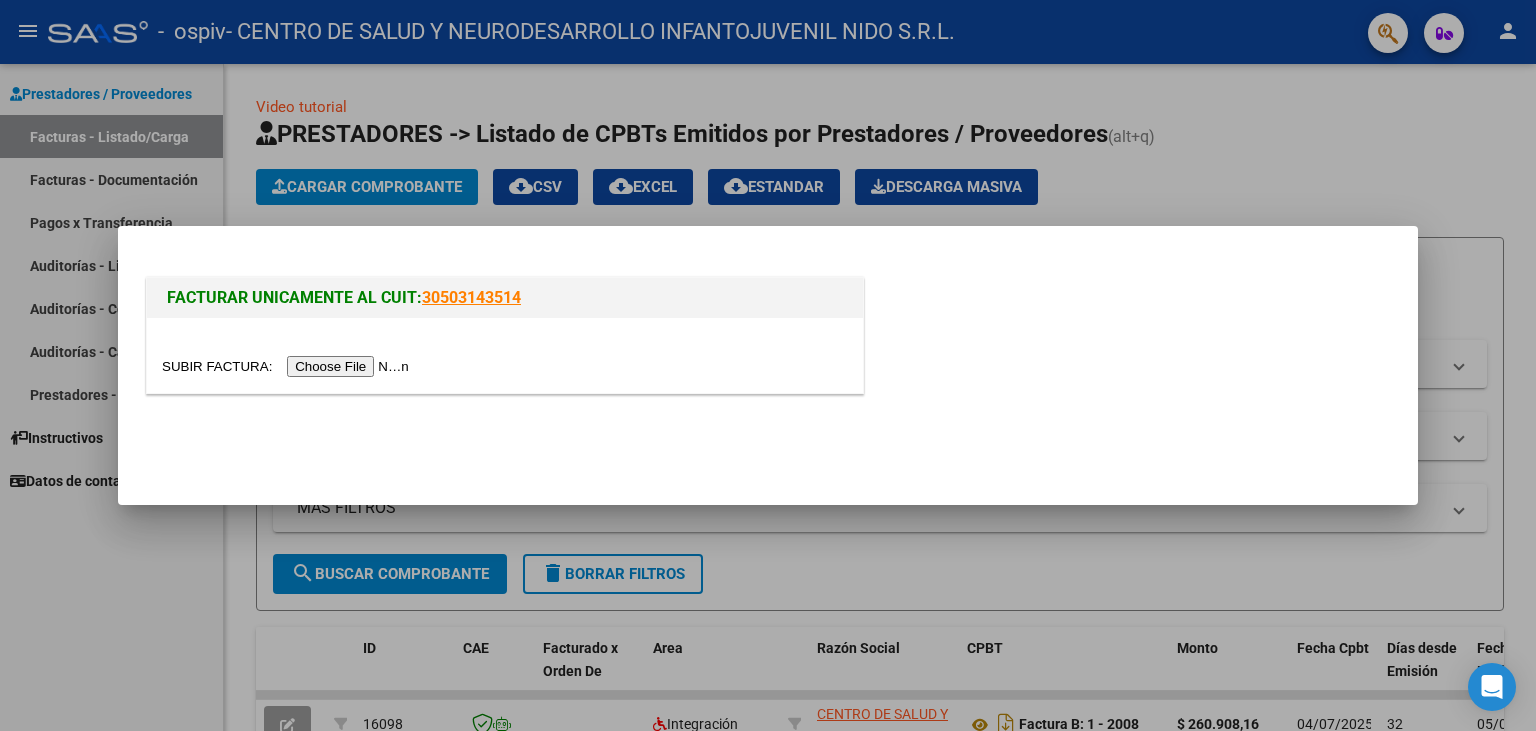 click at bounding box center (288, 366) 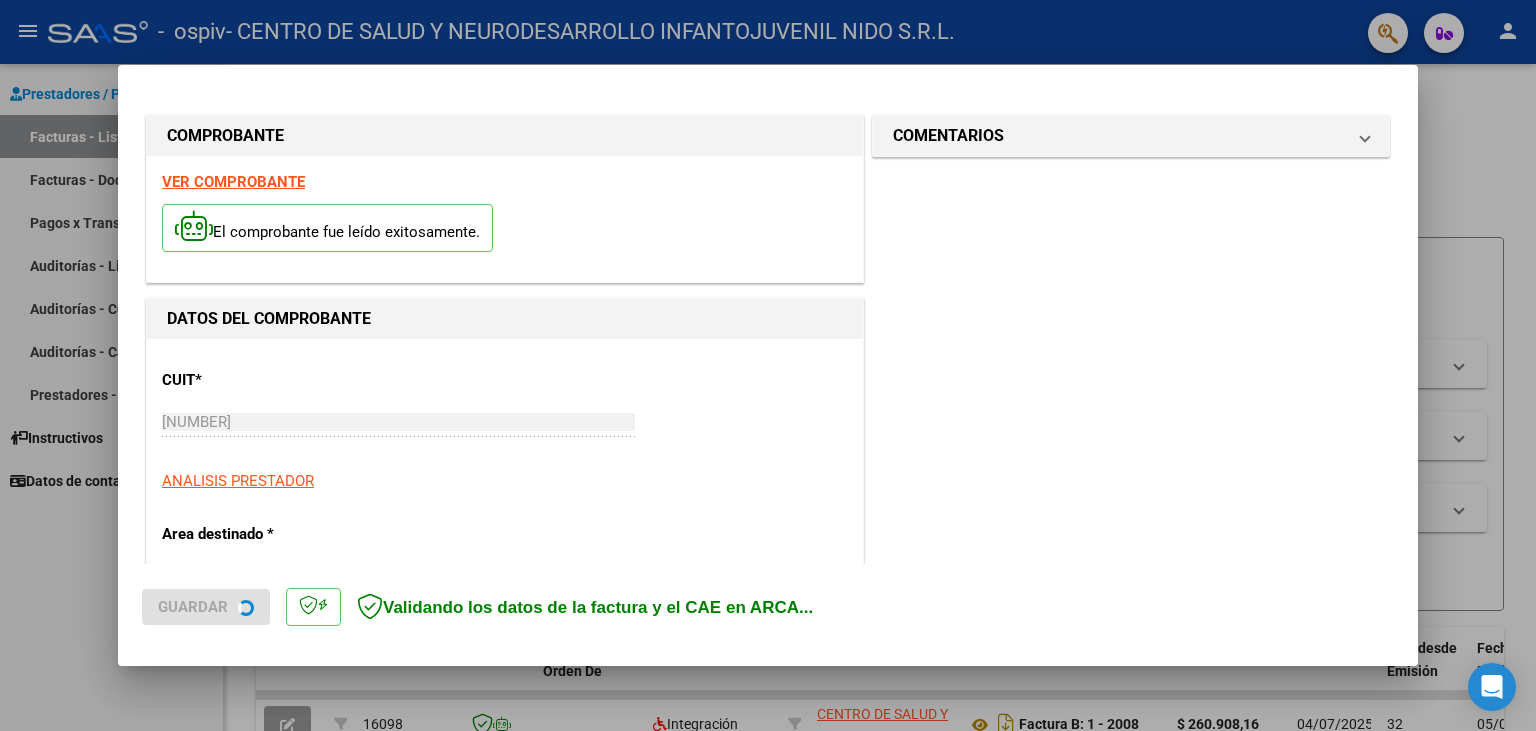 scroll, scrollTop: 220, scrollLeft: 0, axis: vertical 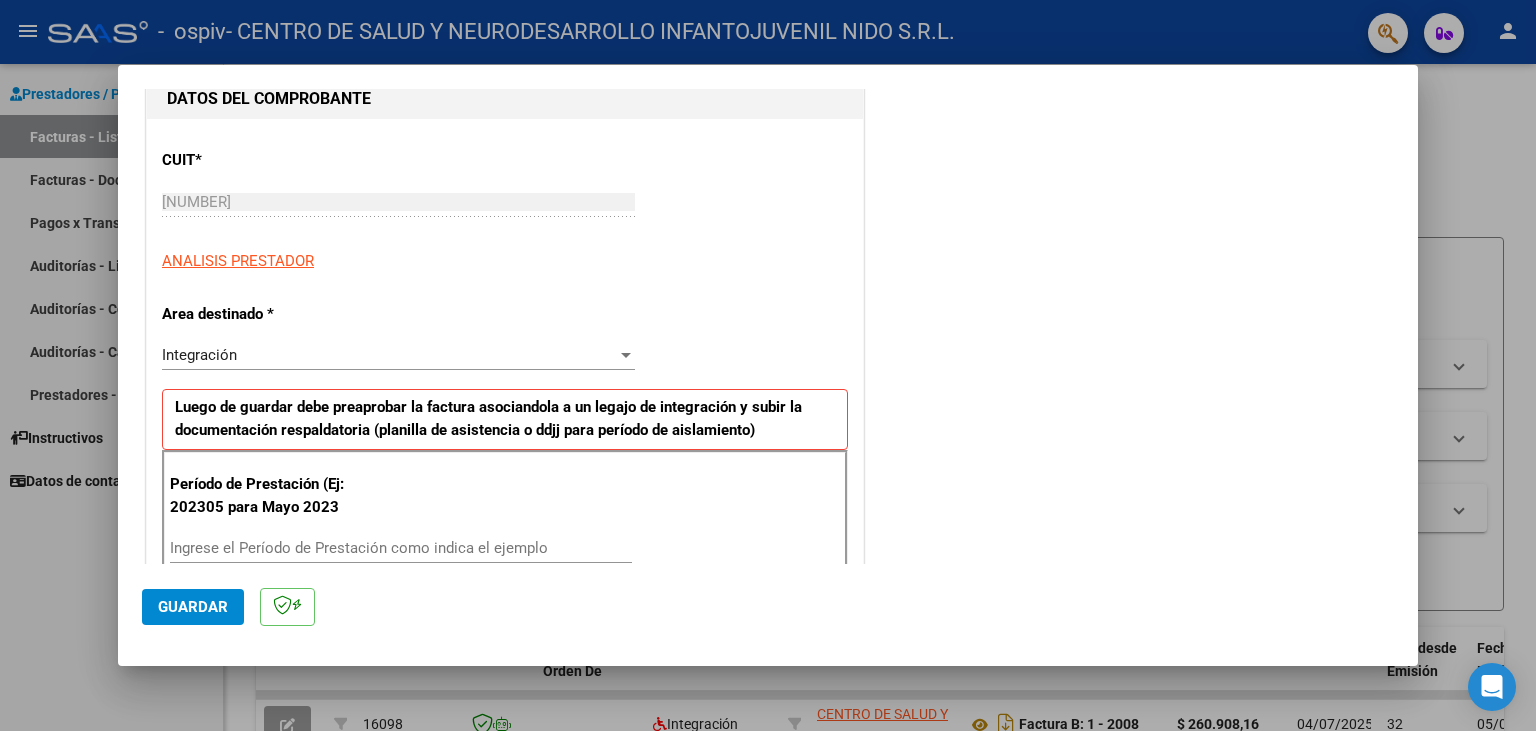 click on "Integración" at bounding box center [199, 355] 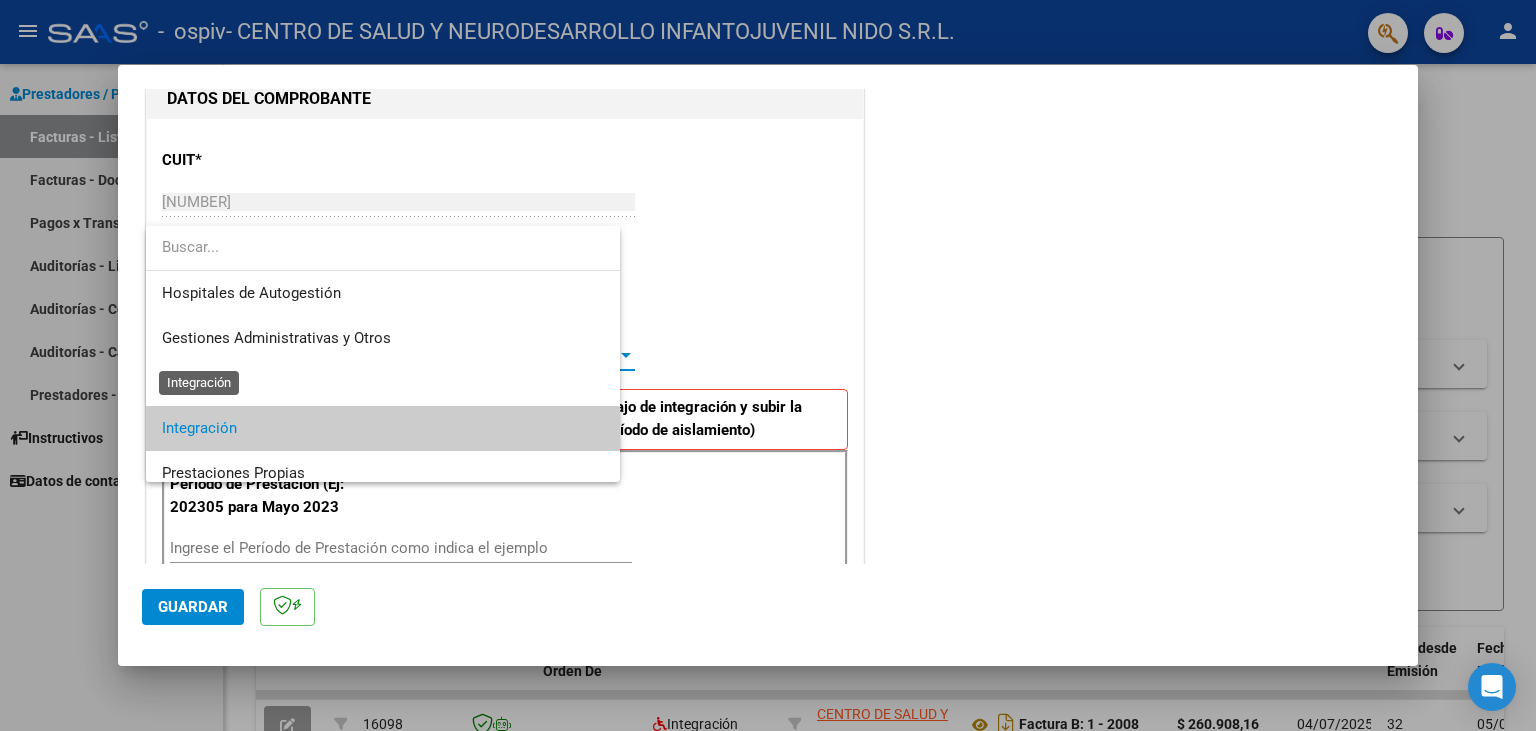 scroll, scrollTop: 74, scrollLeft: 0, axis: vertical 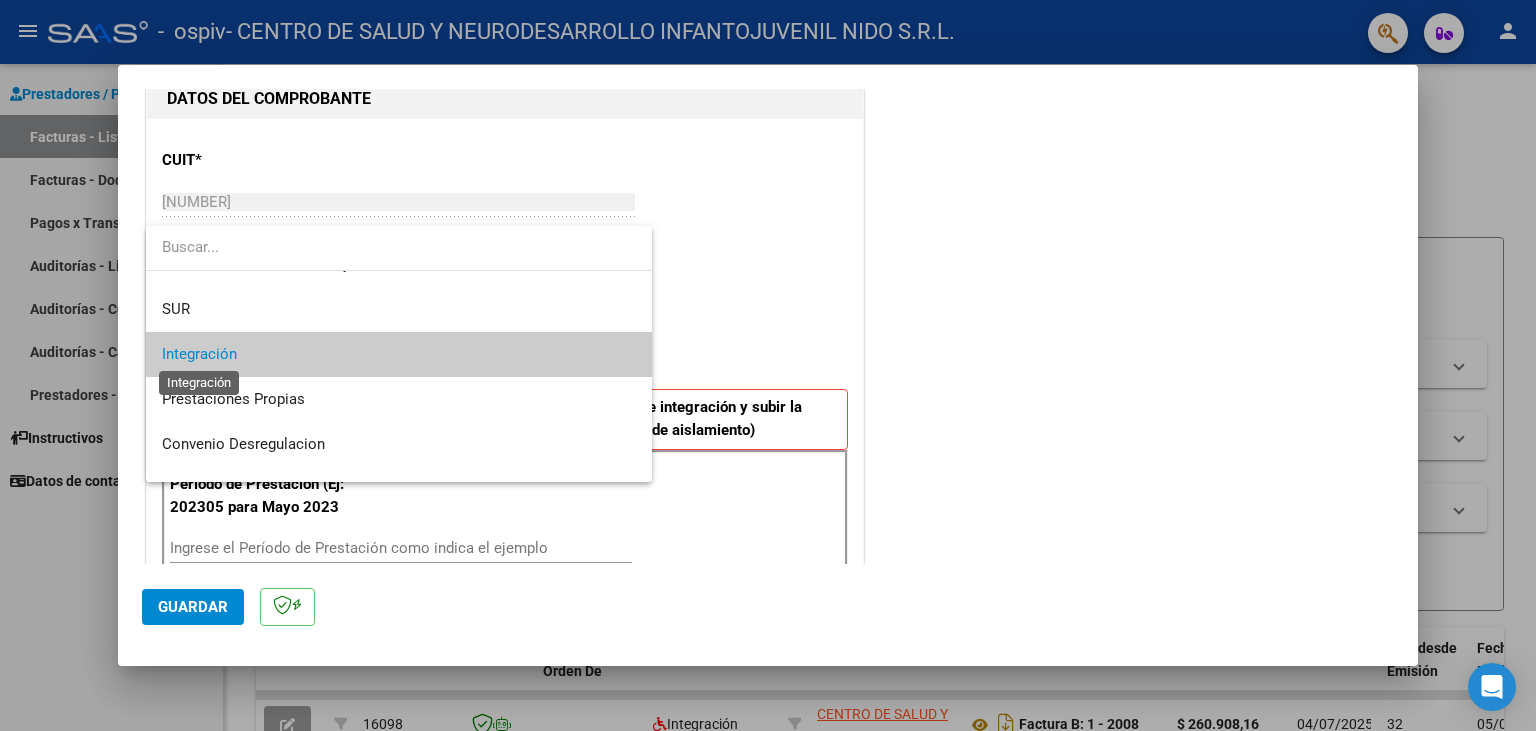 click on "Integración" at bounding box center (199, 354) 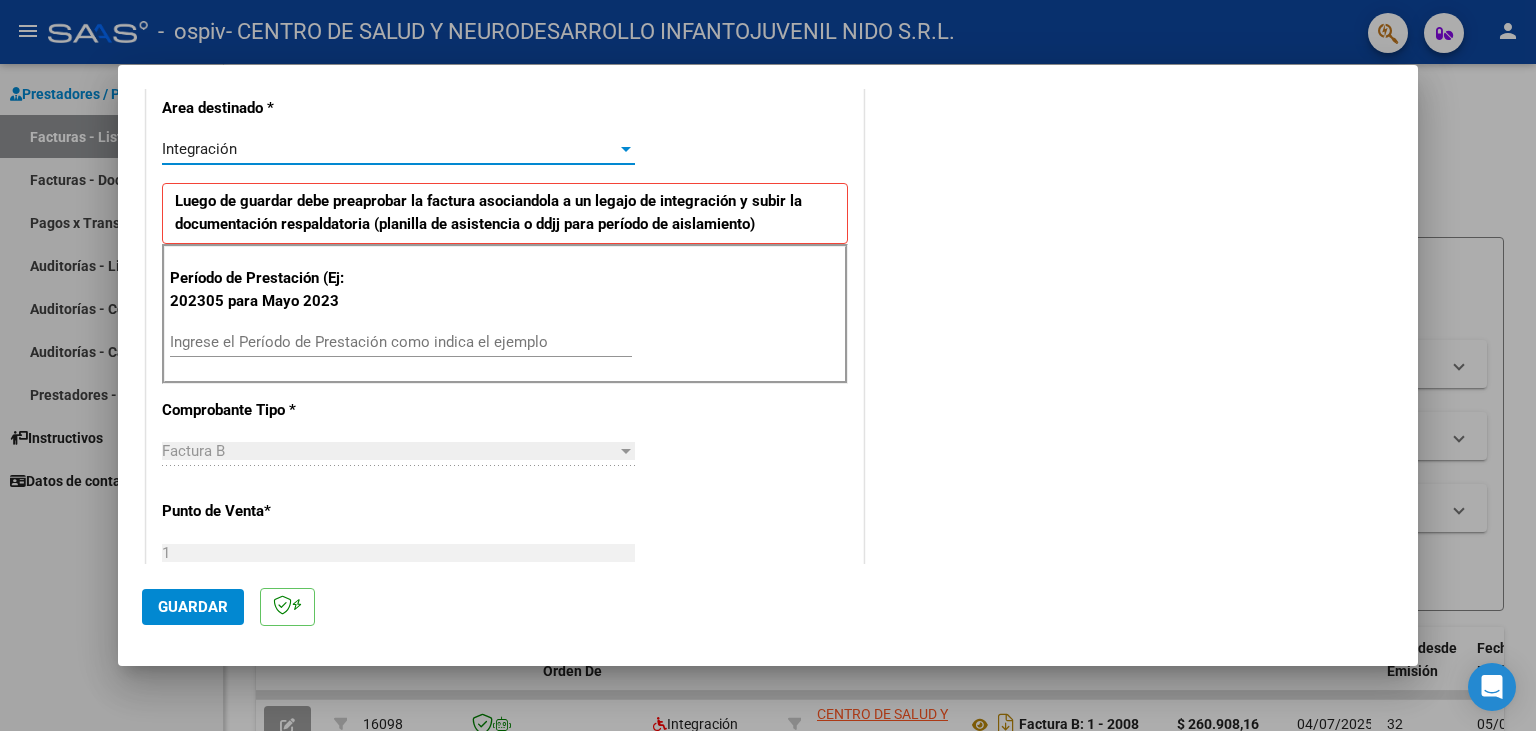 scroll, scrollTop: 441, scrollLeft: 0, axis: vertical 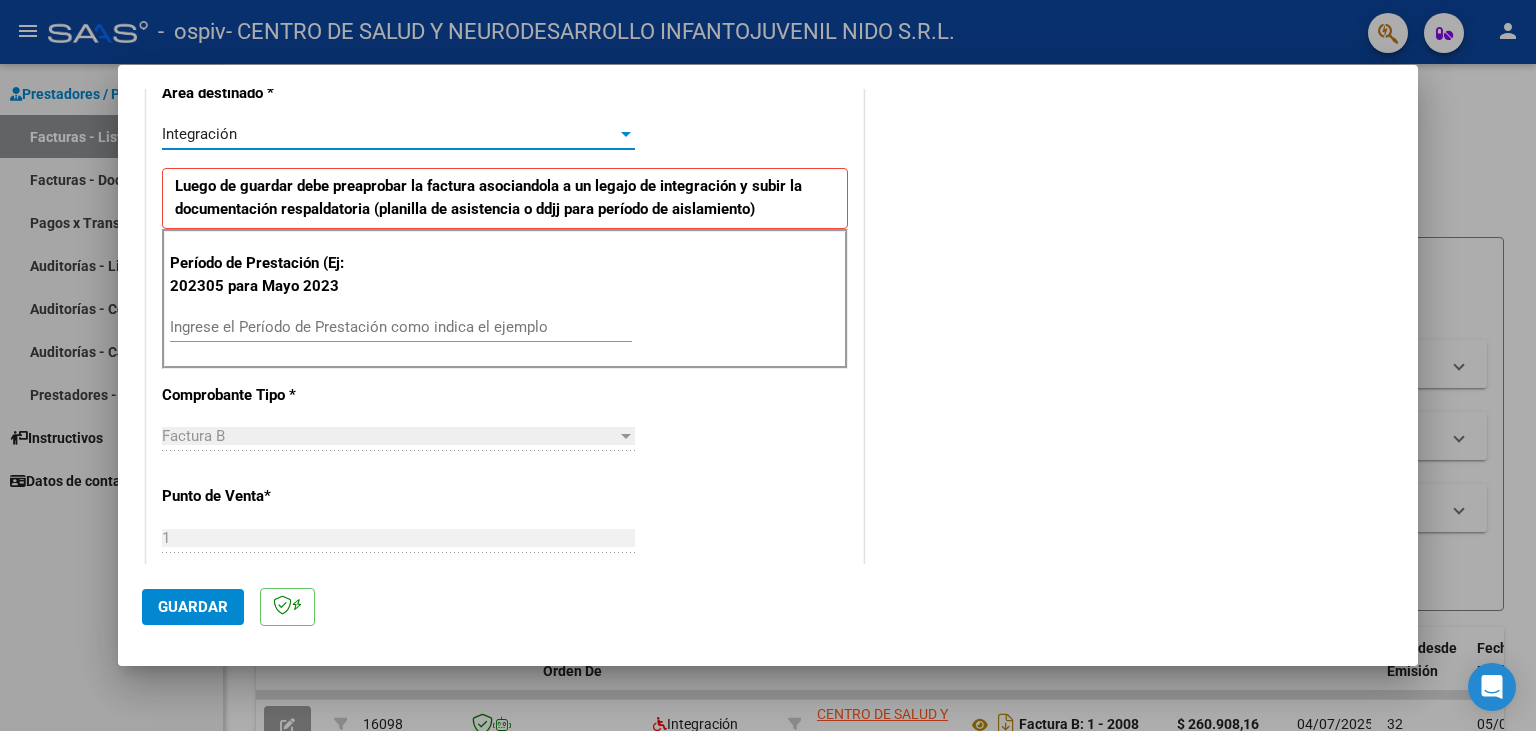click on "Ingrese el Período de Prestación como indica el ejemplo" at bounding box center (401, 327) 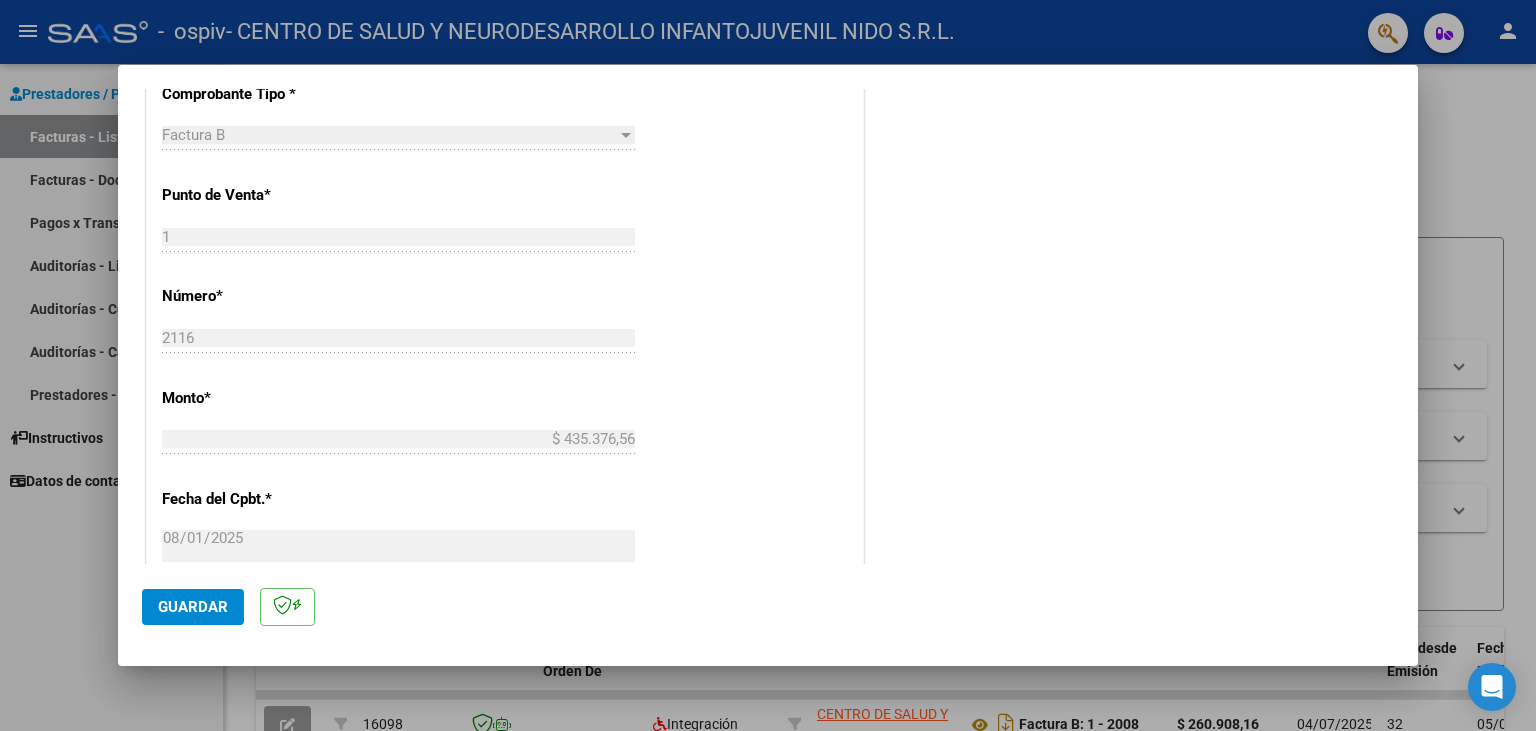scroll, scrollTop: 772, scrollLeft: 0, axis: vertical 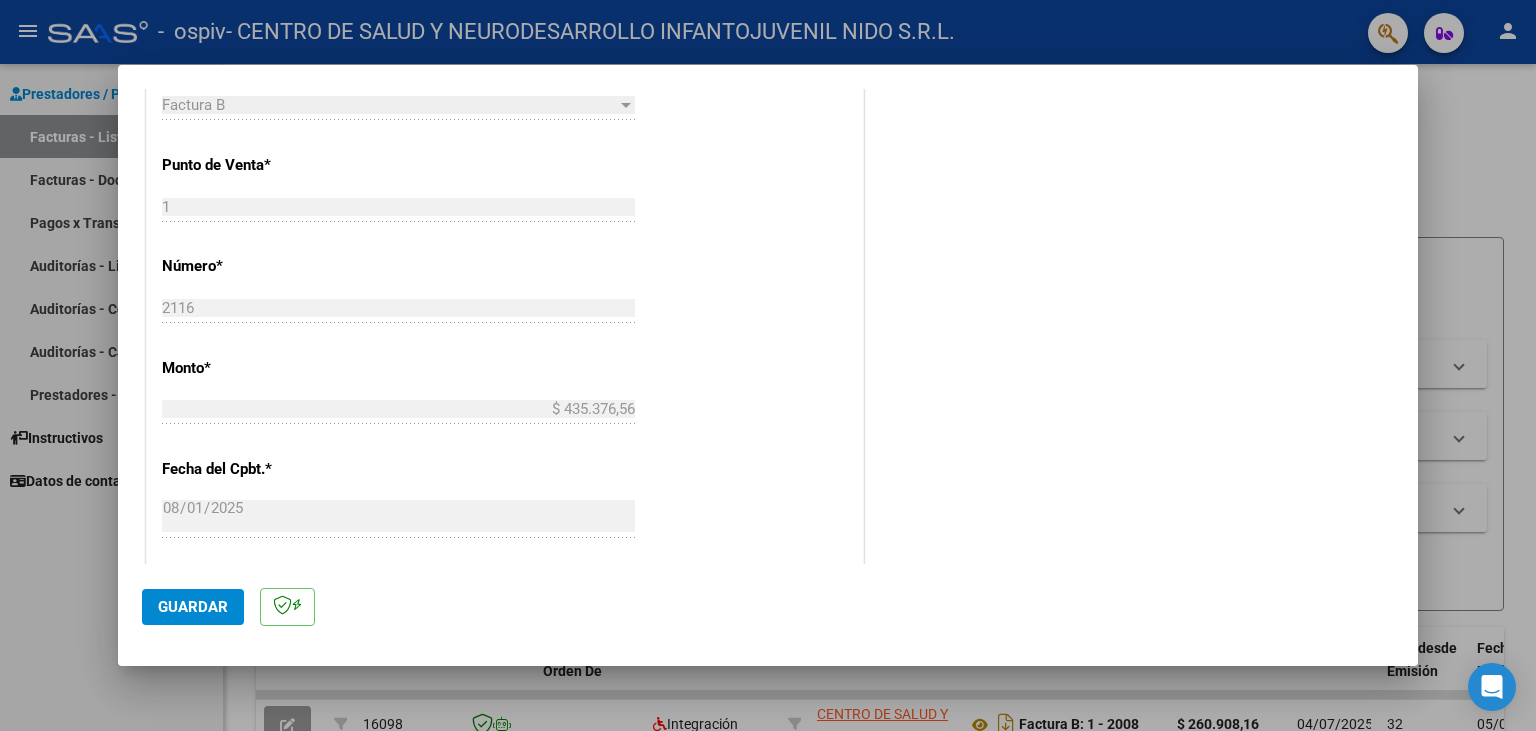 type on "202507" 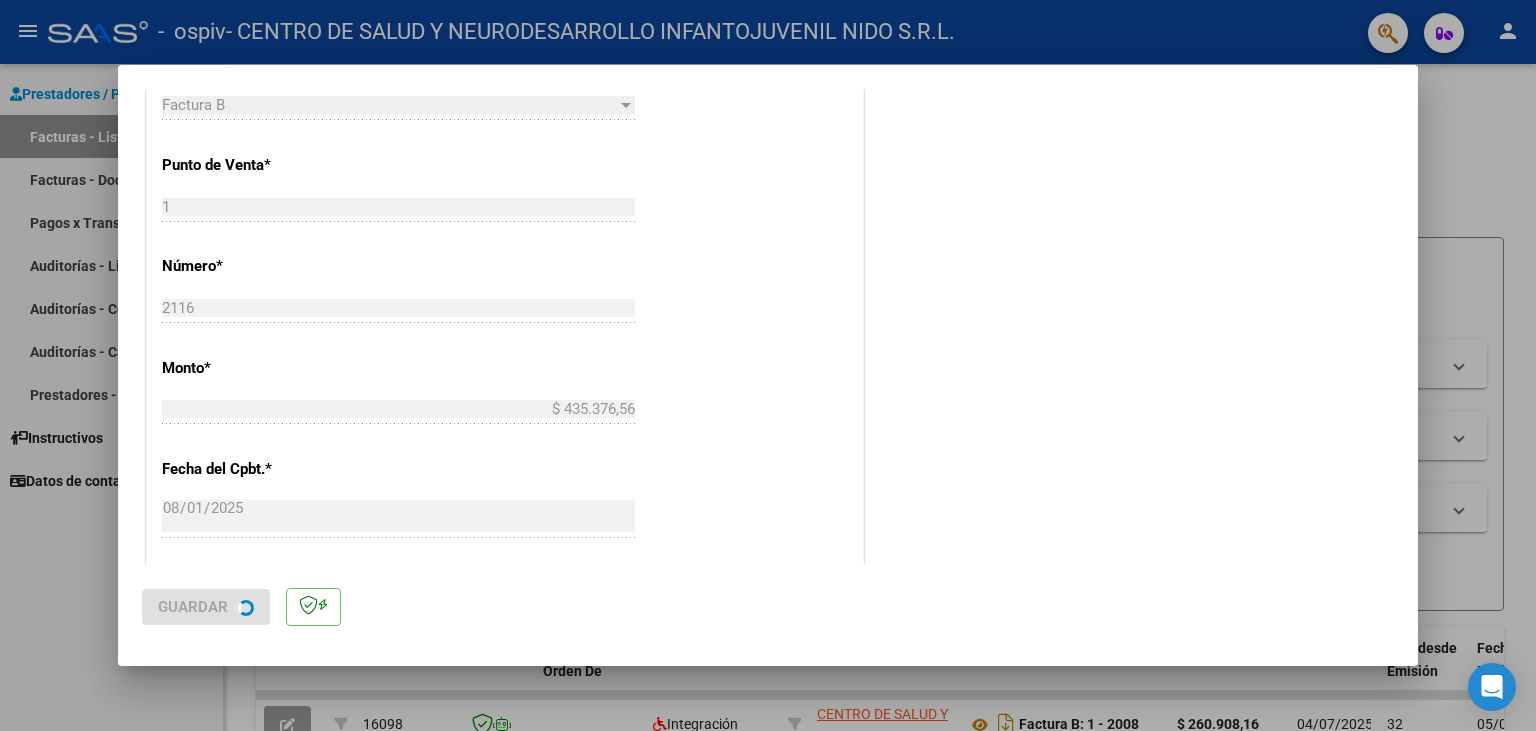scroll, scrollTop: 0, scrollLeft: 0, axis: both 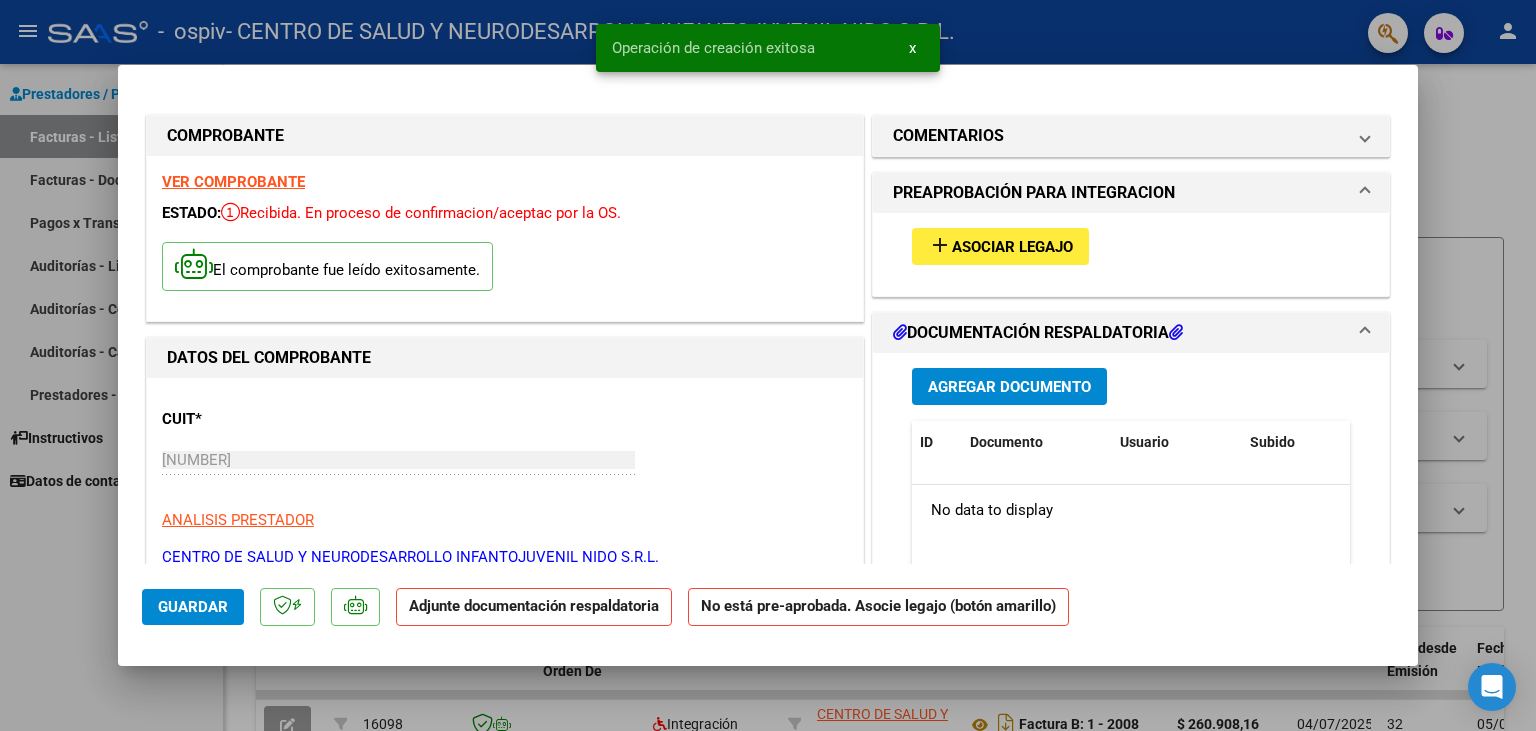 click on "Asociar Legajo" at bounding box center (1012, 247) 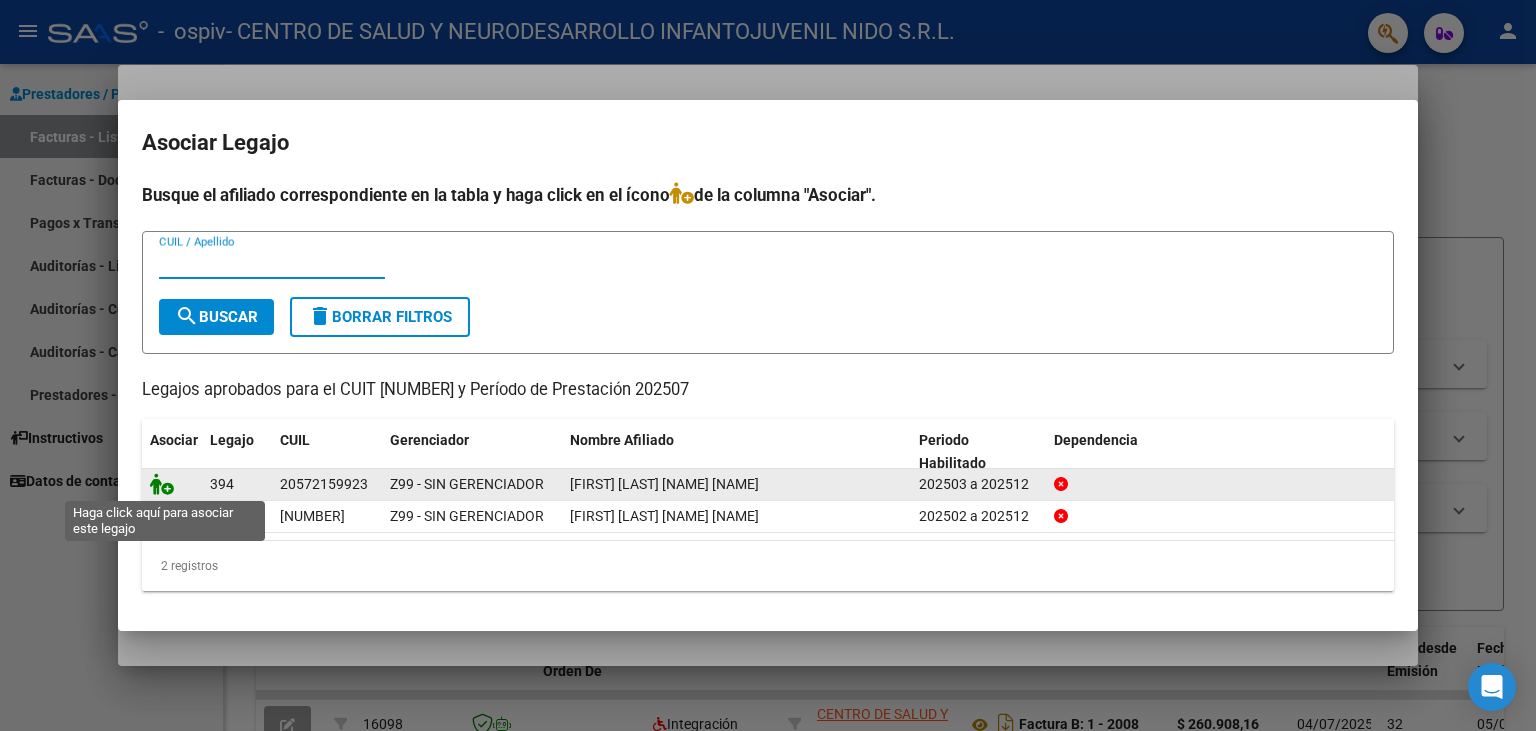 click 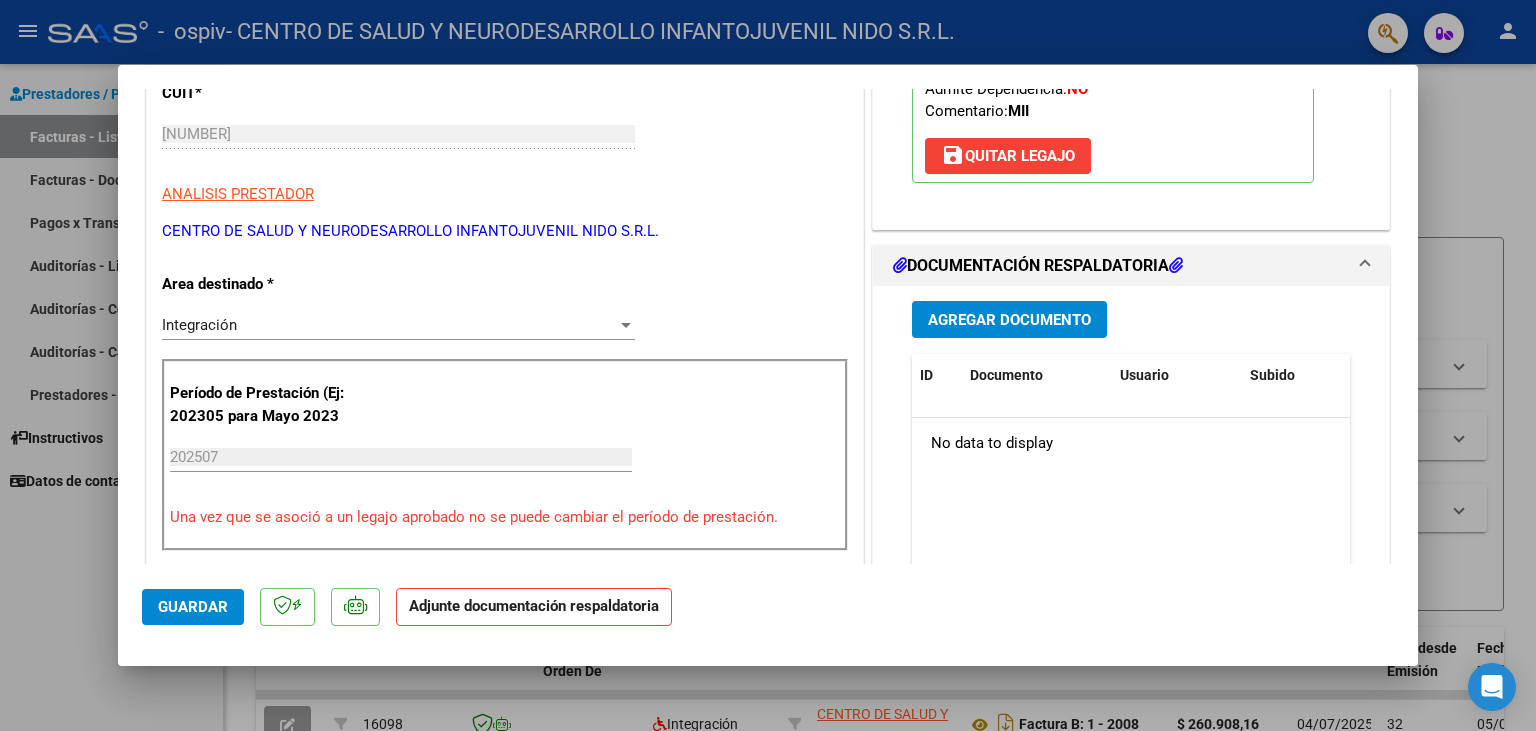 scroll, scrollTop: 331, scrollLeft: 0, axis: vertical 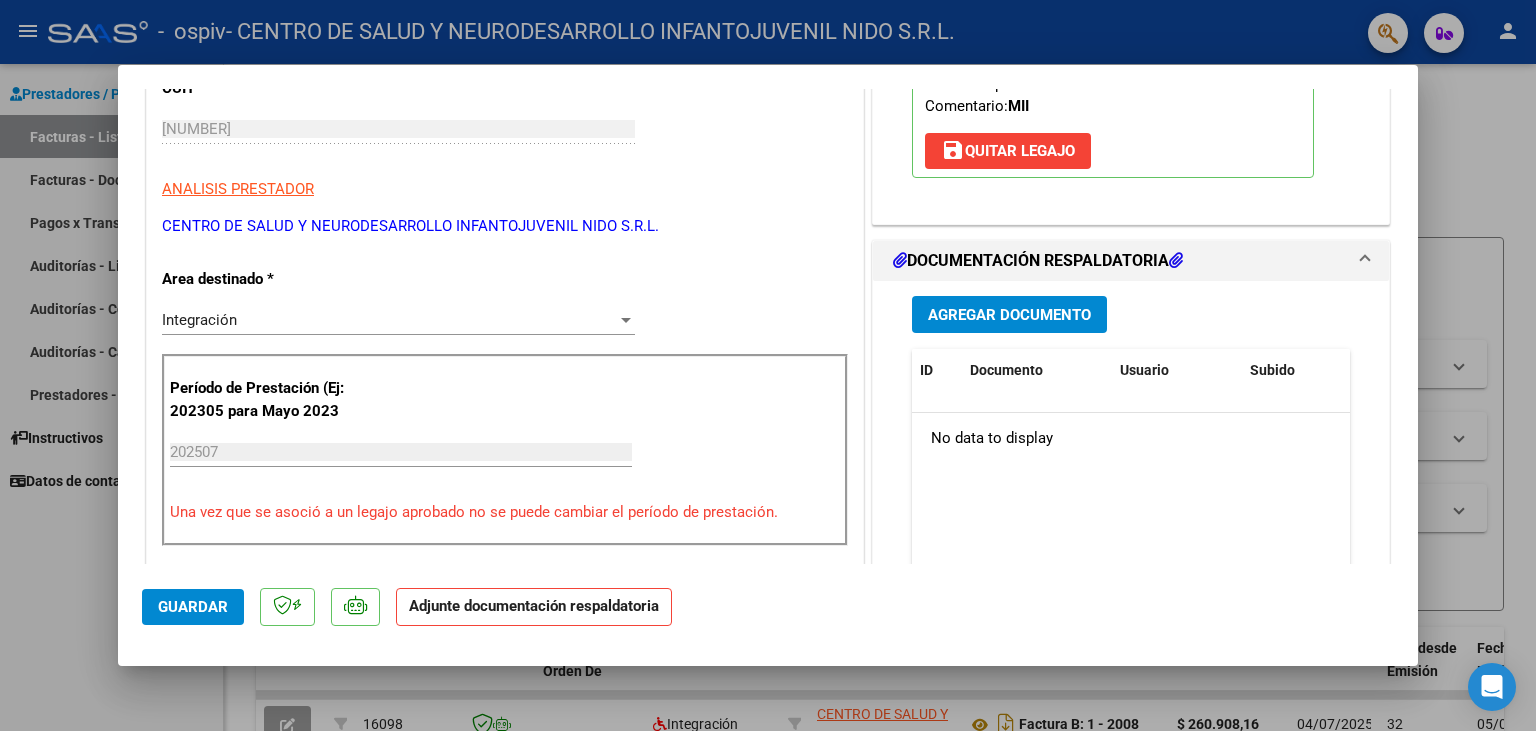 click on "Agregar Documento" at bounding box center (1009, 314) 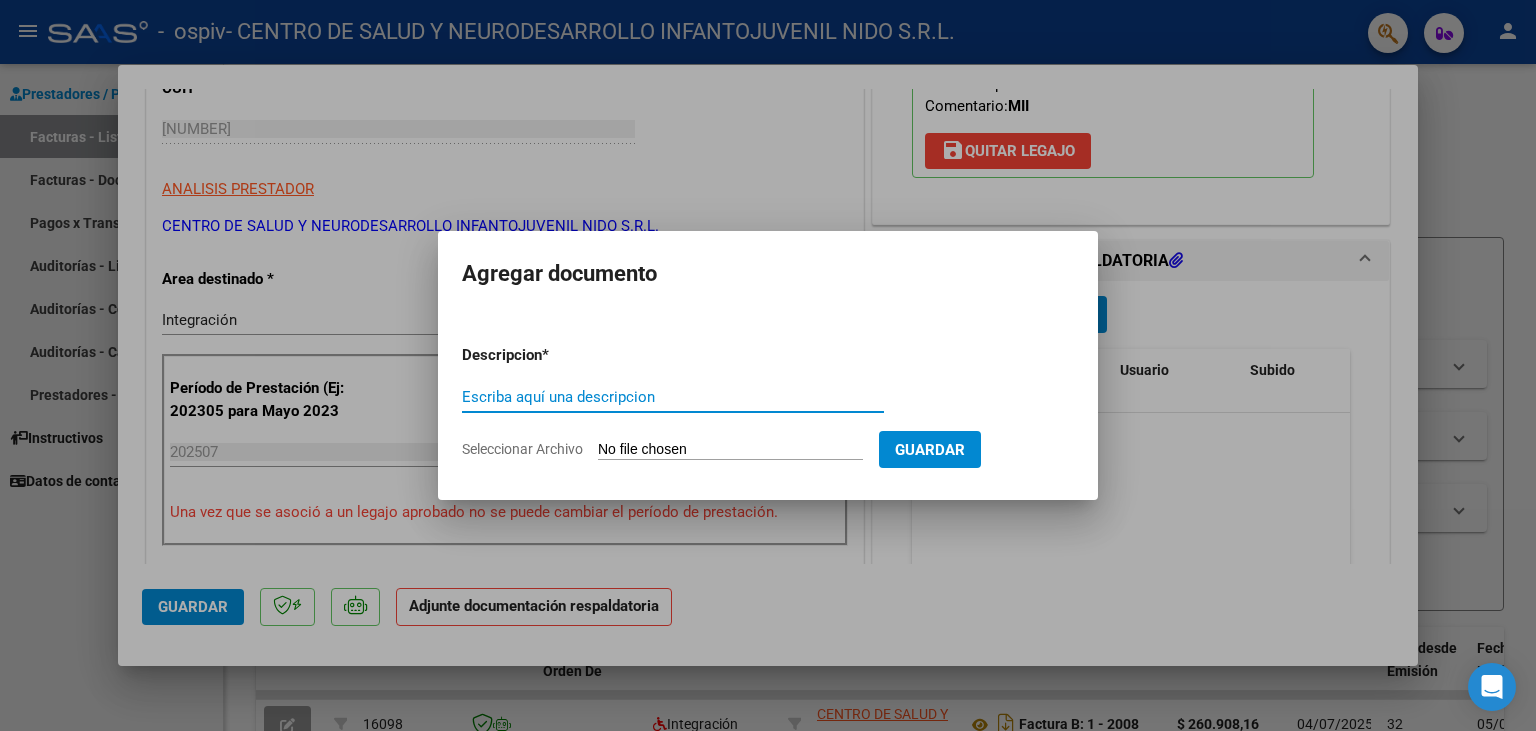 click on "Seleccionar Archivo" at bounding box center (730, 450) 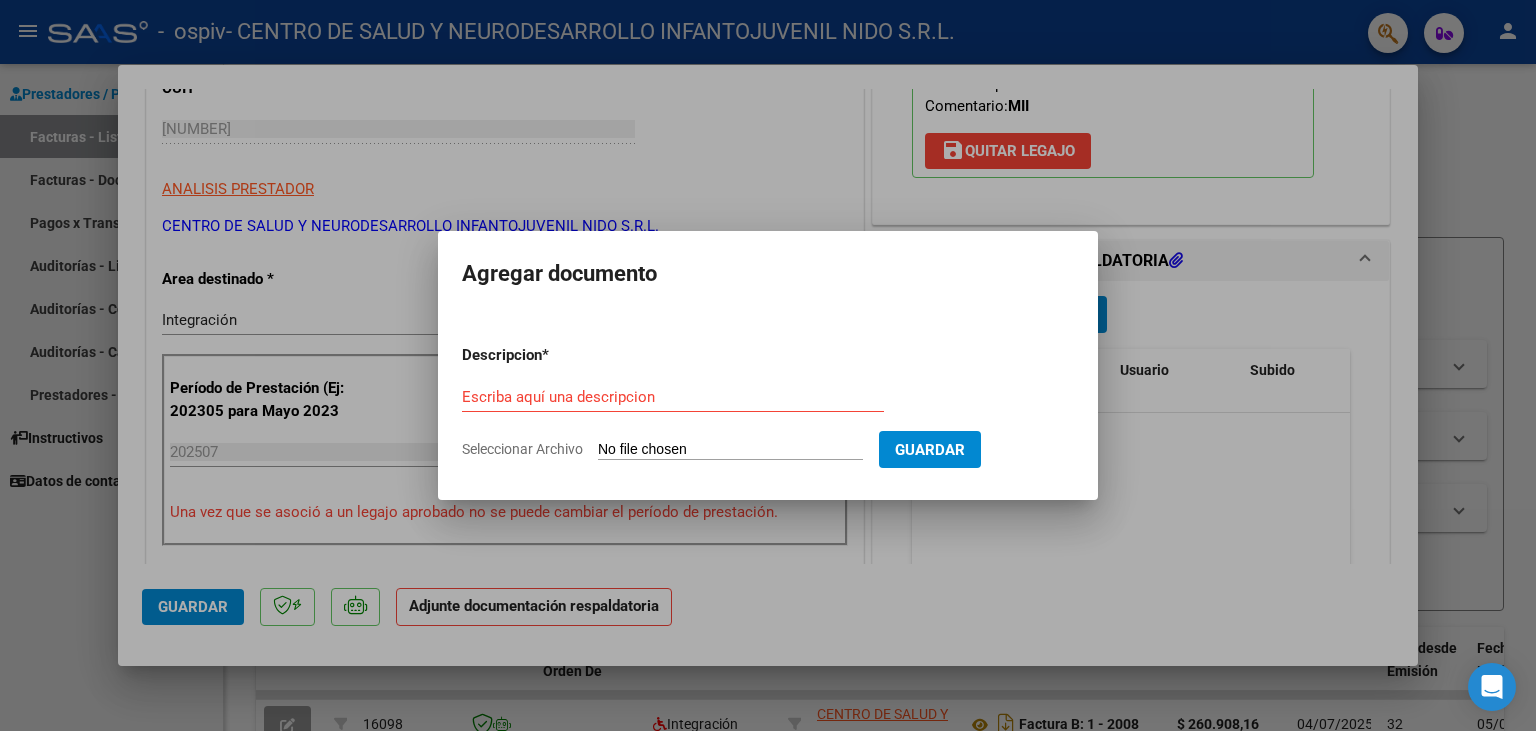type on "C:\fakepath\Planilla de Asistencias julio.pdf" 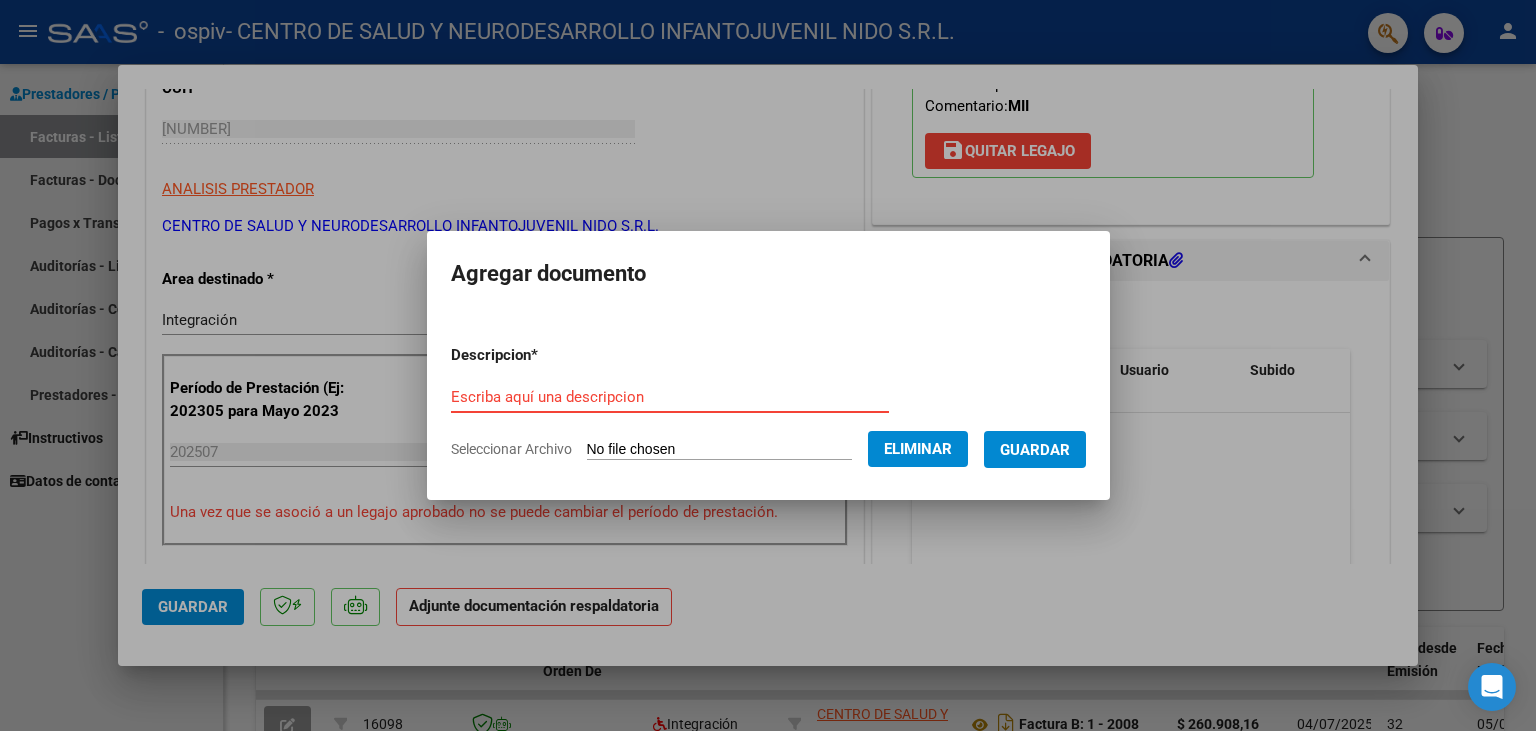 paste on "Planilla de Asistencias julio" 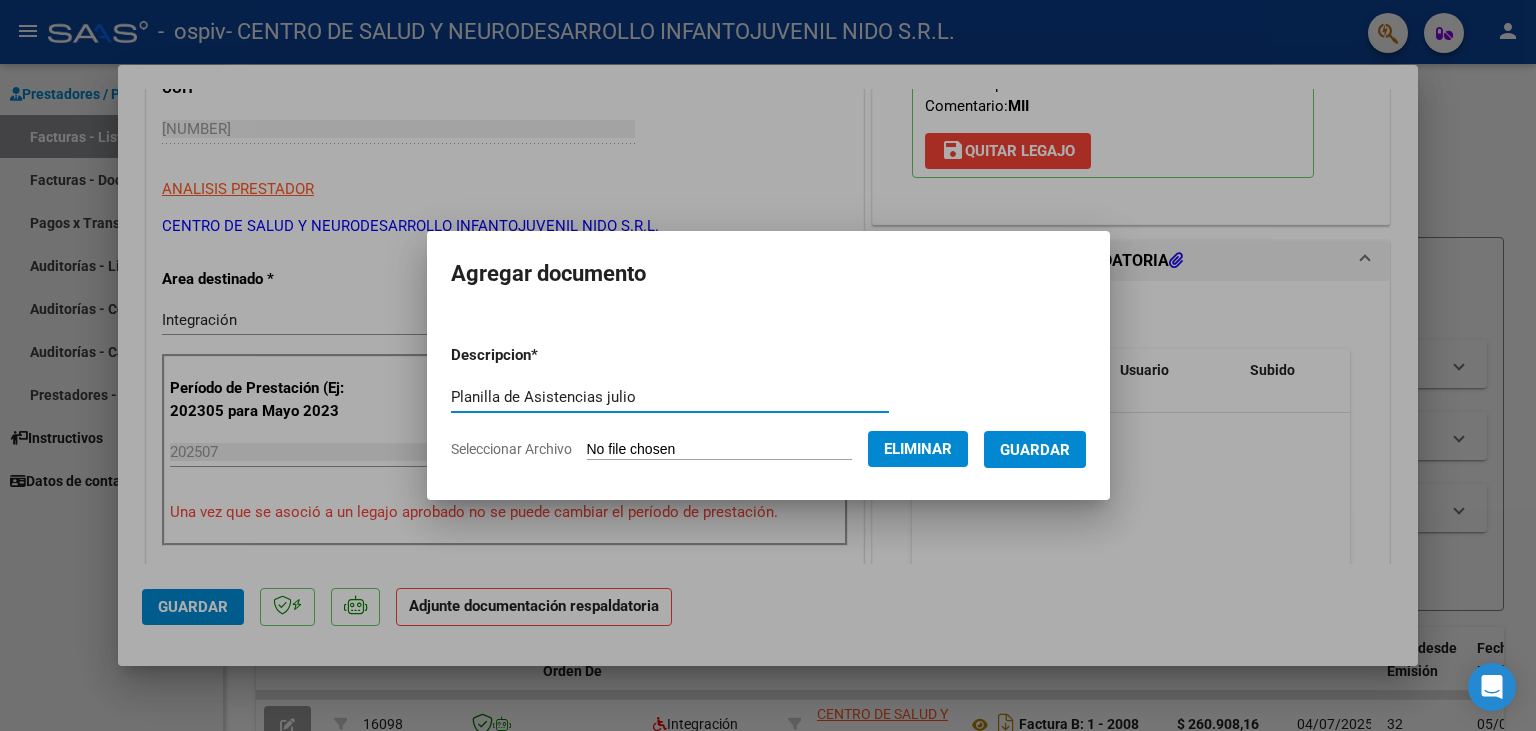 type on "Planilla de Asistencias julio" 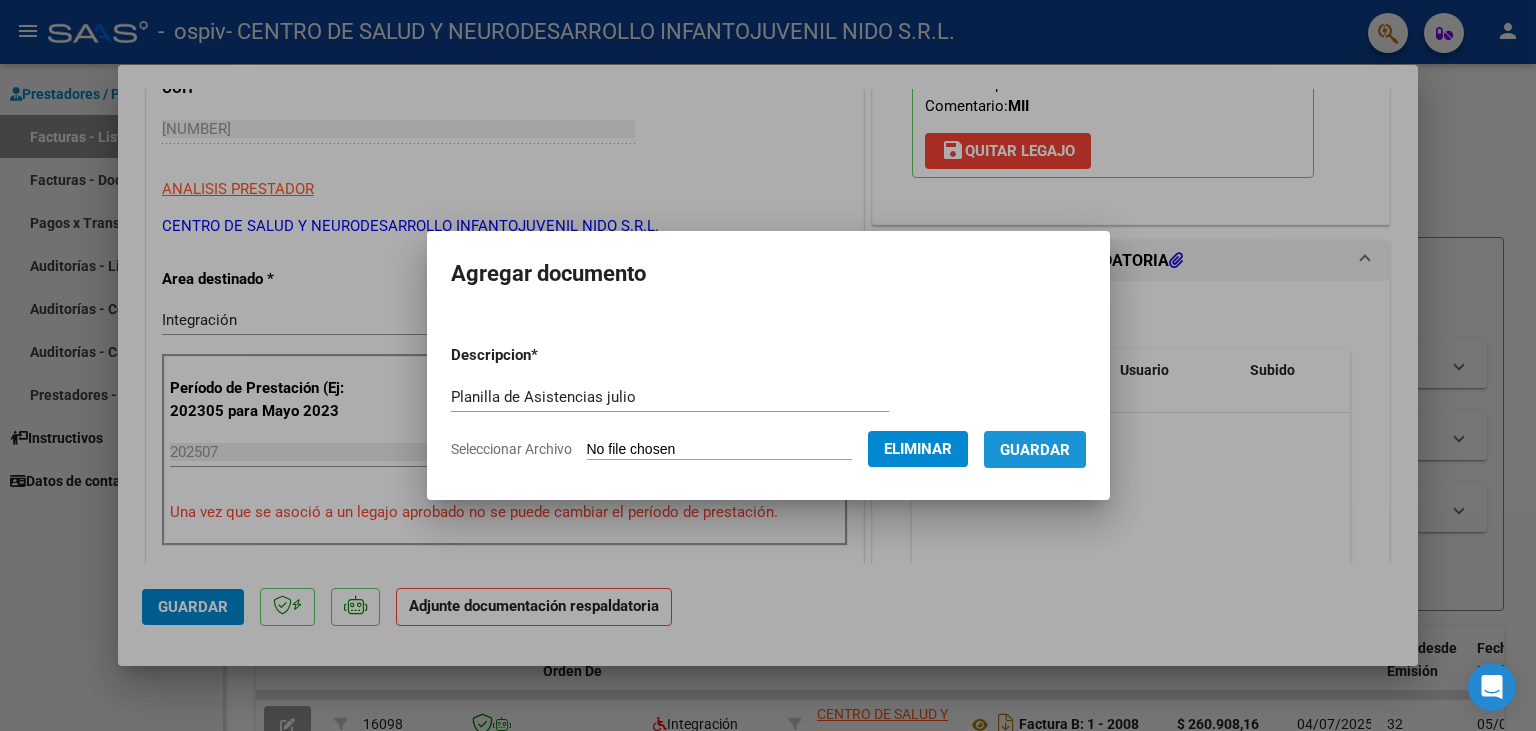 click on "Guardar" at bounding box center [1035, 450] 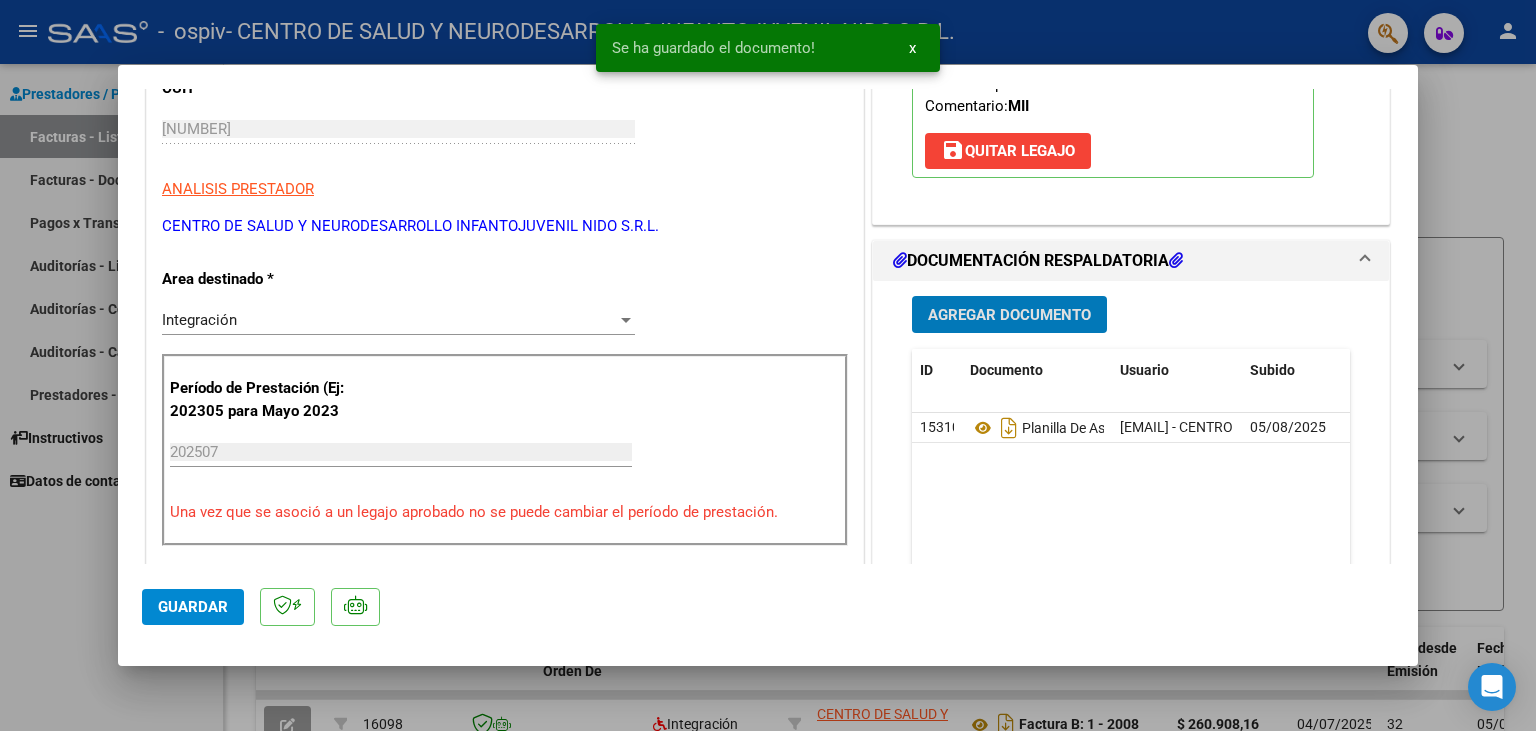 click on "Agregar Documento" at bounding box center (1009, 314) 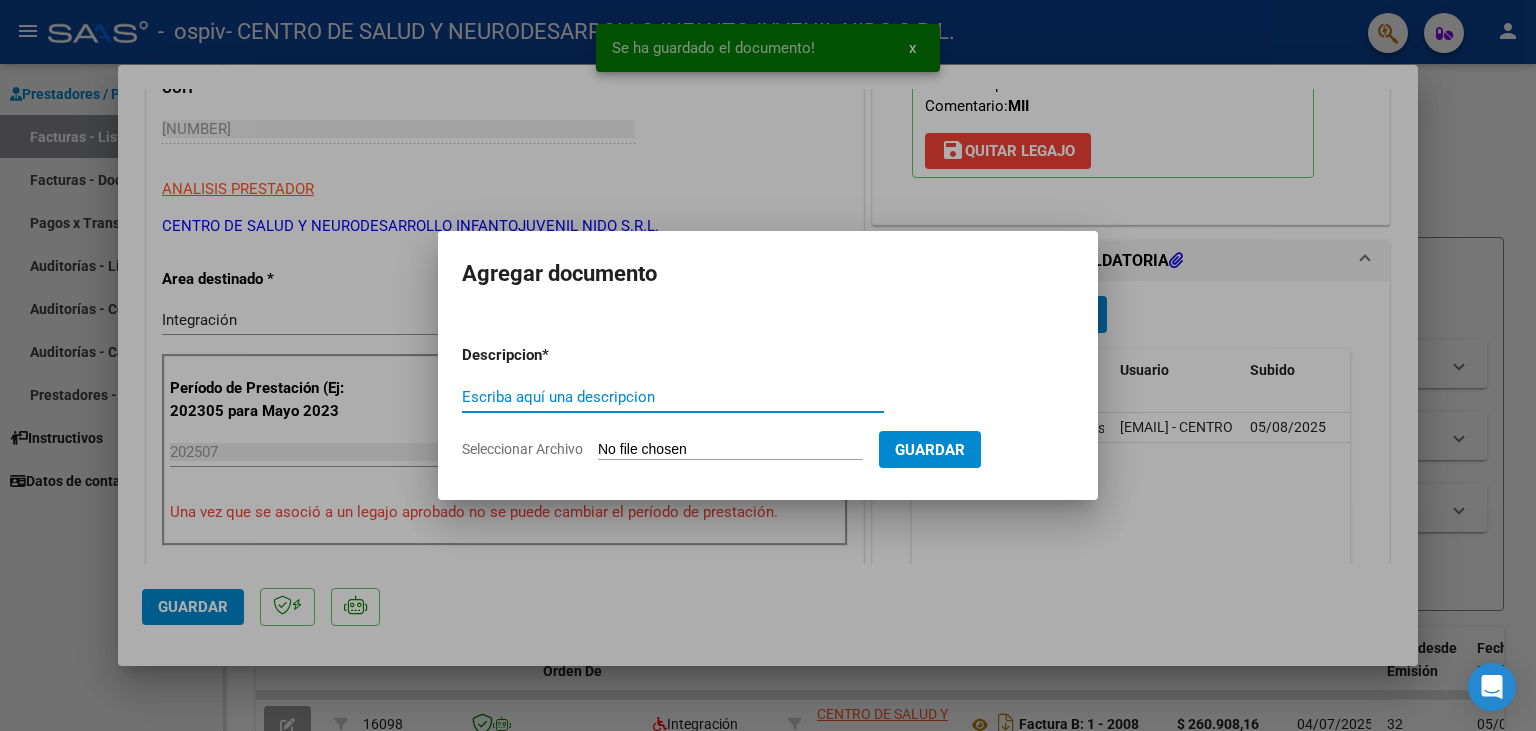 click on "Seleccionar Archivo" at bounding box center (730, 450) 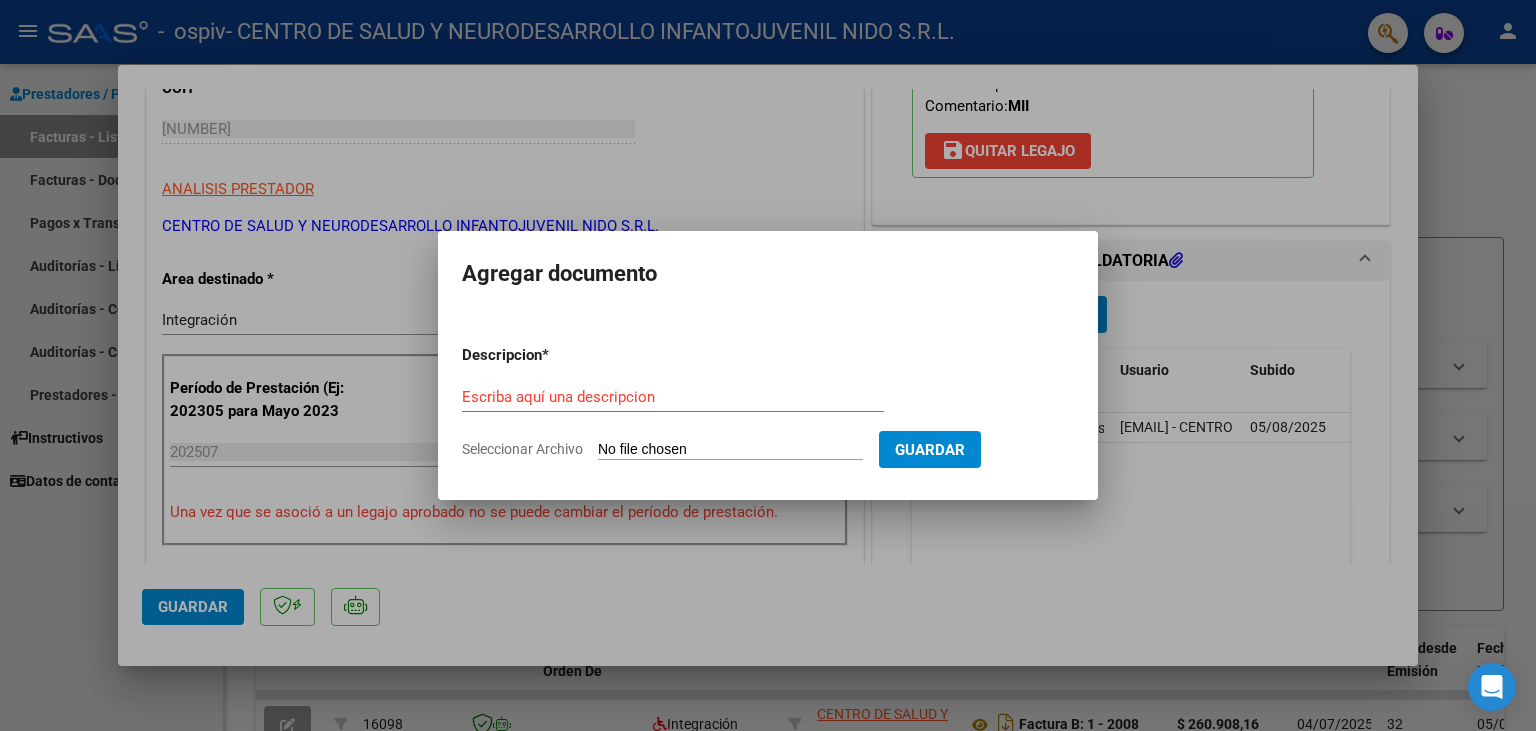 type on "C:\fakepath\[FIRST] [NAME] [LAST] [NAME] [NUMBER].pdf" 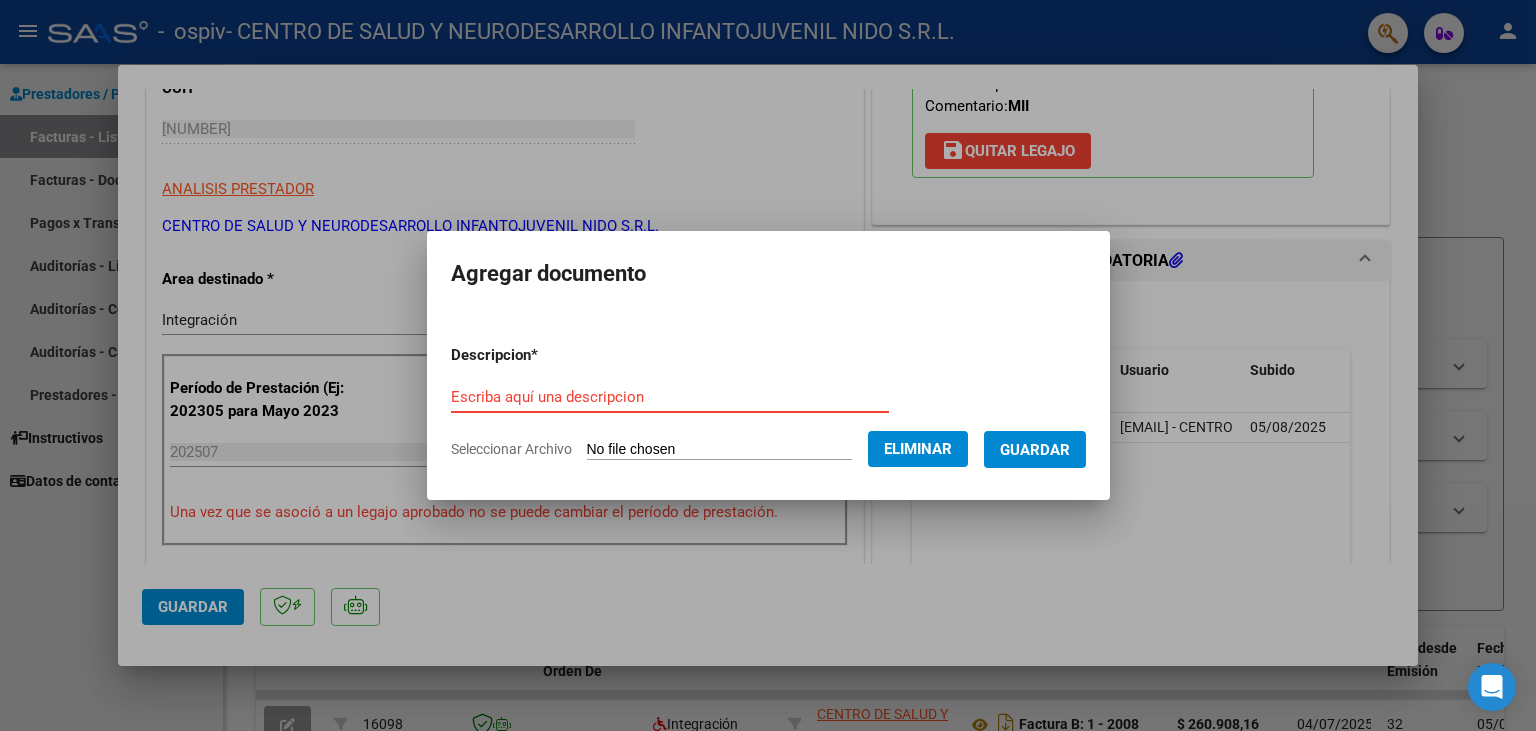 paste on "[FIRST] [NAME] [LAST] [NAME] [NUMBER]" 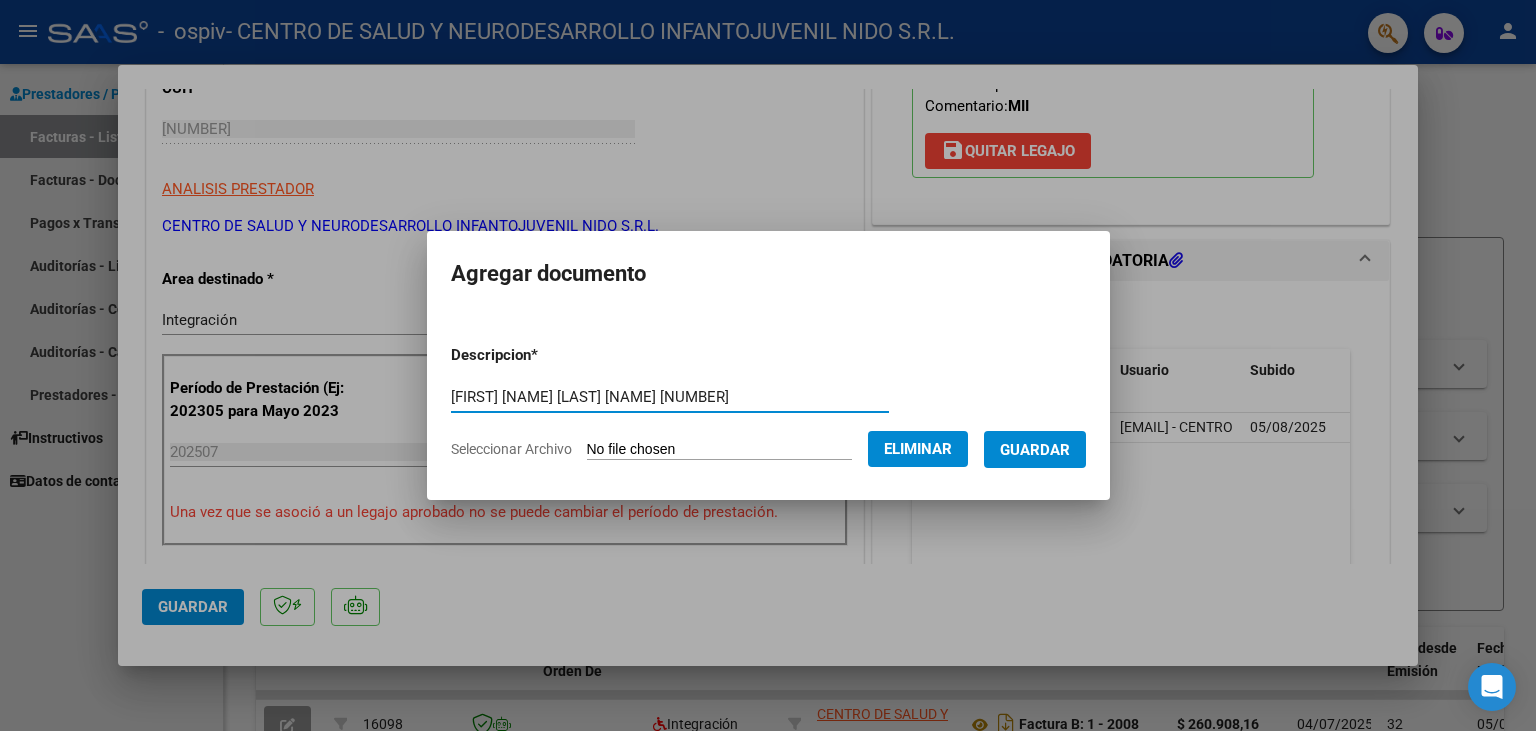 type on "[FIRST] [NAME] [LAST] [NAME] [NUMBER]" 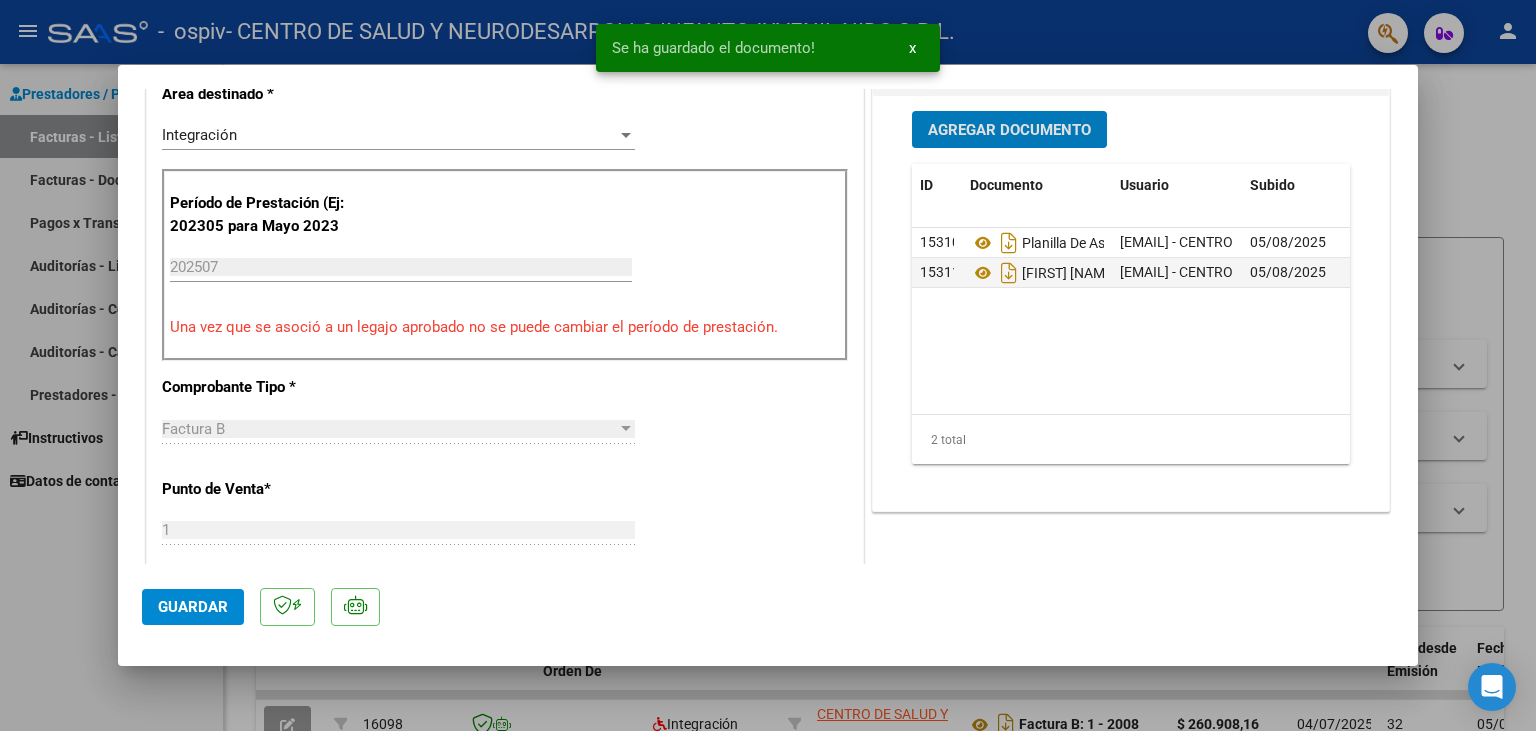 scroll, scrollTop: 662, scrollLeft: 0, axis: vertical 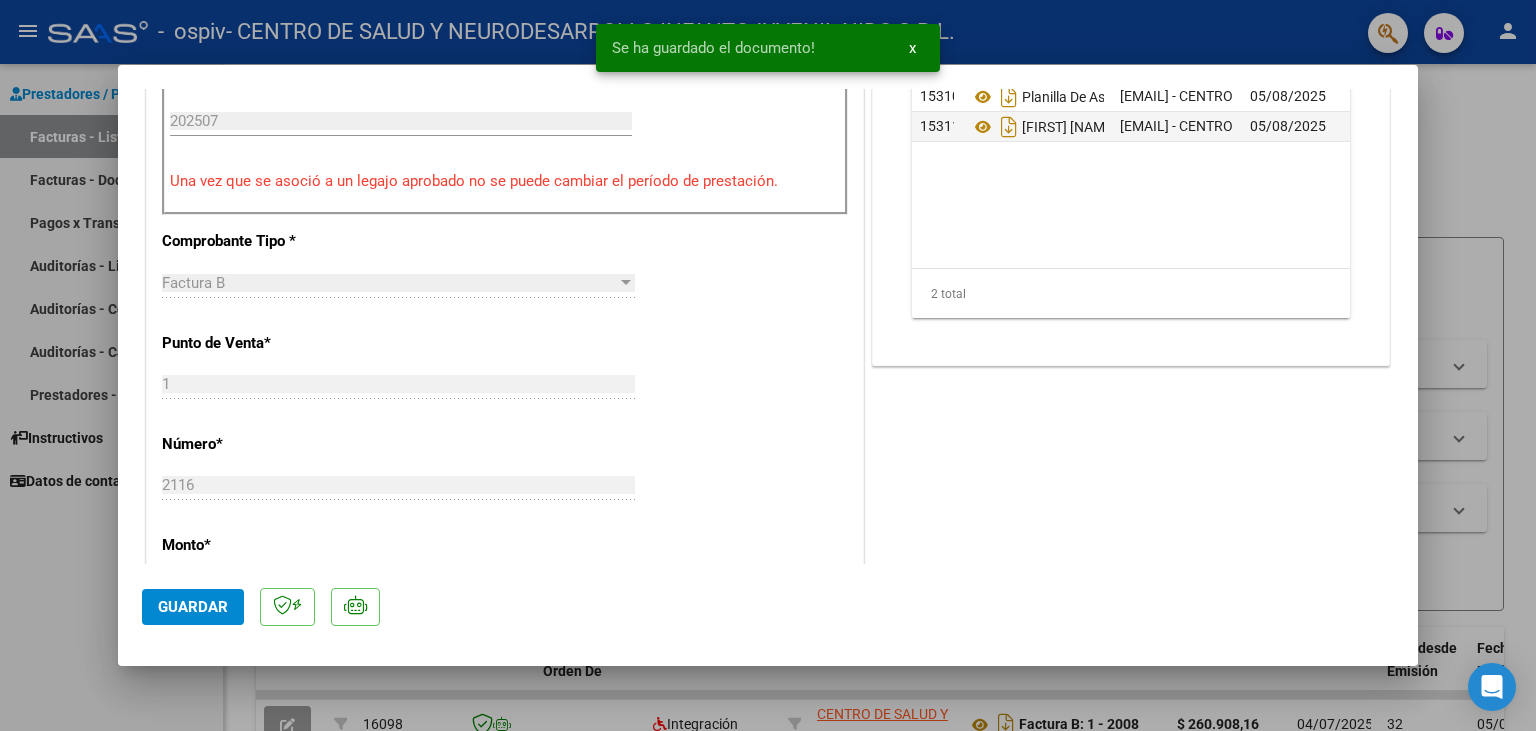 click on "Guardar" 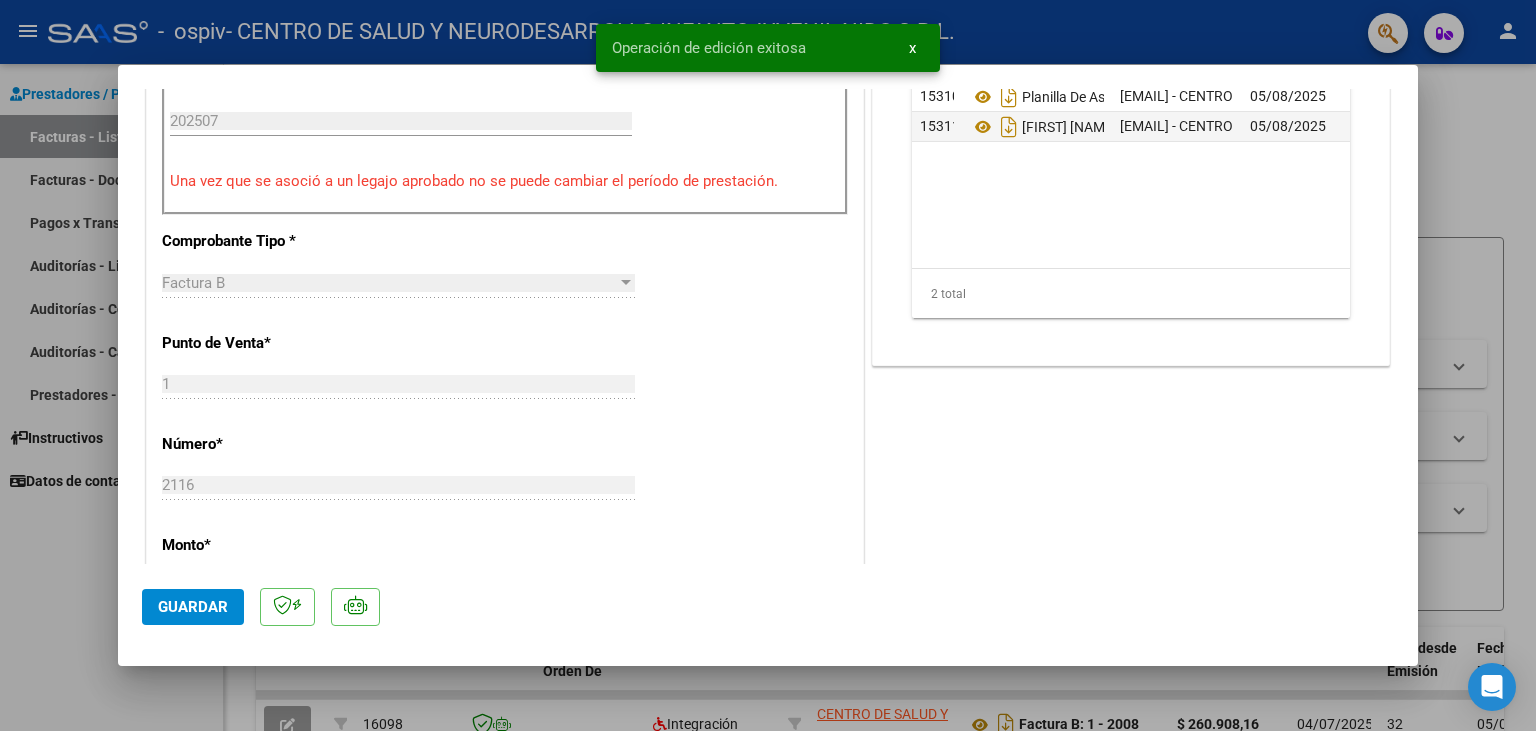 type 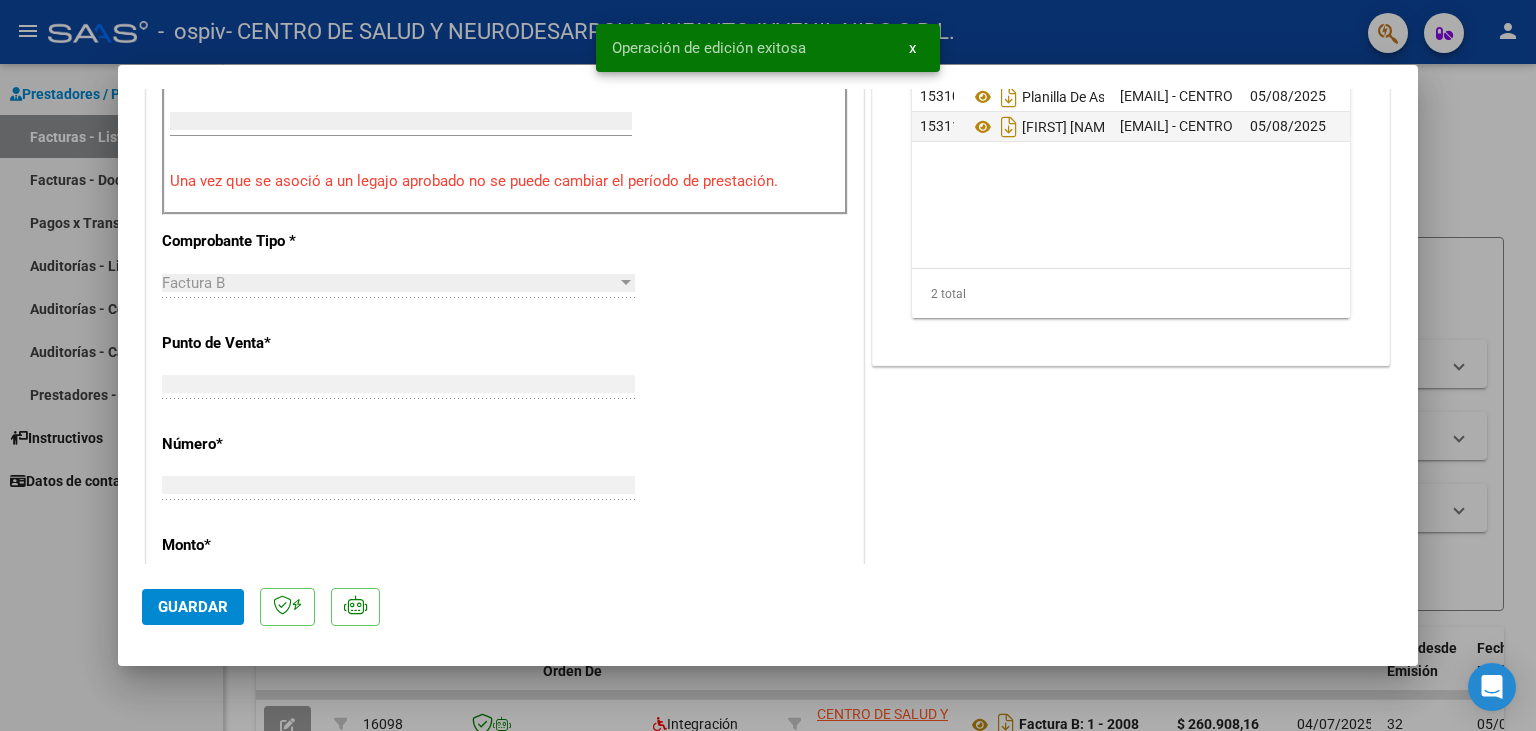 scroll, scrollTop: 0, scrollLeft: 0, axis: both 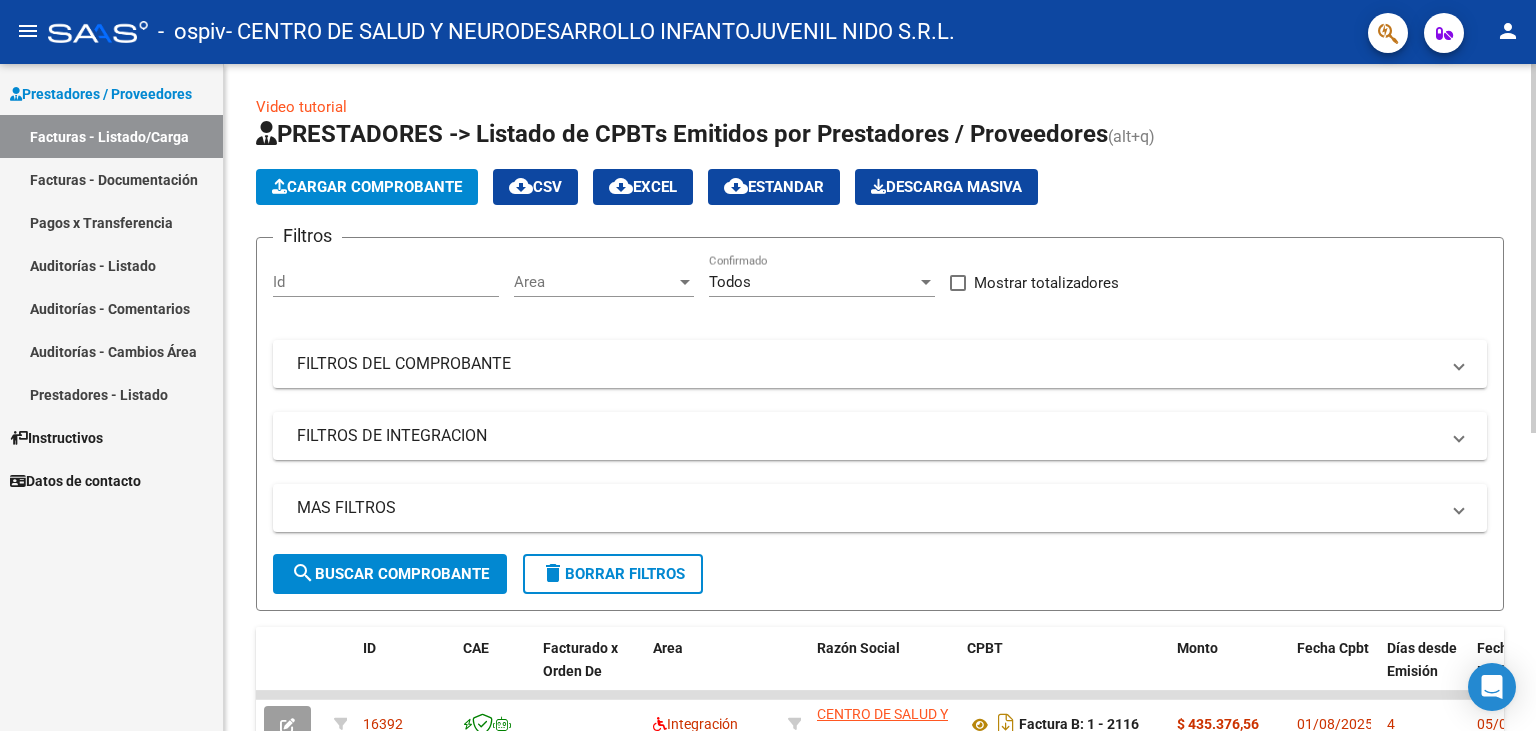 click on "Cargar Comprobante" 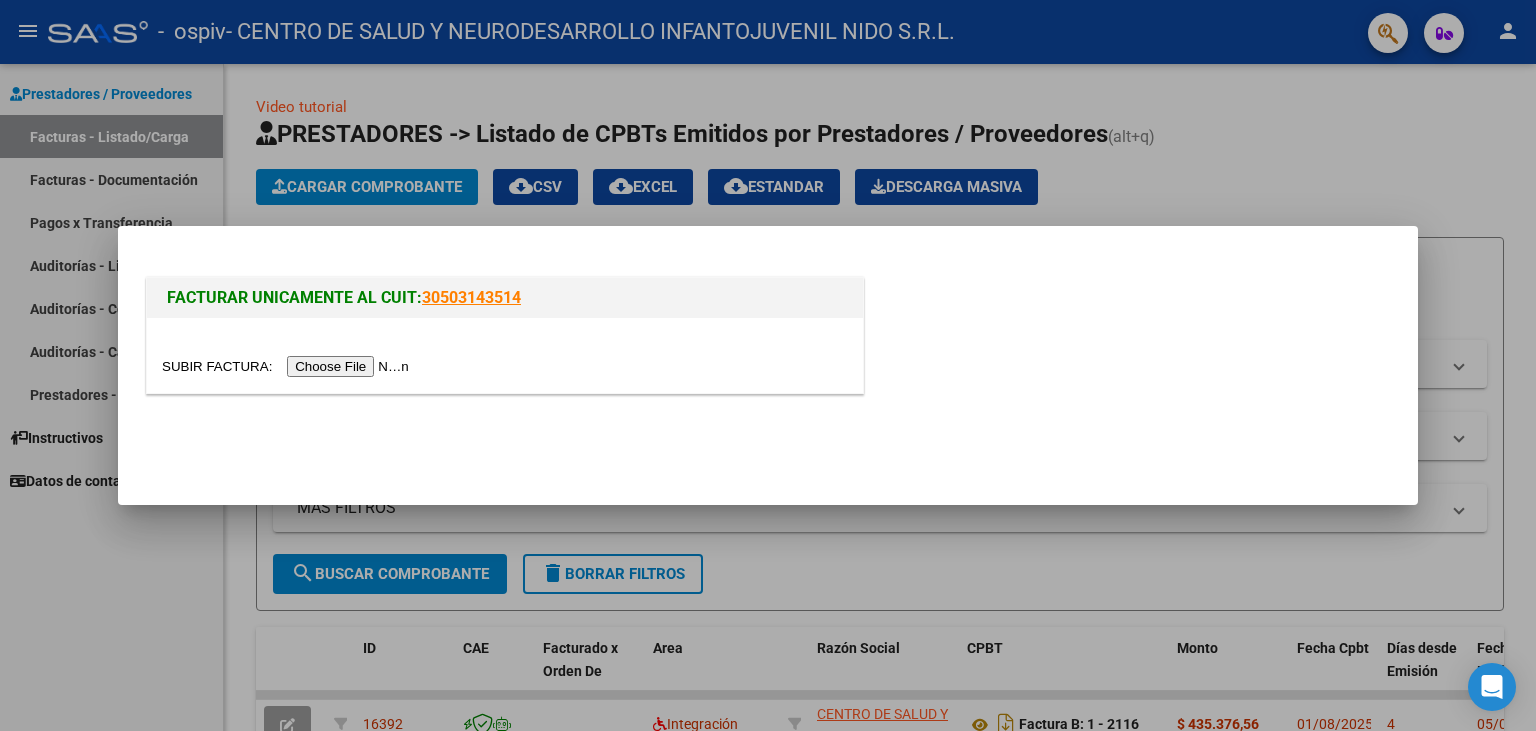 click at bounding box center [505, 355] 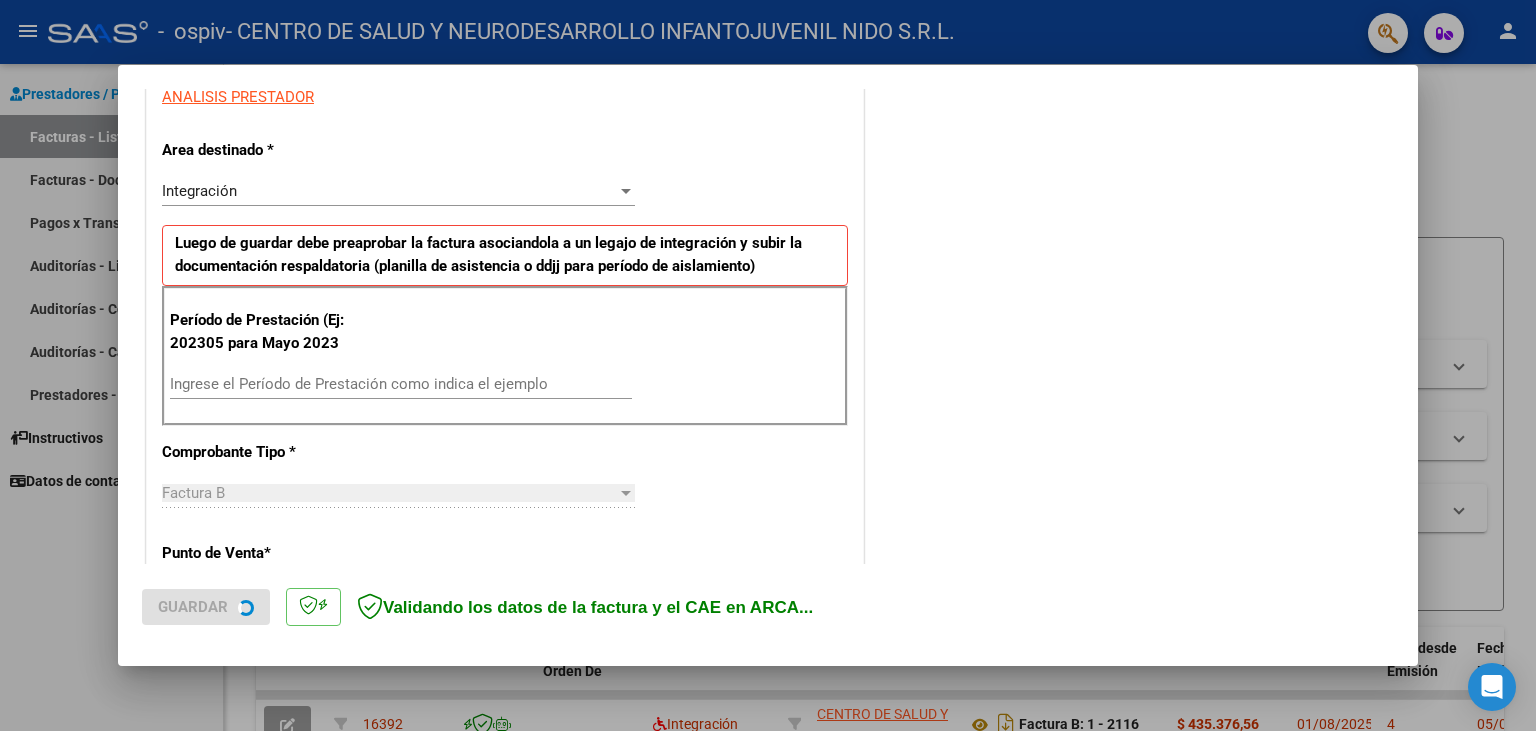 scroll, scrollTop: 441, scrollLeft: 0, axis: vertical 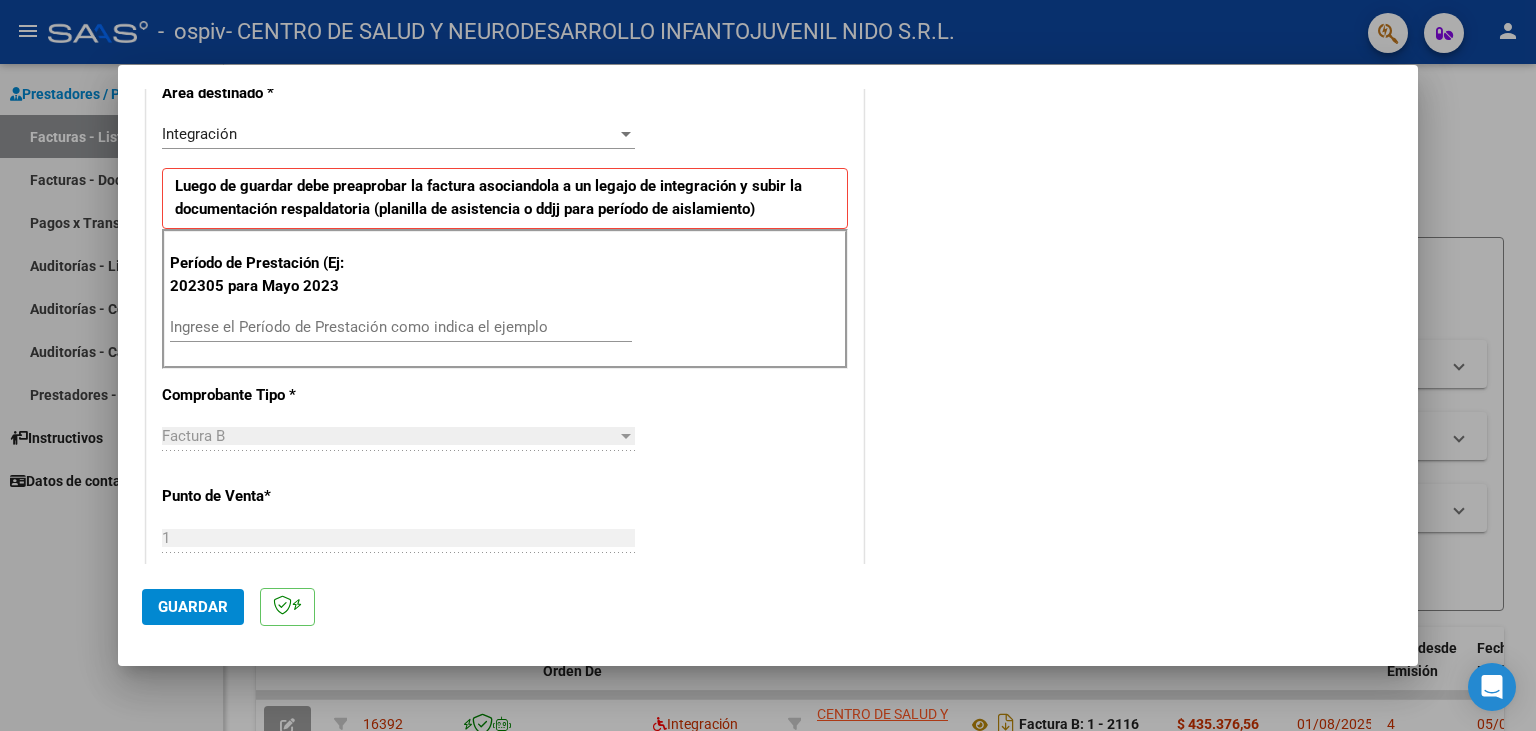 click on "Ingrese el Período de Prestación como indica el ejemplo" at bounding box center (401, 327) 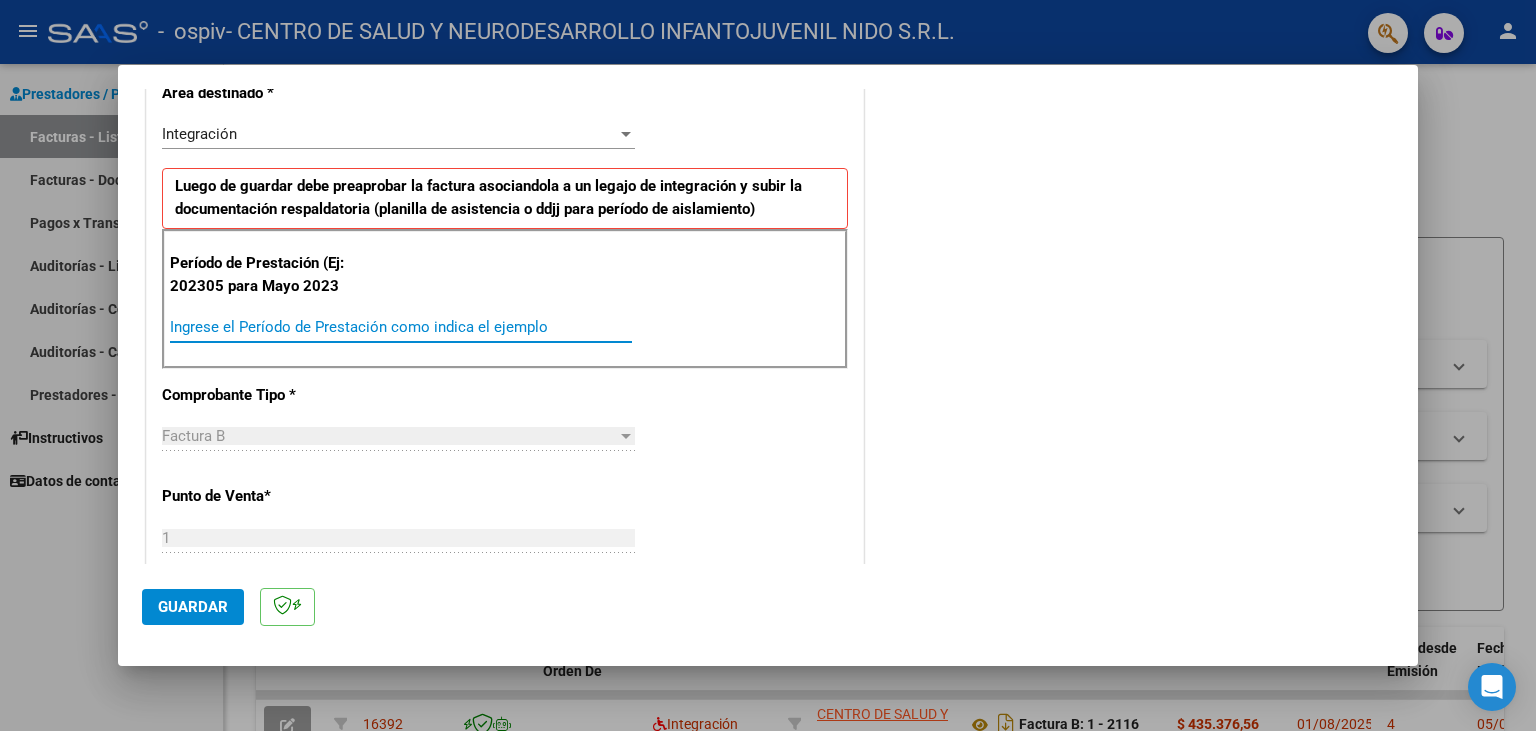 click on "Ingrese el Período de Prestación como indica el ejemplo" at bounding box center (401, 327) 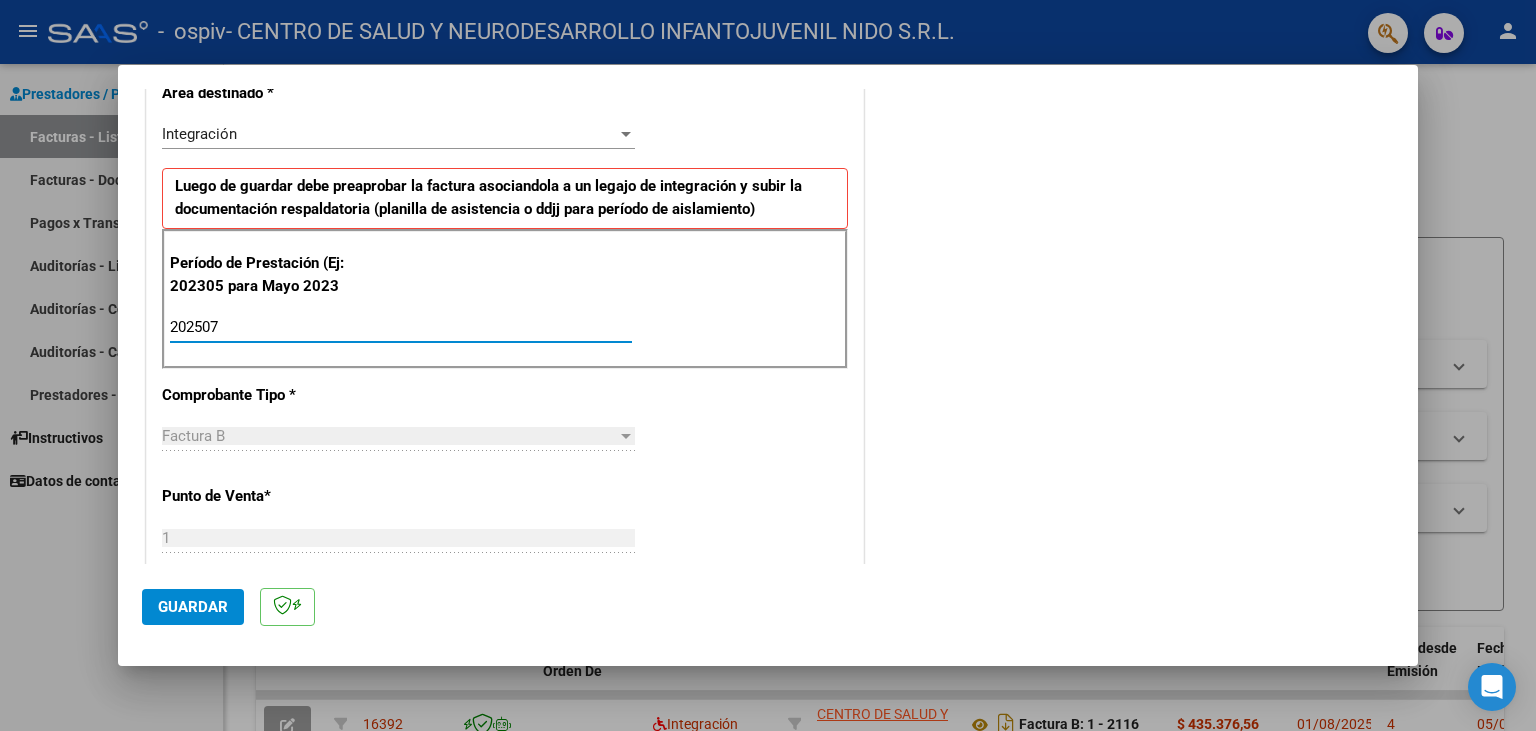 type on "202507" 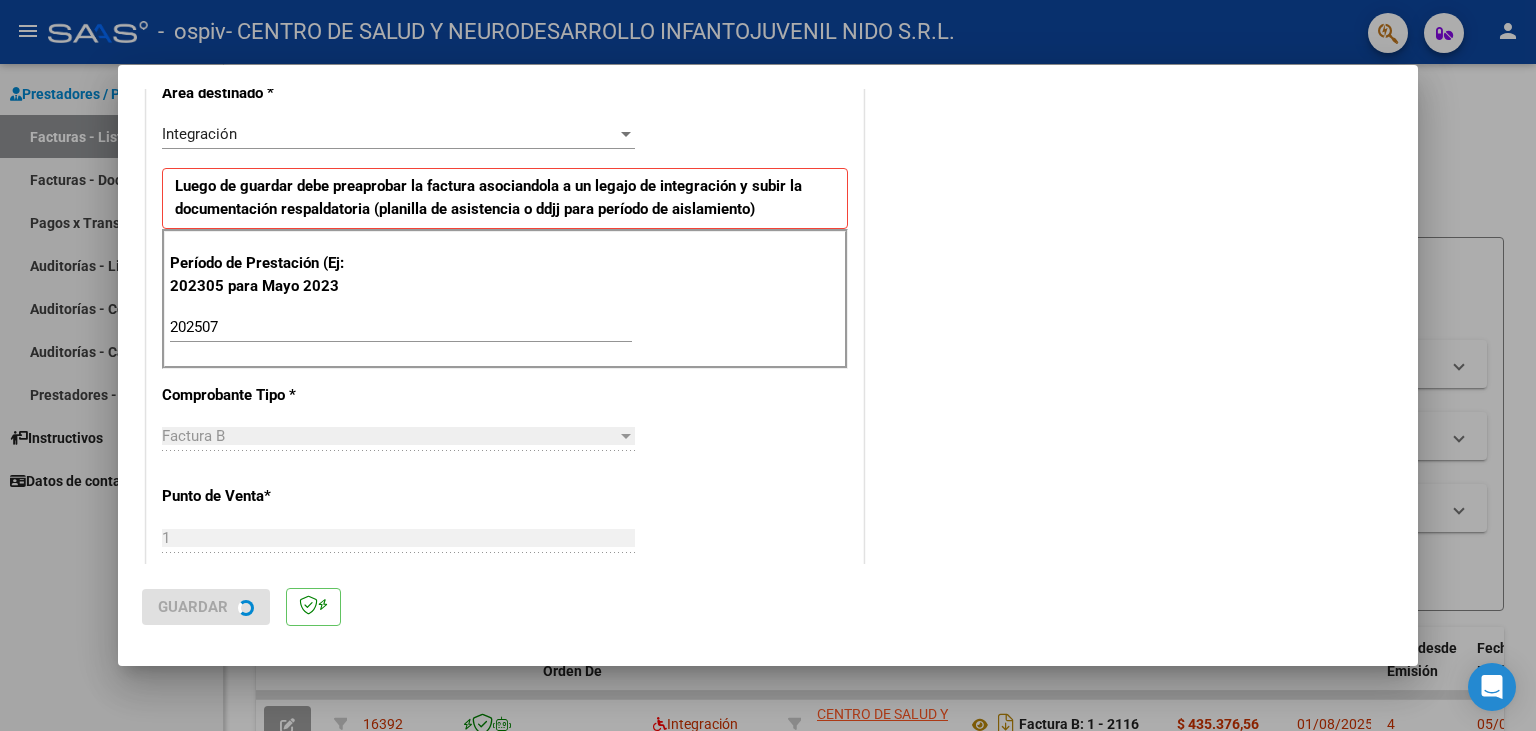 scroll, scrollTop: 0, scrollLeft: 0, axis: both 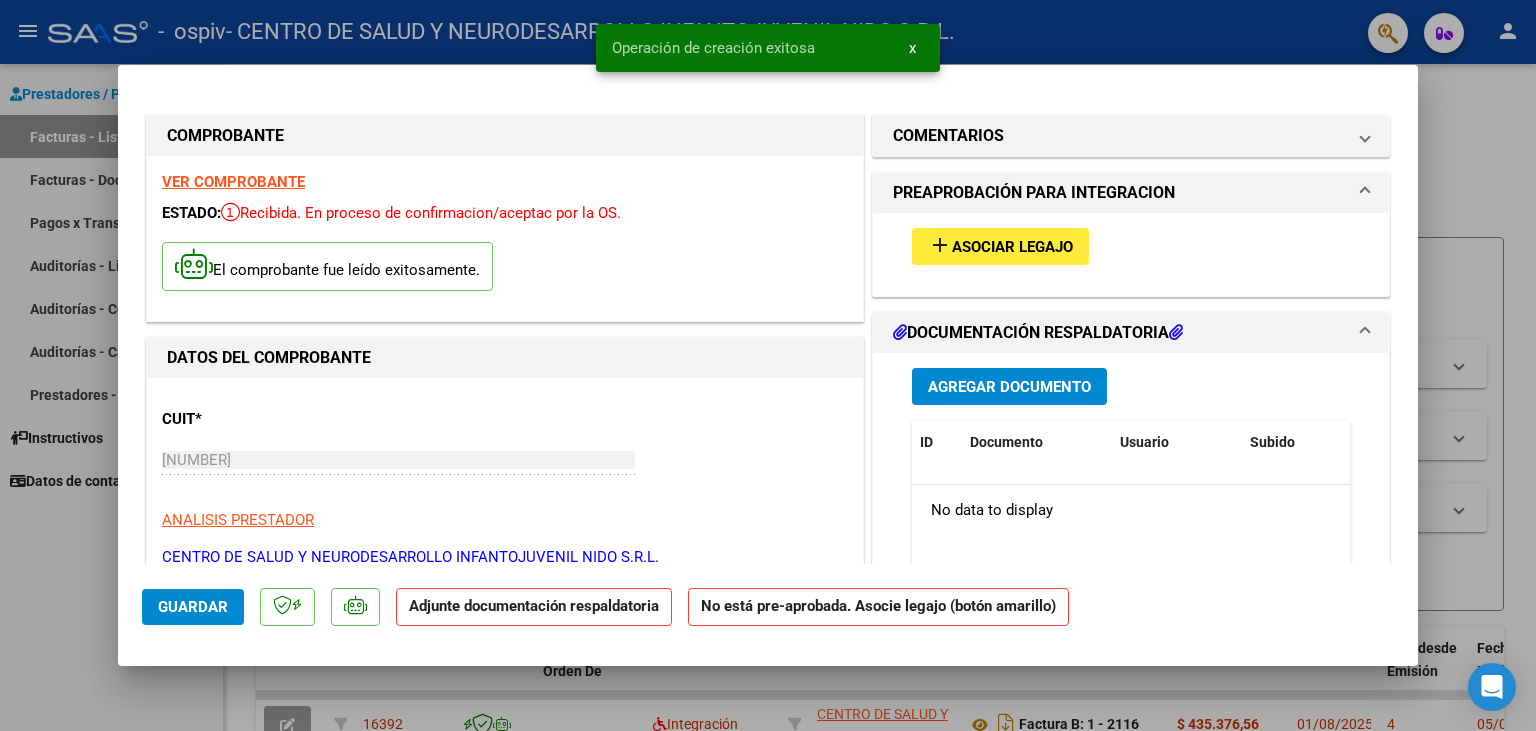 click on "add Asociar Legajo" at bounding box center (1000, 246) 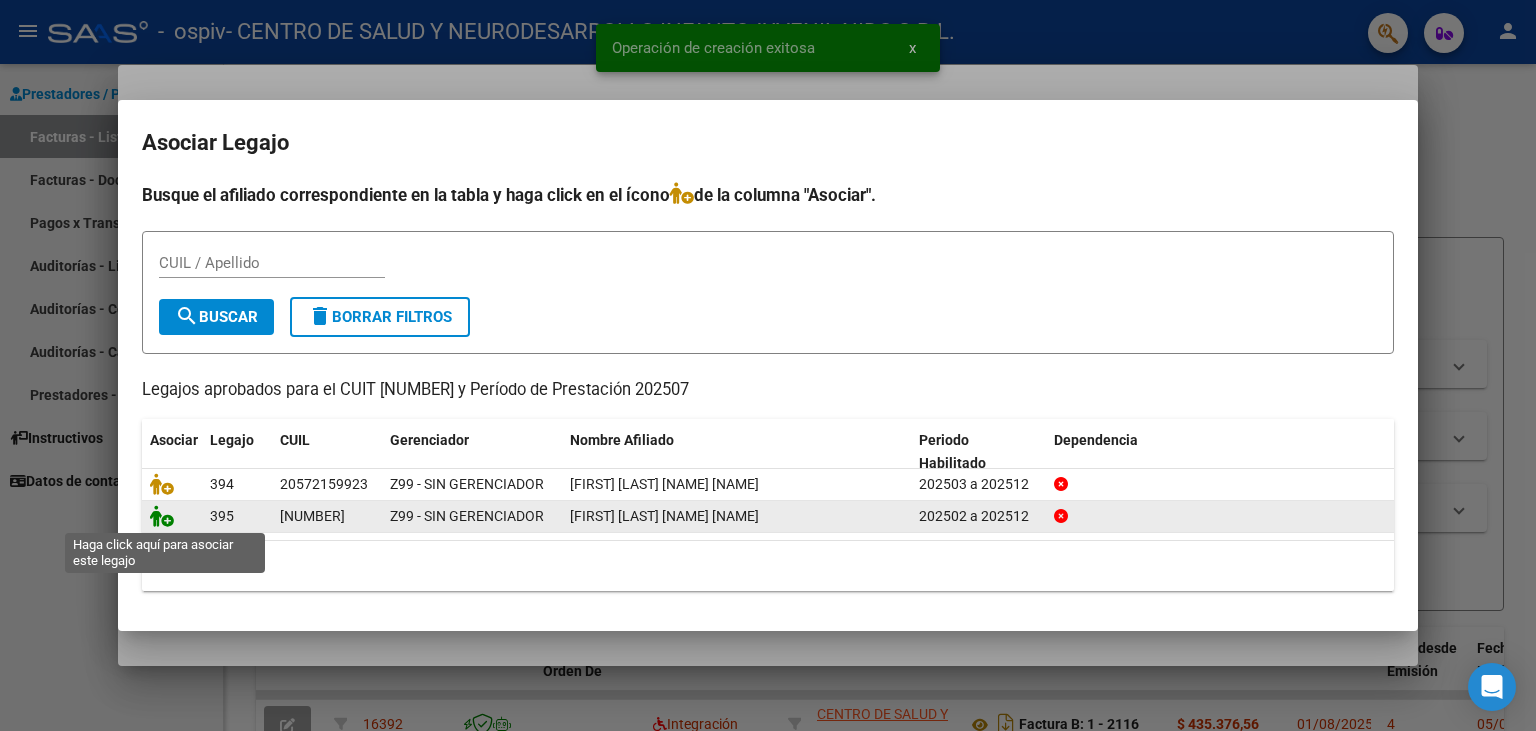 click 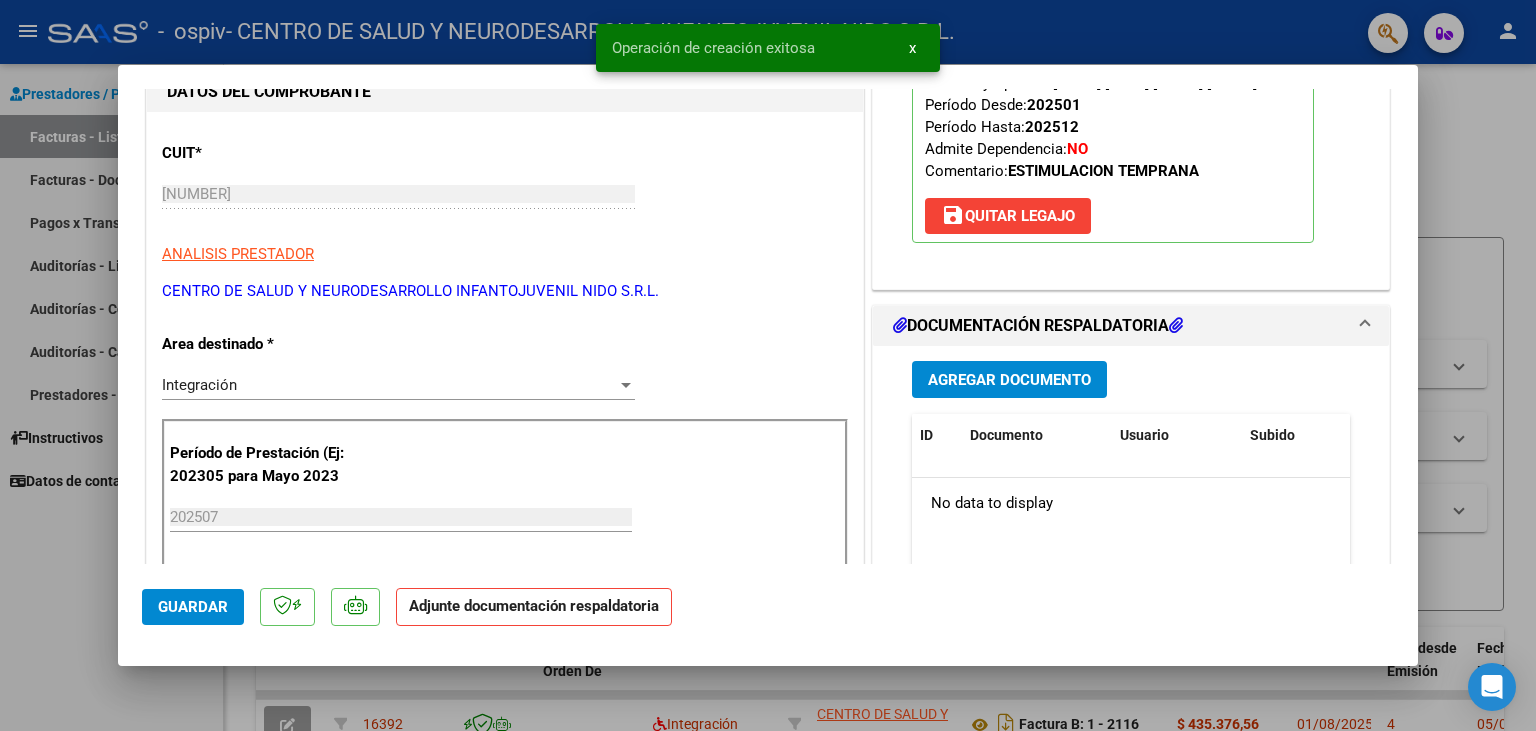 scroll, scrollTop: 331, scrollLeft: 0, axis: vertical 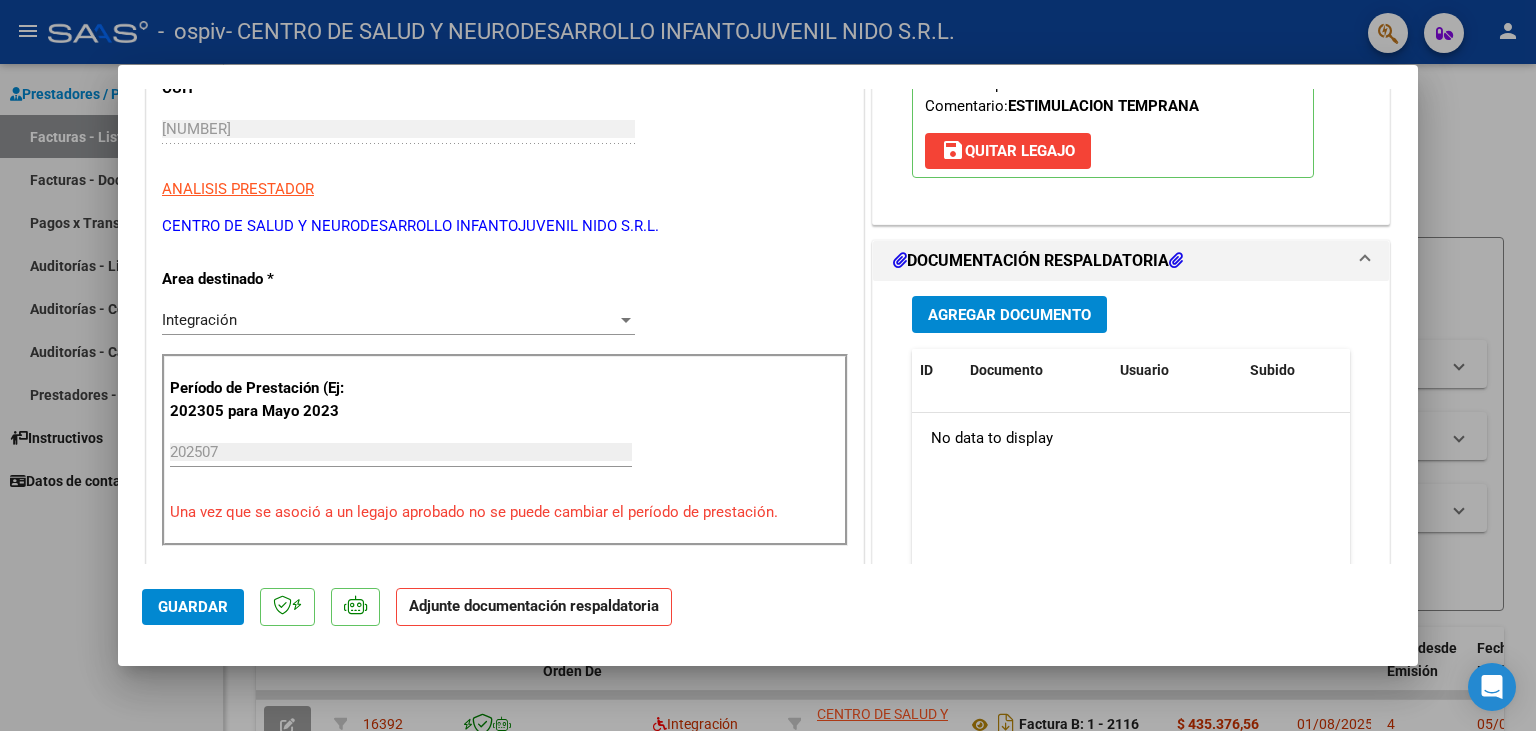 click on "Agregar Documento" at bounding box center (1009, 315) 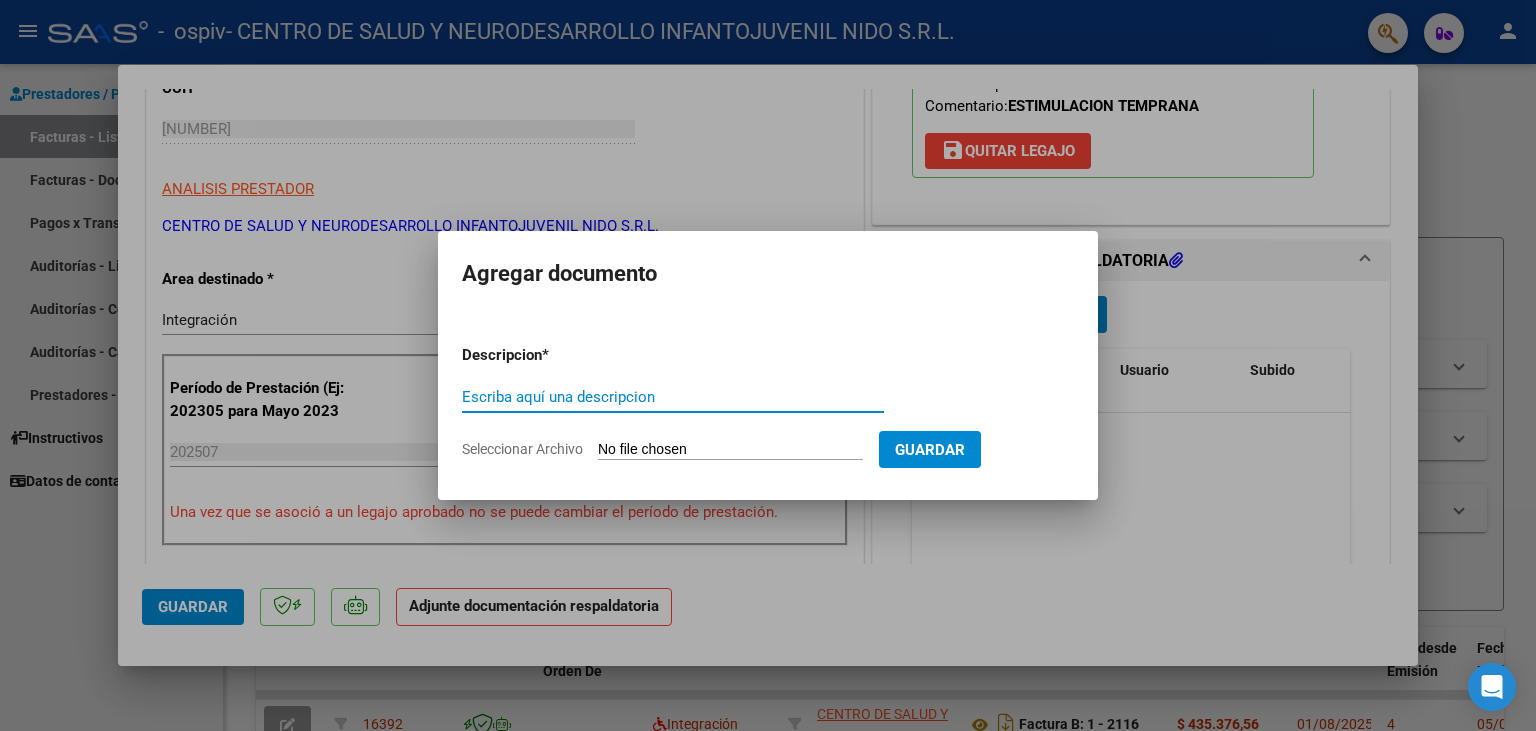 paste on "Planilla de Asistencias julio" 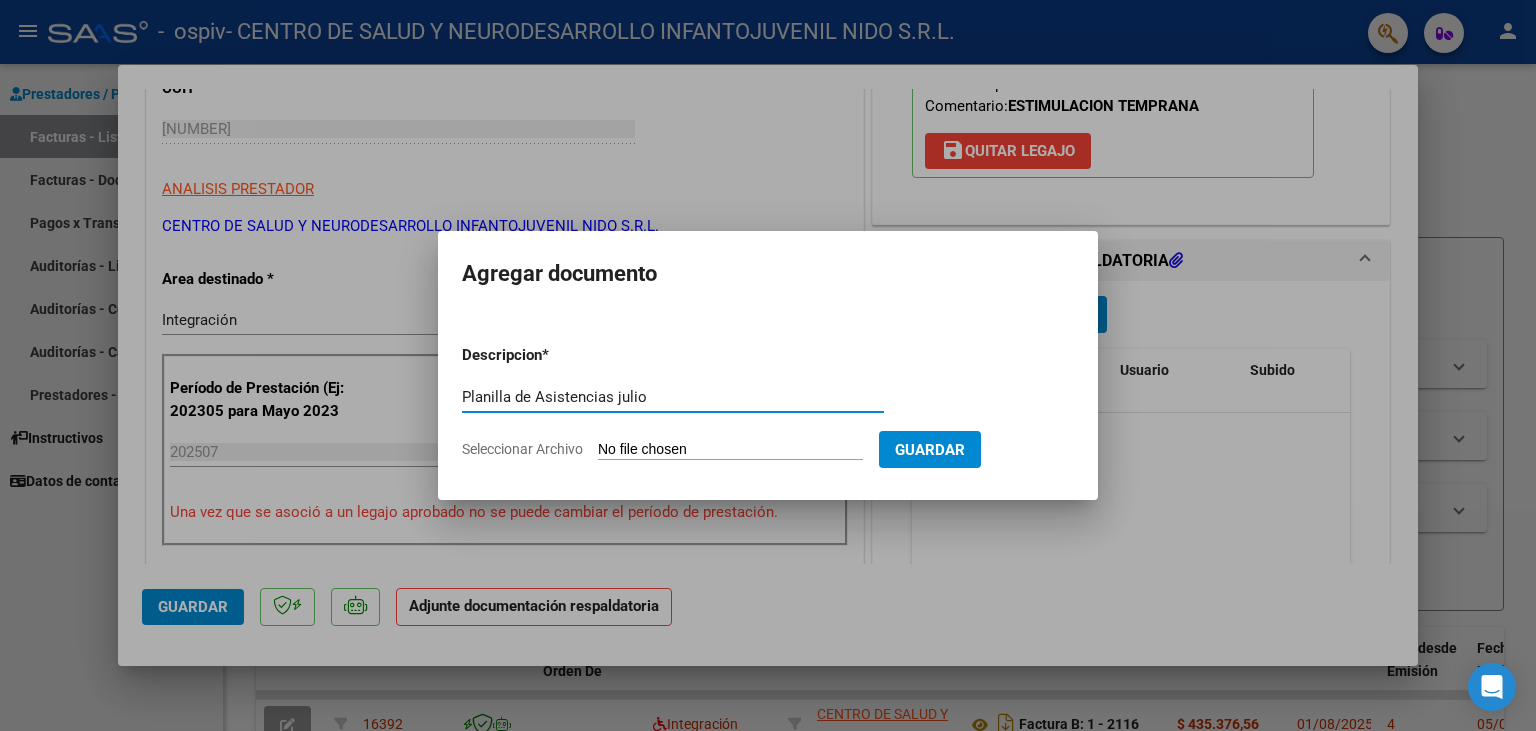 type on "Planilla de Asistencias julio" 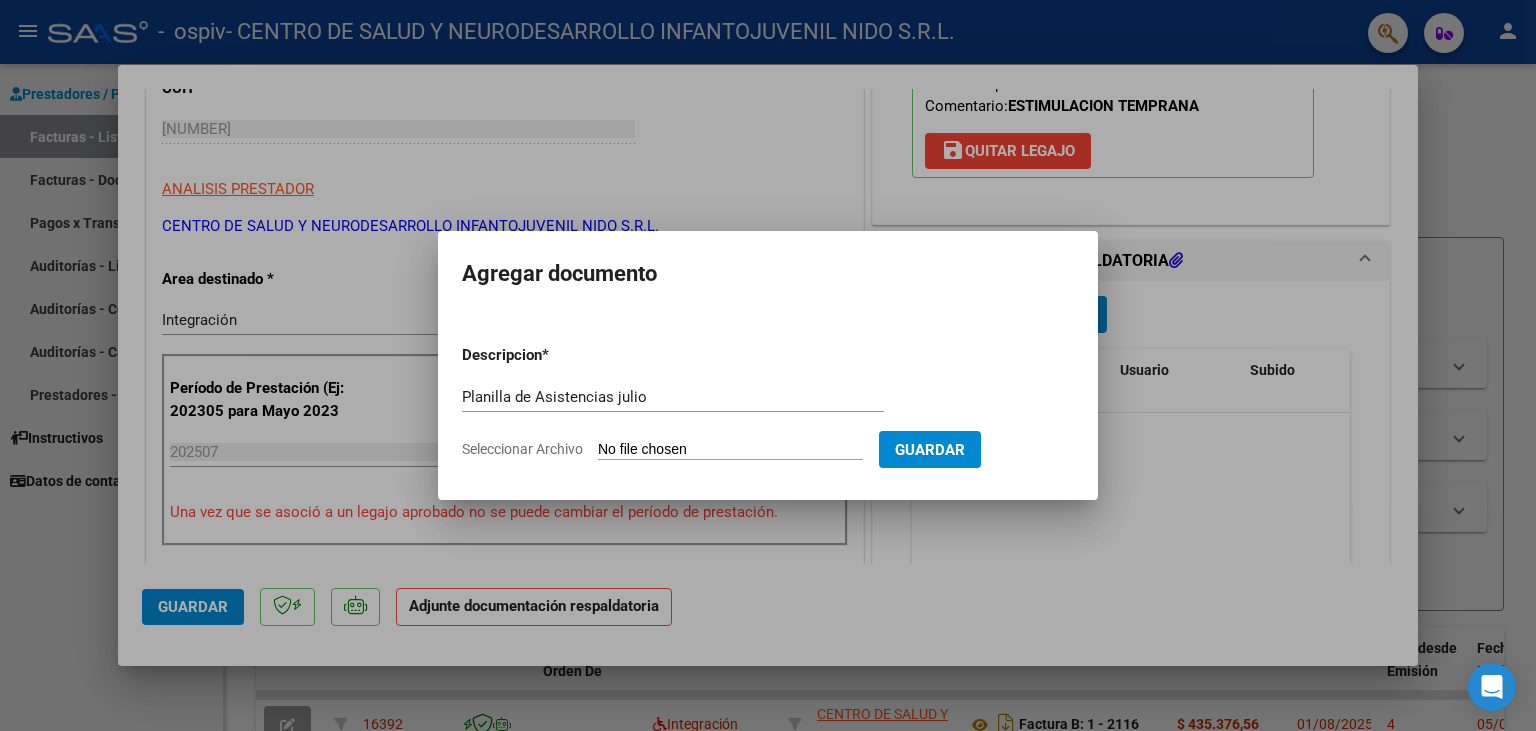 type on "C:\fakepath\Planilla de Asistencias julio.pdf" 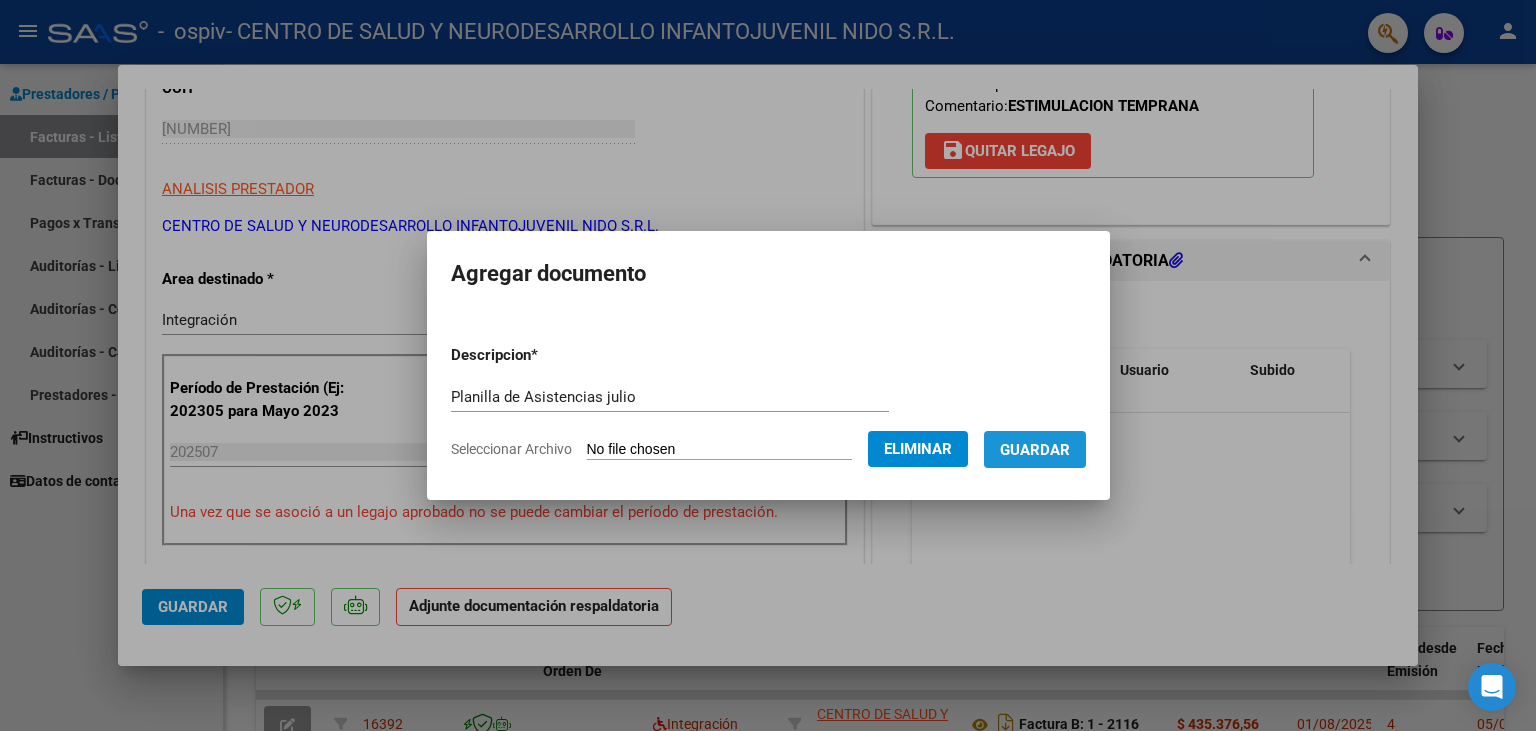 click on "Guardar" at bounding box center [1035, 450] 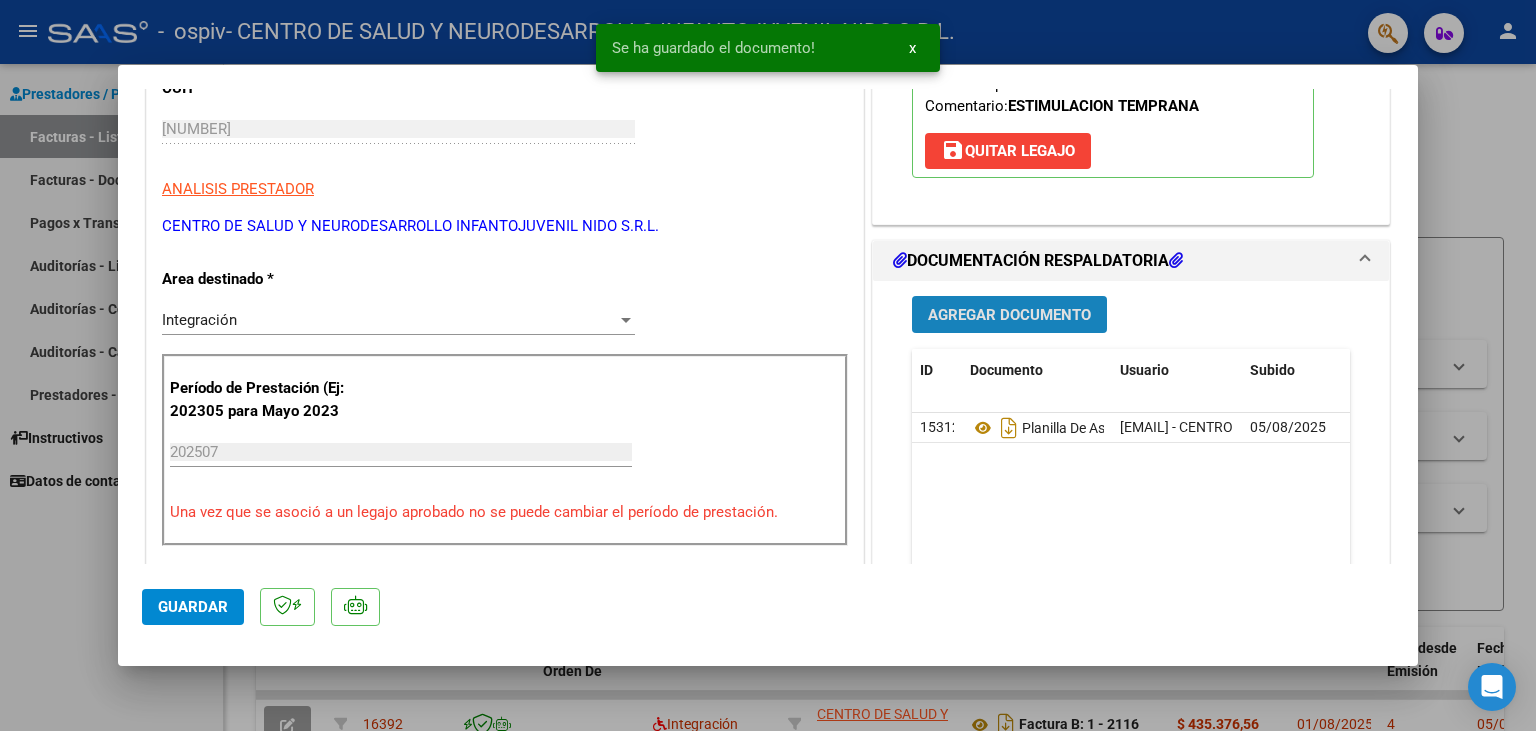 click on "Agregar Documento" at bounding box center [1009, 315] 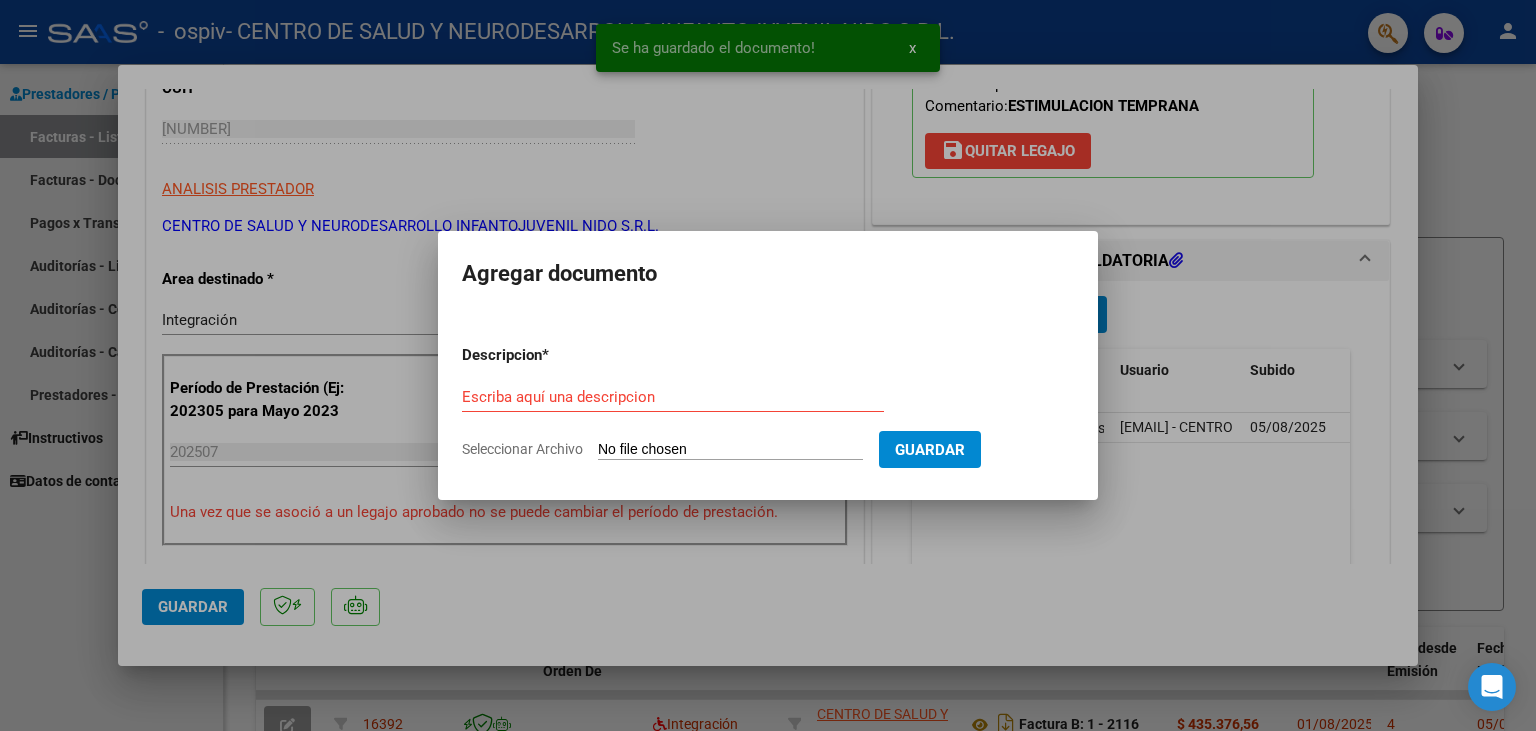 click on "Seleccionar Archivo" at bounding box center (730, 450) 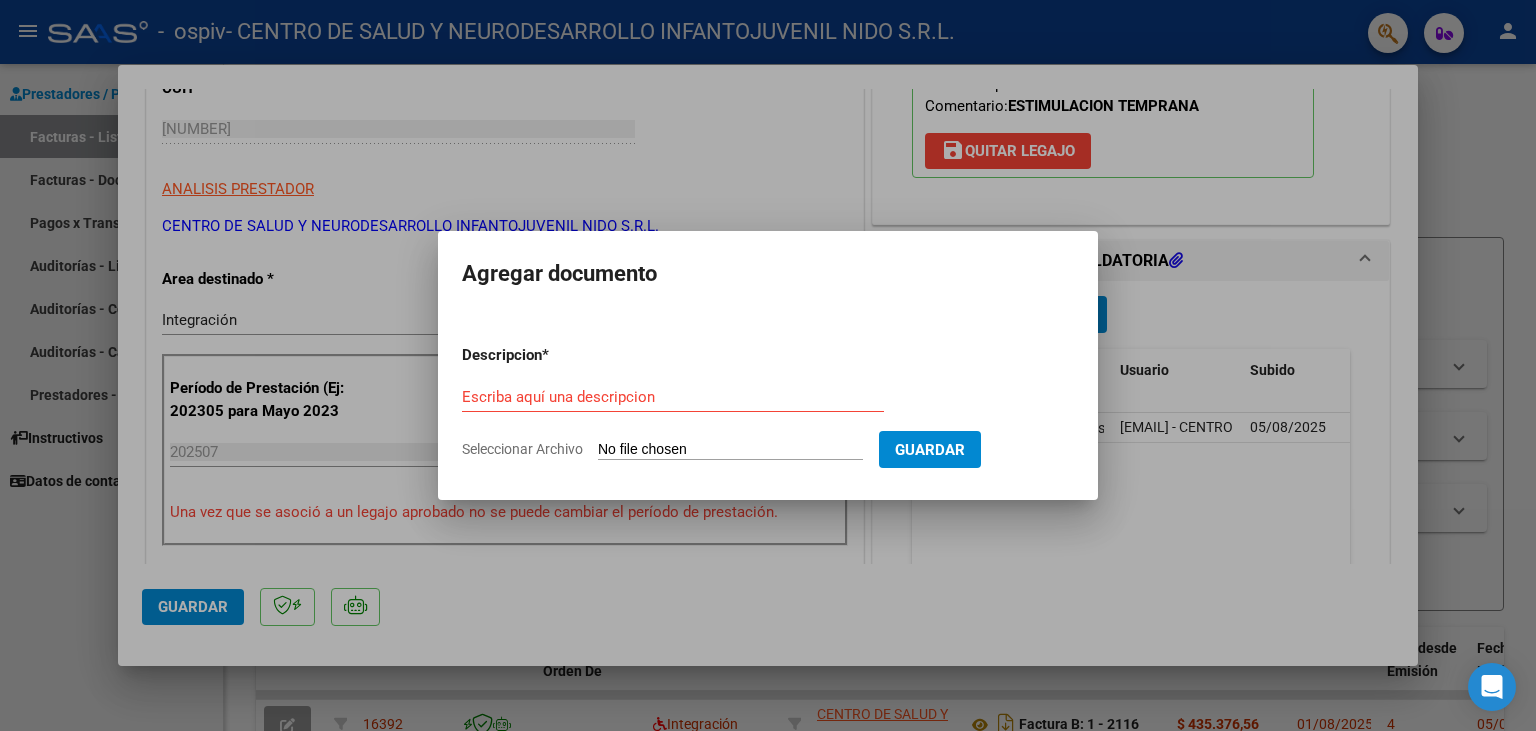 type on "C:\fakepath\[FIRST] [LAST] [NAME] [NUMBER].pdf" 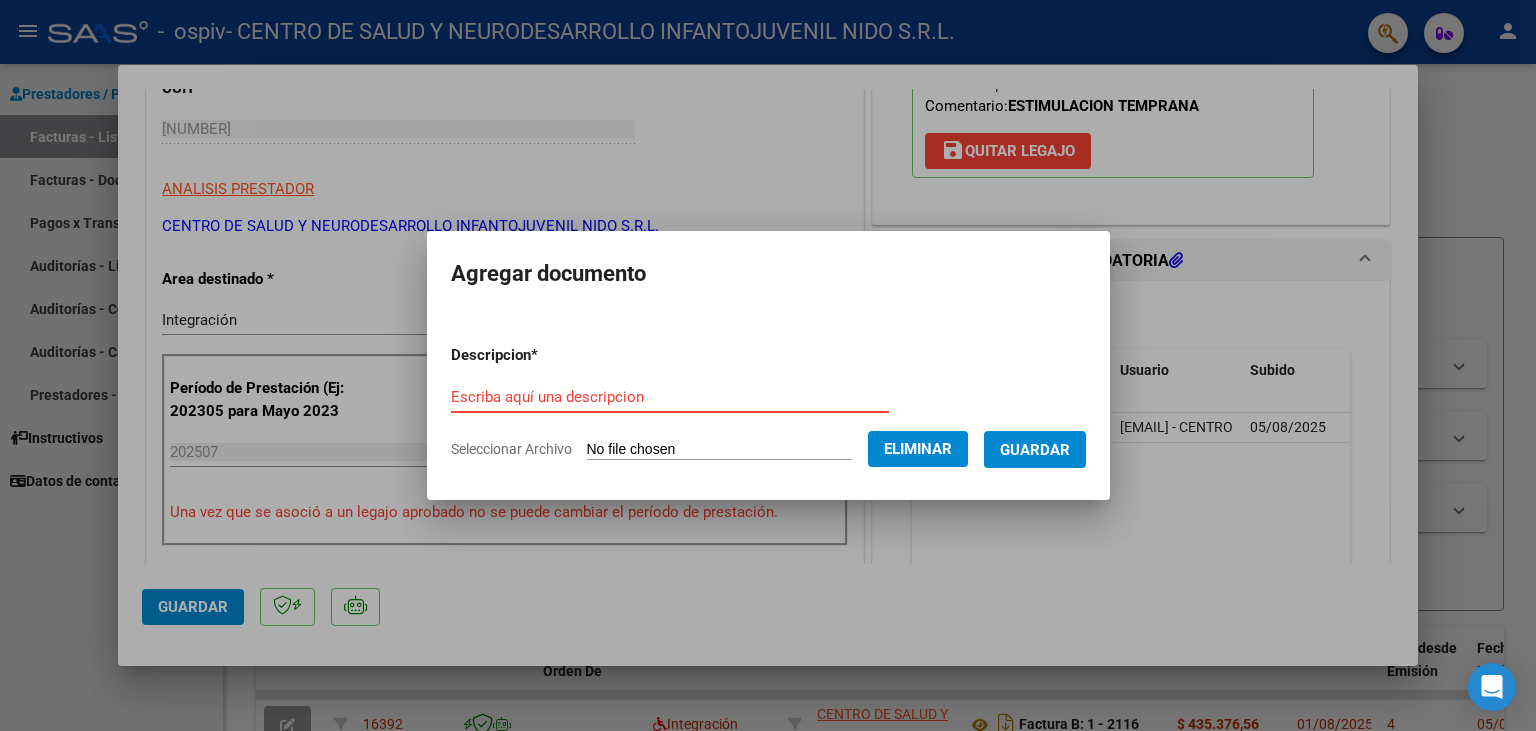 paste on "[FIRST] [LAST] [NAME] [NAME] [NUMBER]" 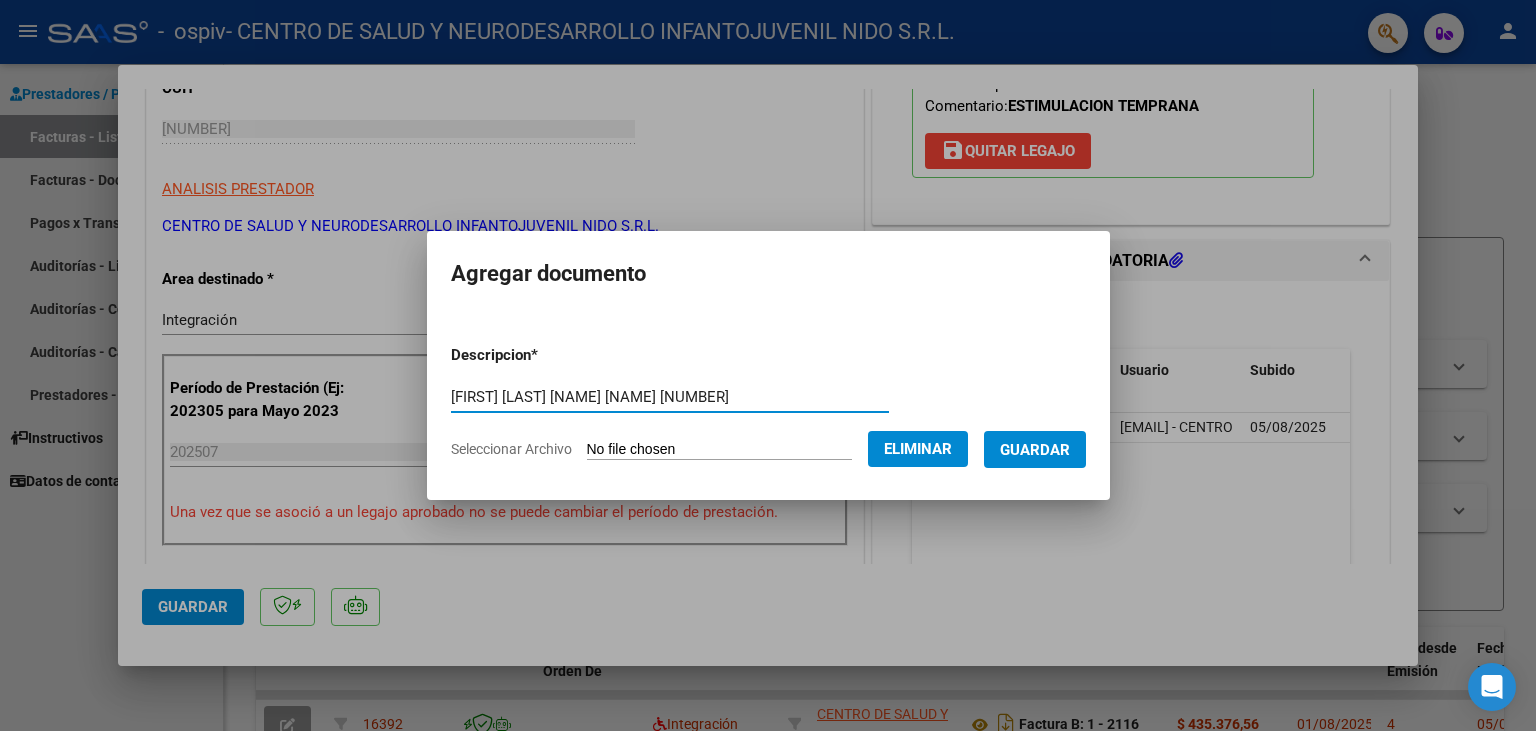 type on "[FIRST] [LAST] [NAME] [NAME] [NUMBER]" 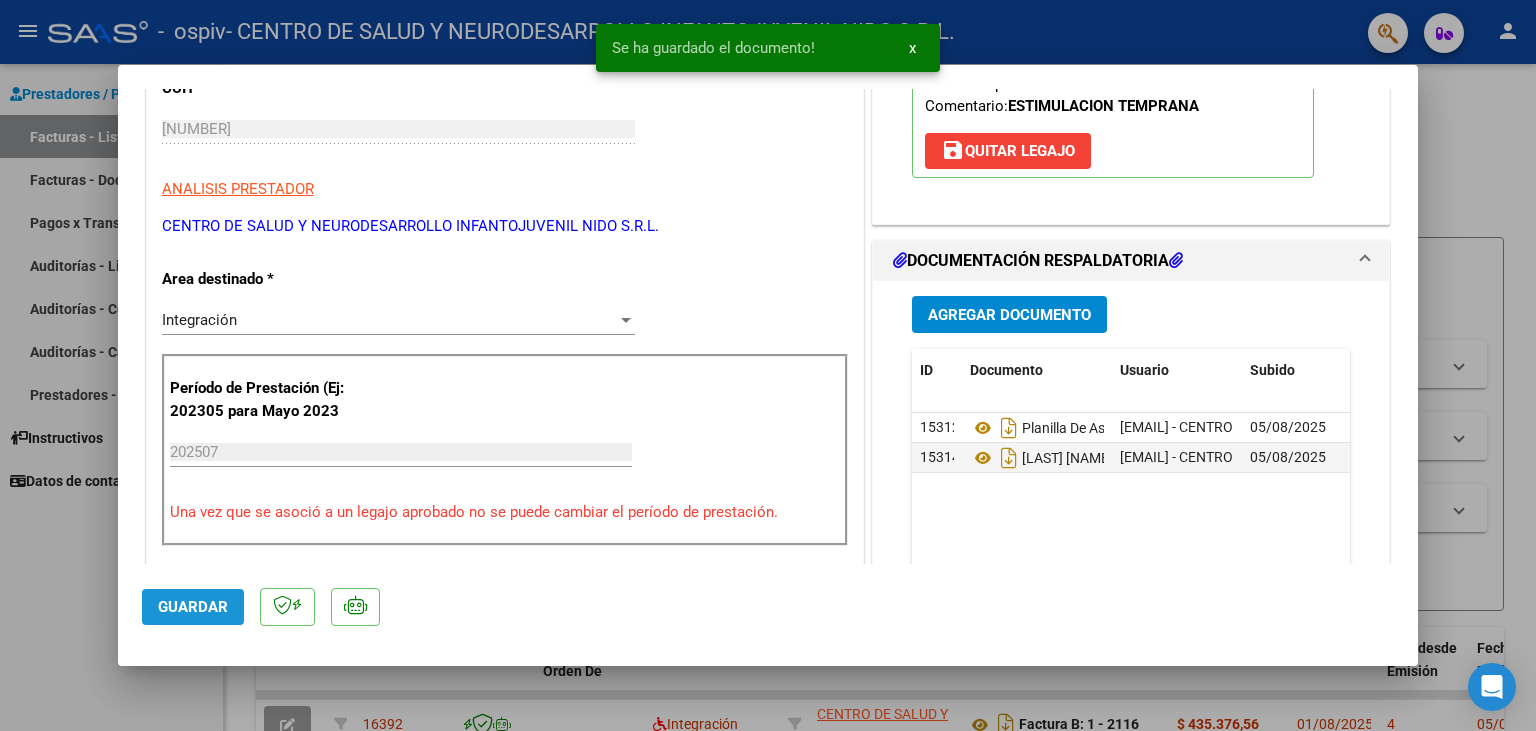 click on "Guardar" 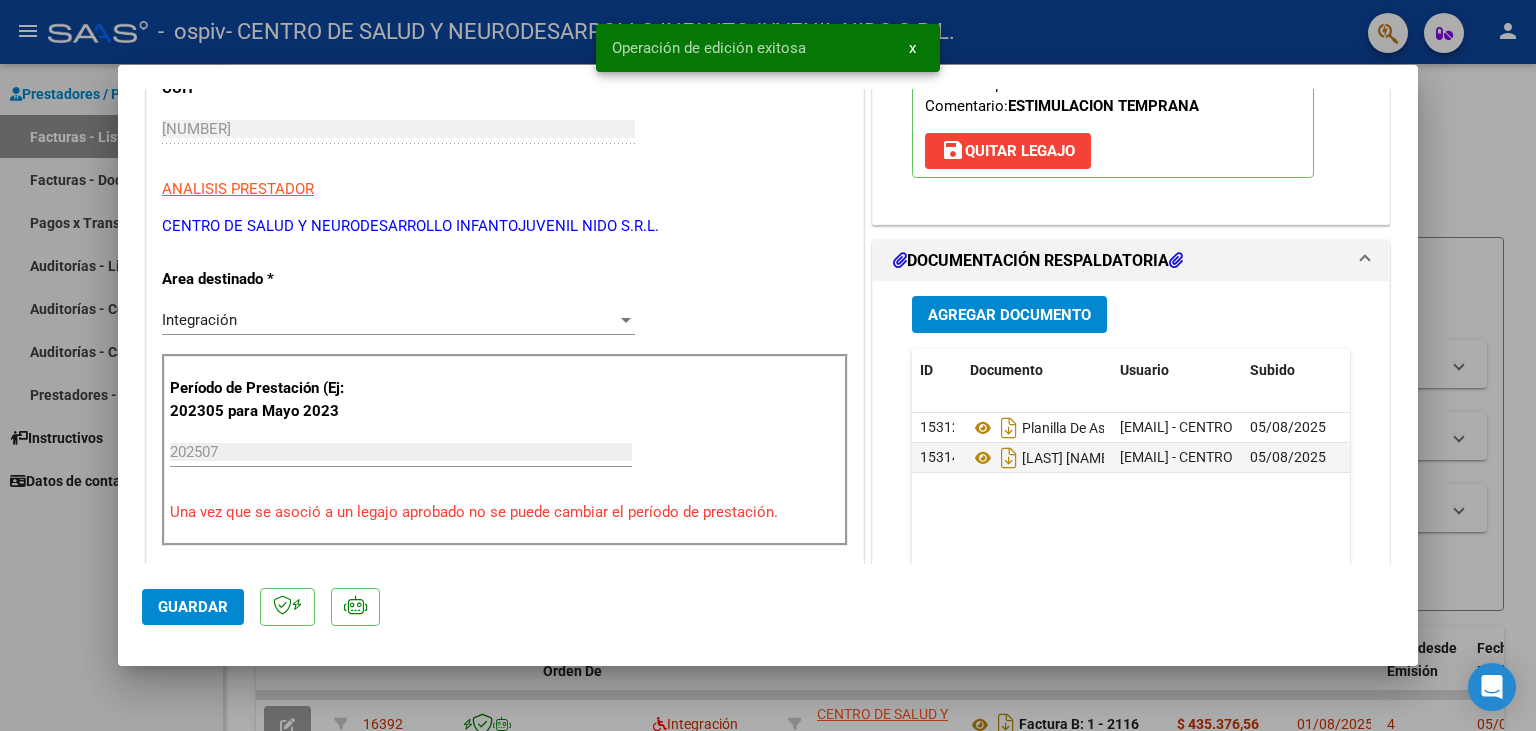 type 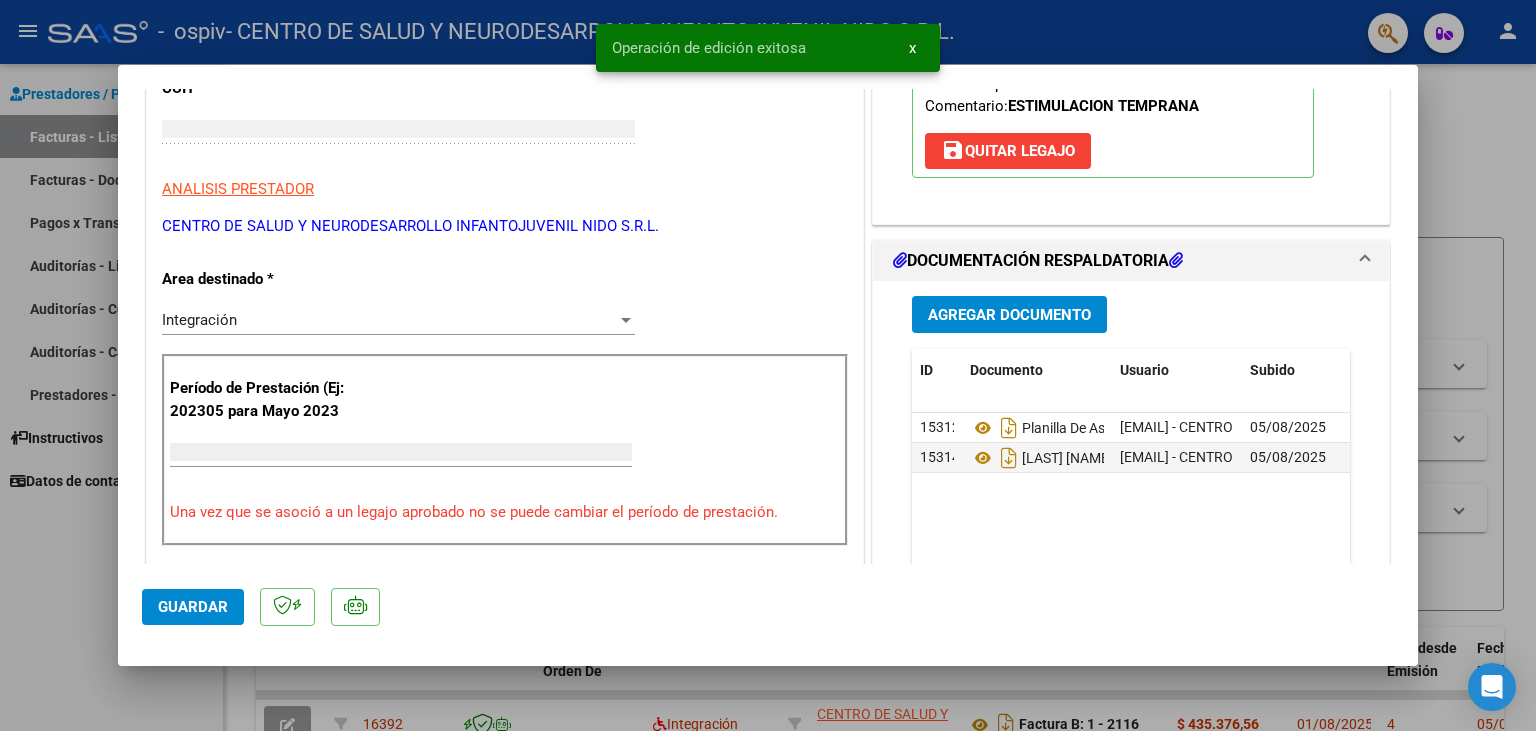 scroll, scrollTop: 359, scrollLeft: 0, axis: vertical 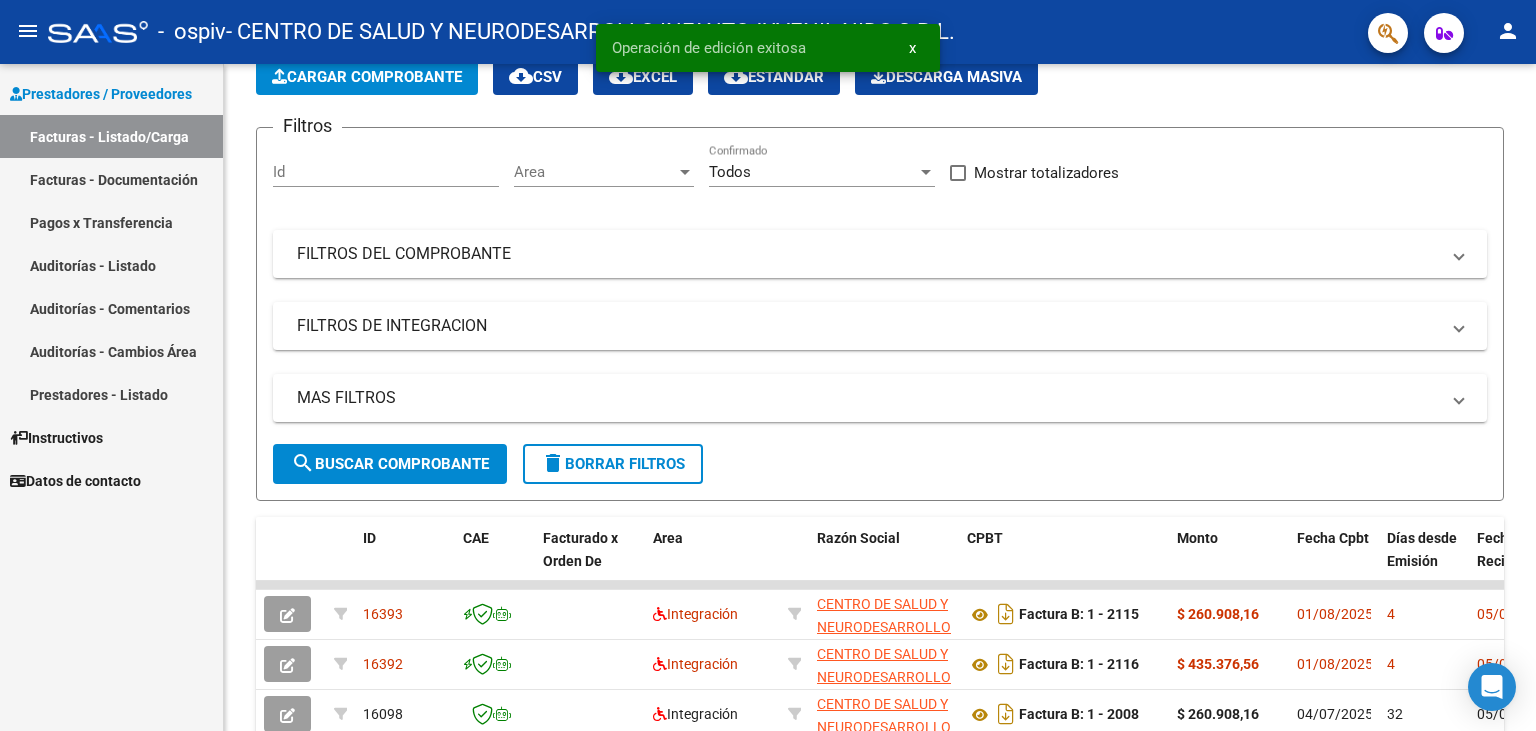 click on "person" 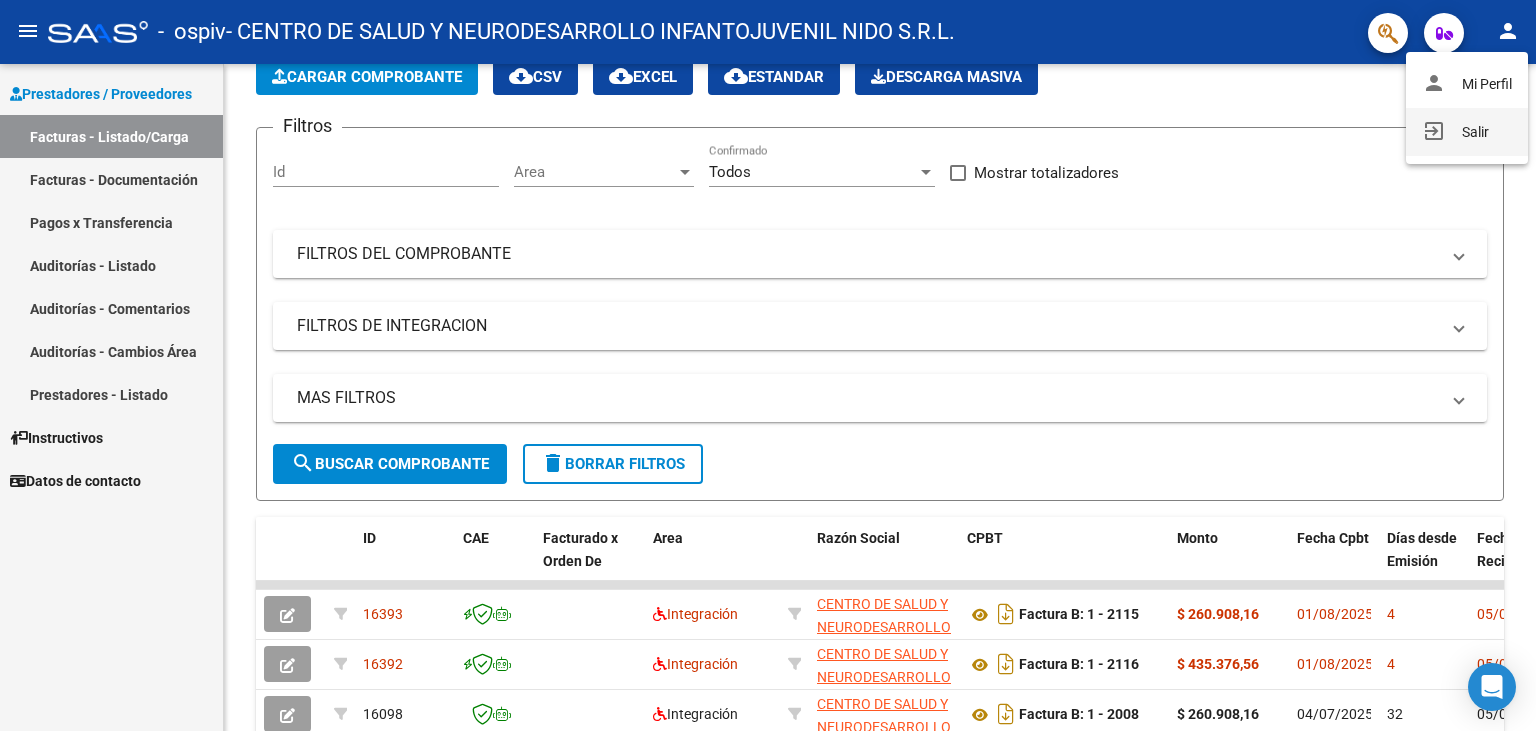 click on "exit_to_app  Salir" at bounding box center (1467, 132) 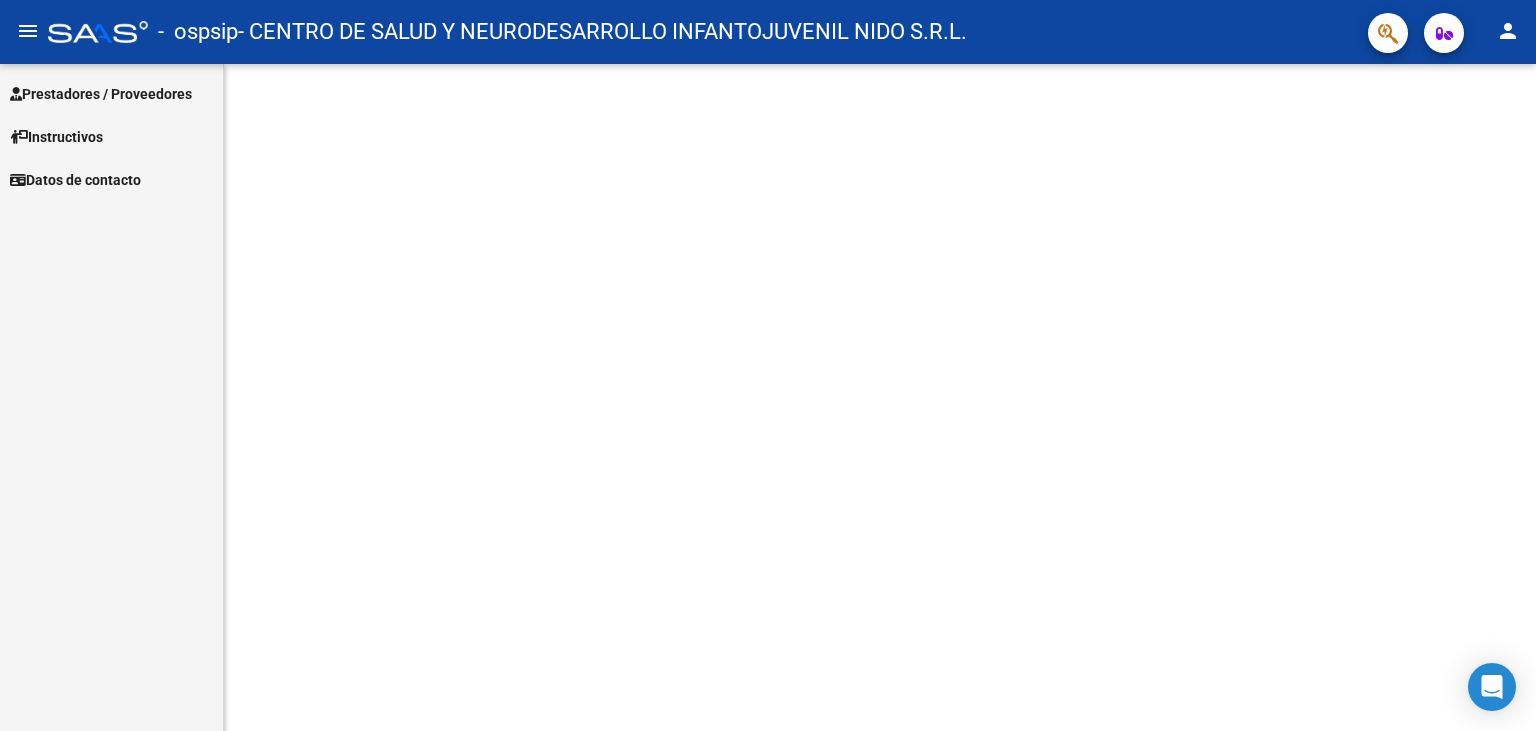 scroll, scrollTop: 0, scrollLeft: 0, axis: both 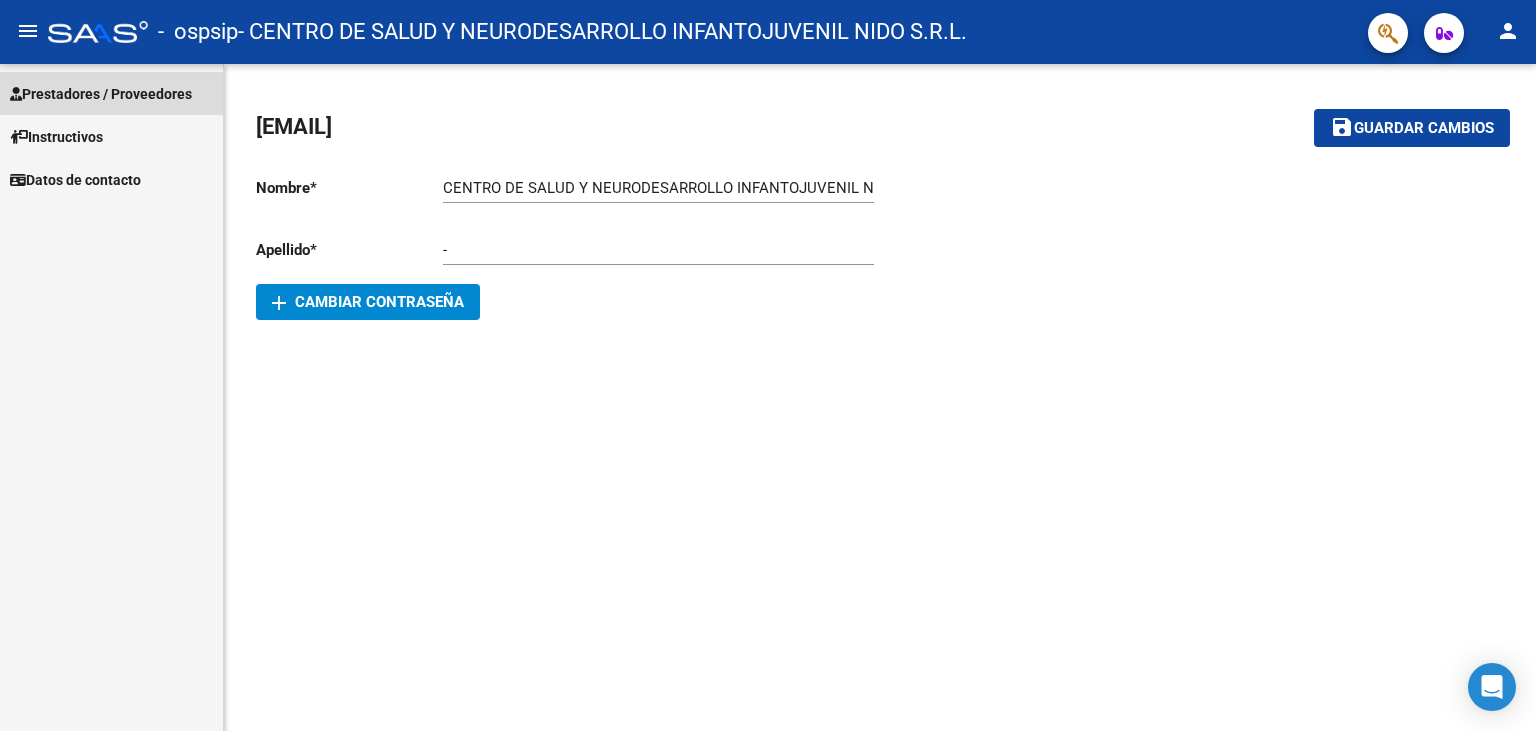 click on "Prestadores / Proveedores" at bounding box center [101, 94] 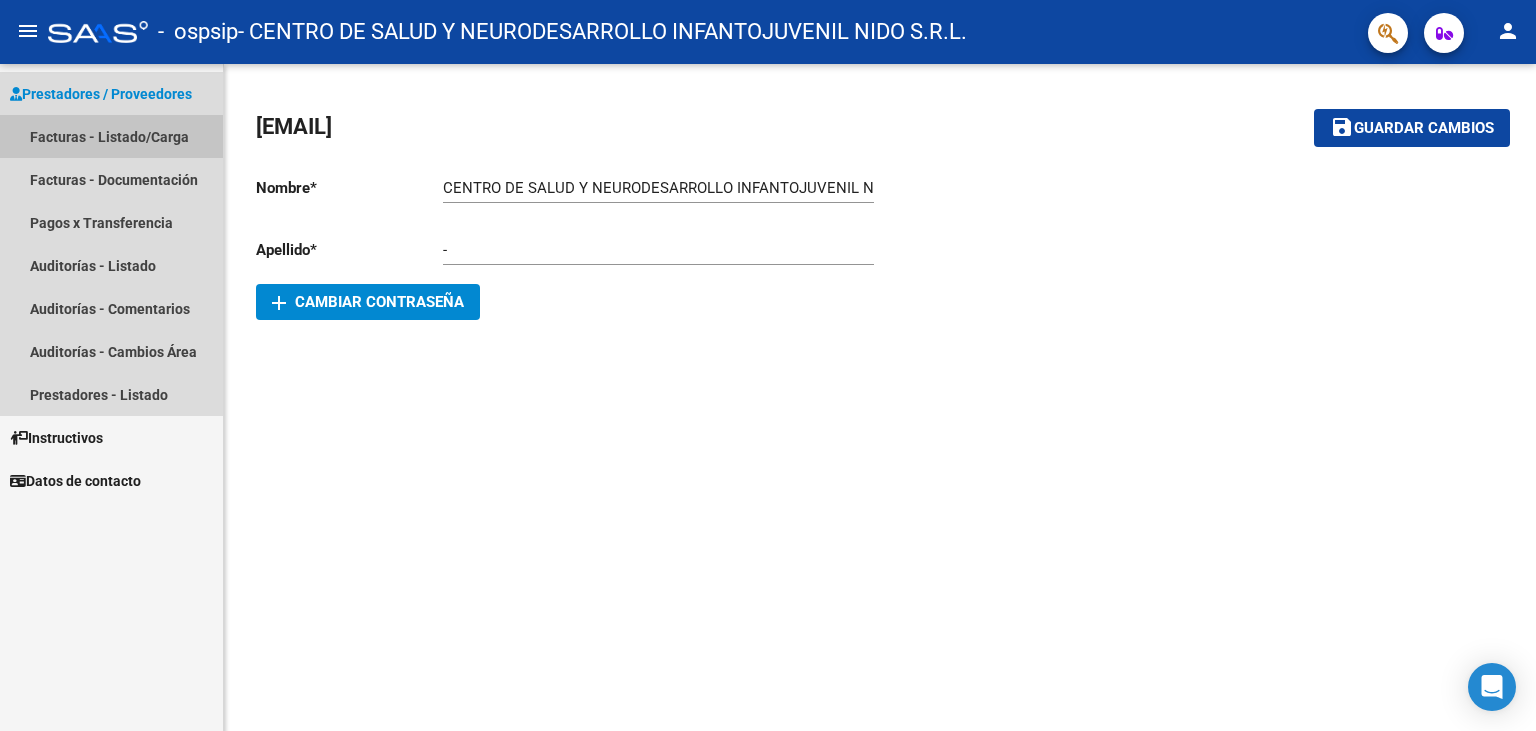 click on "Facturas - Listado/Carga" at bounding box center [111, 136] 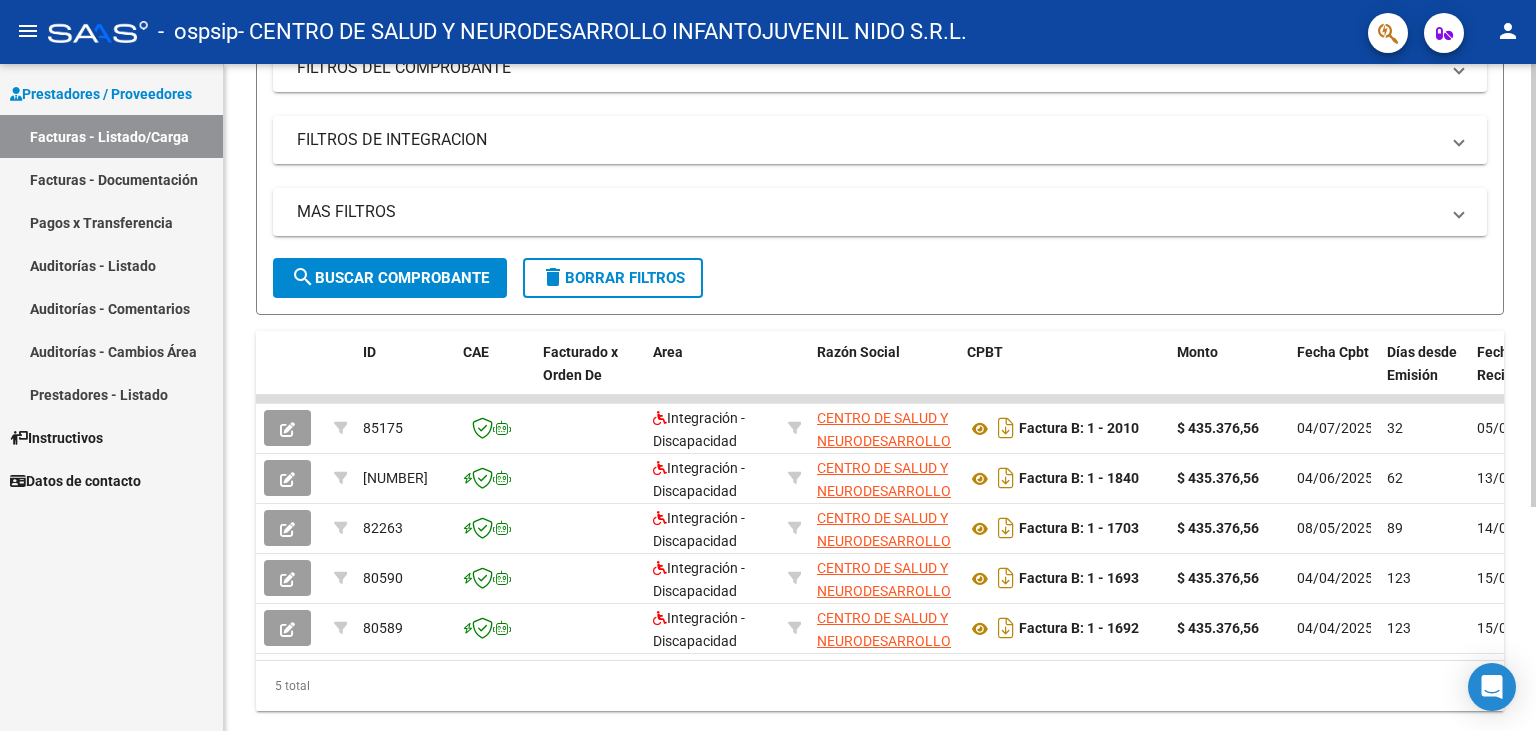 scroll, scrollTop: 331, scrollLeft: 0, axis: vertical 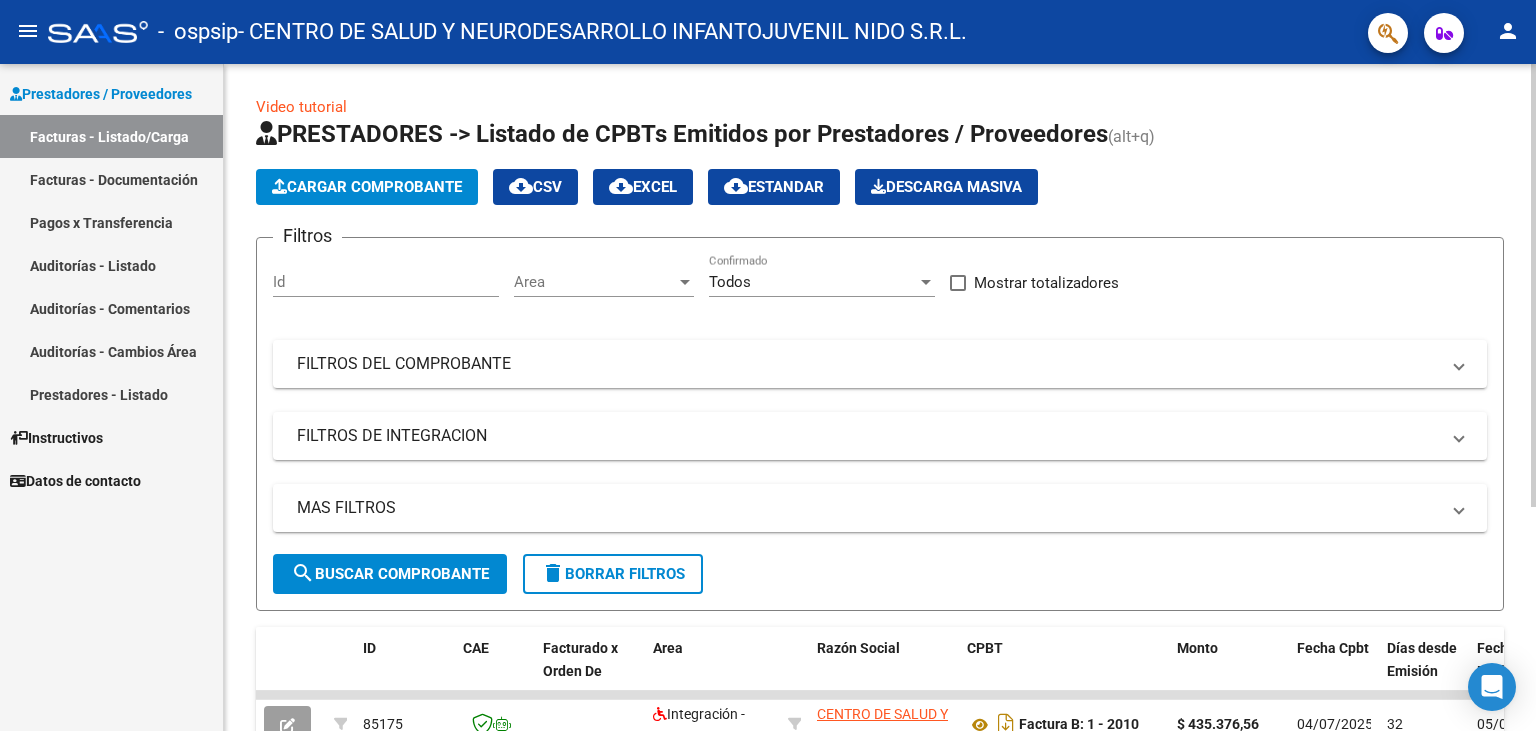 click on "Cargar Comprobante" 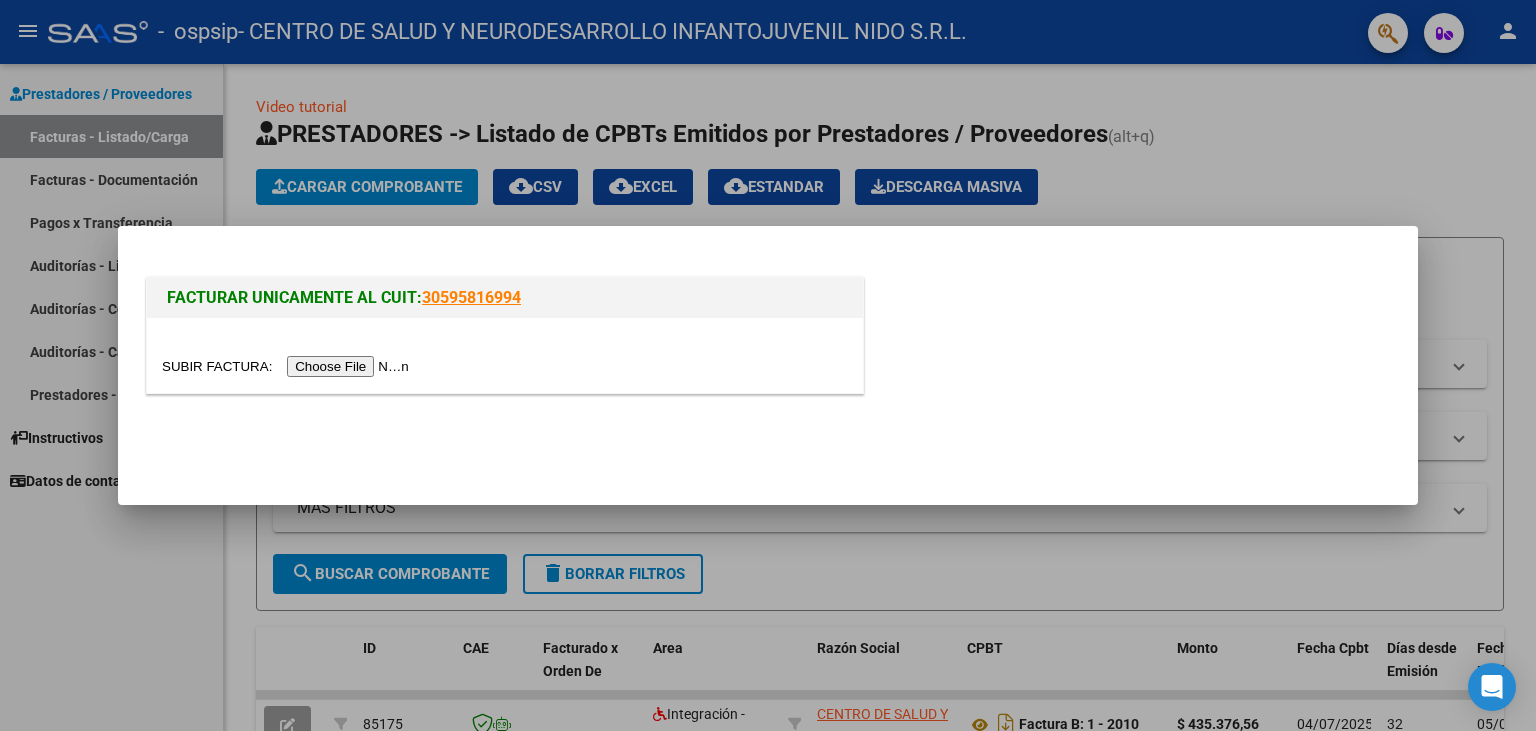 click at bounding box center (288, 366) 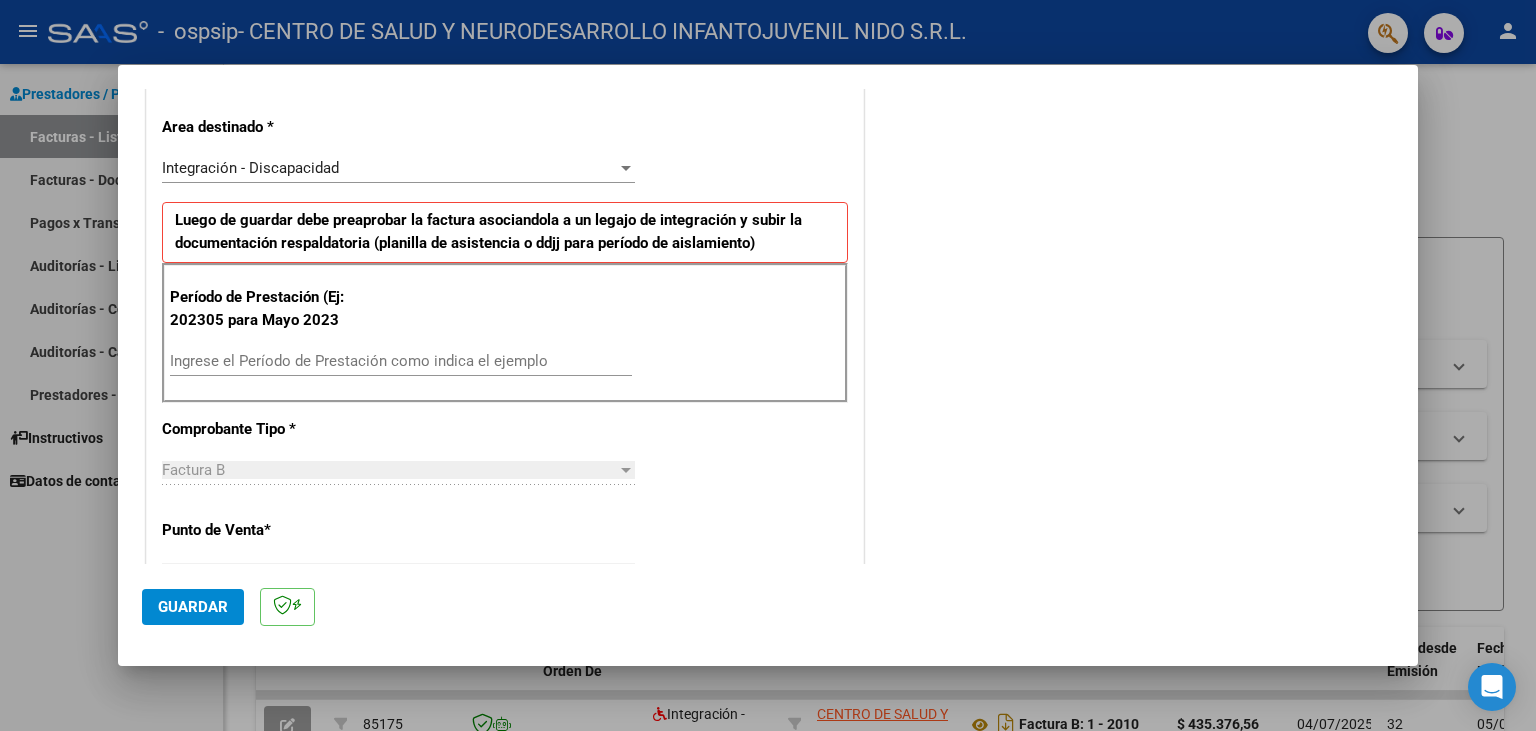 scroll, scrollTop: 441, scrollLeft: 0, axis: vertical 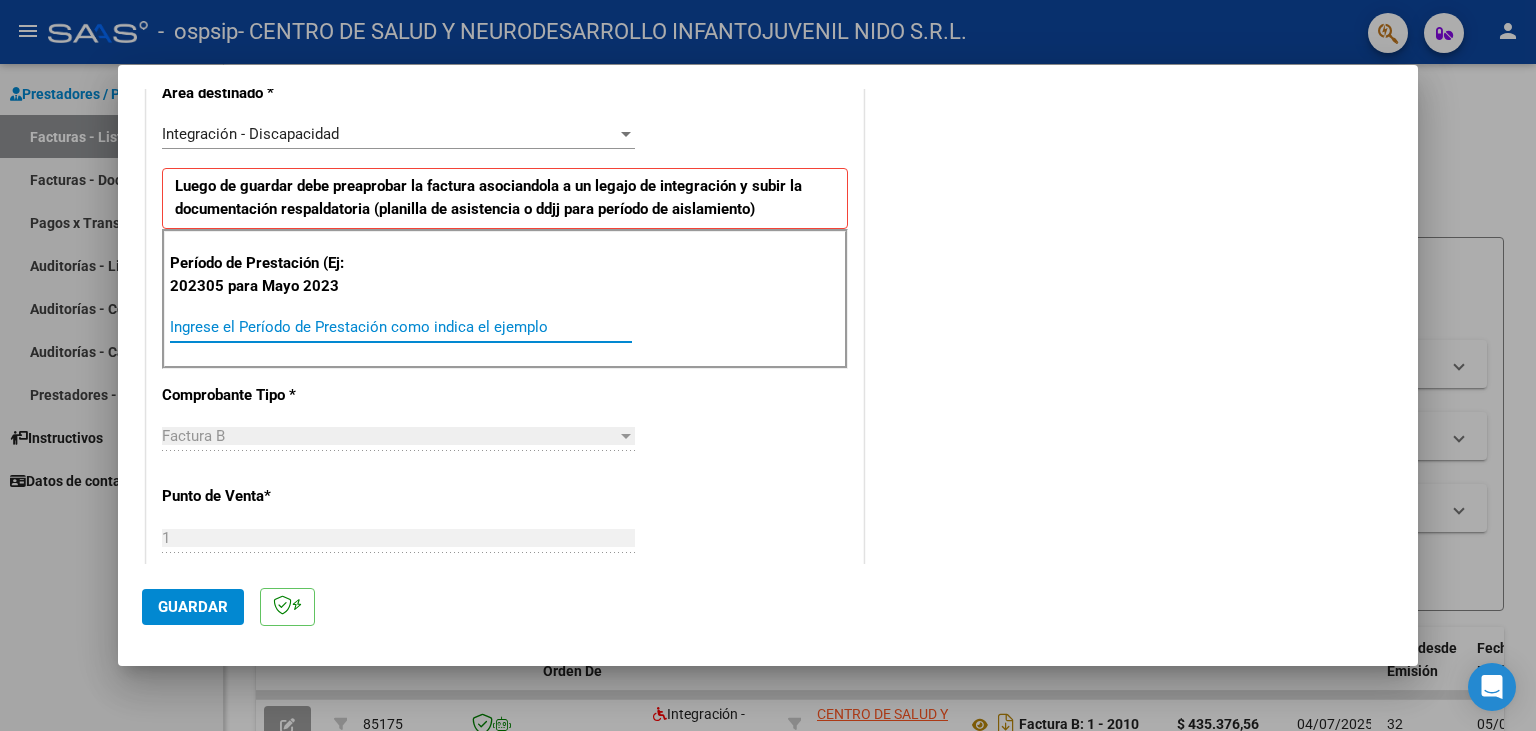 click on "Ingrese el Período de Prestación como indica el ejemplo" at bounding box center [401, 327] 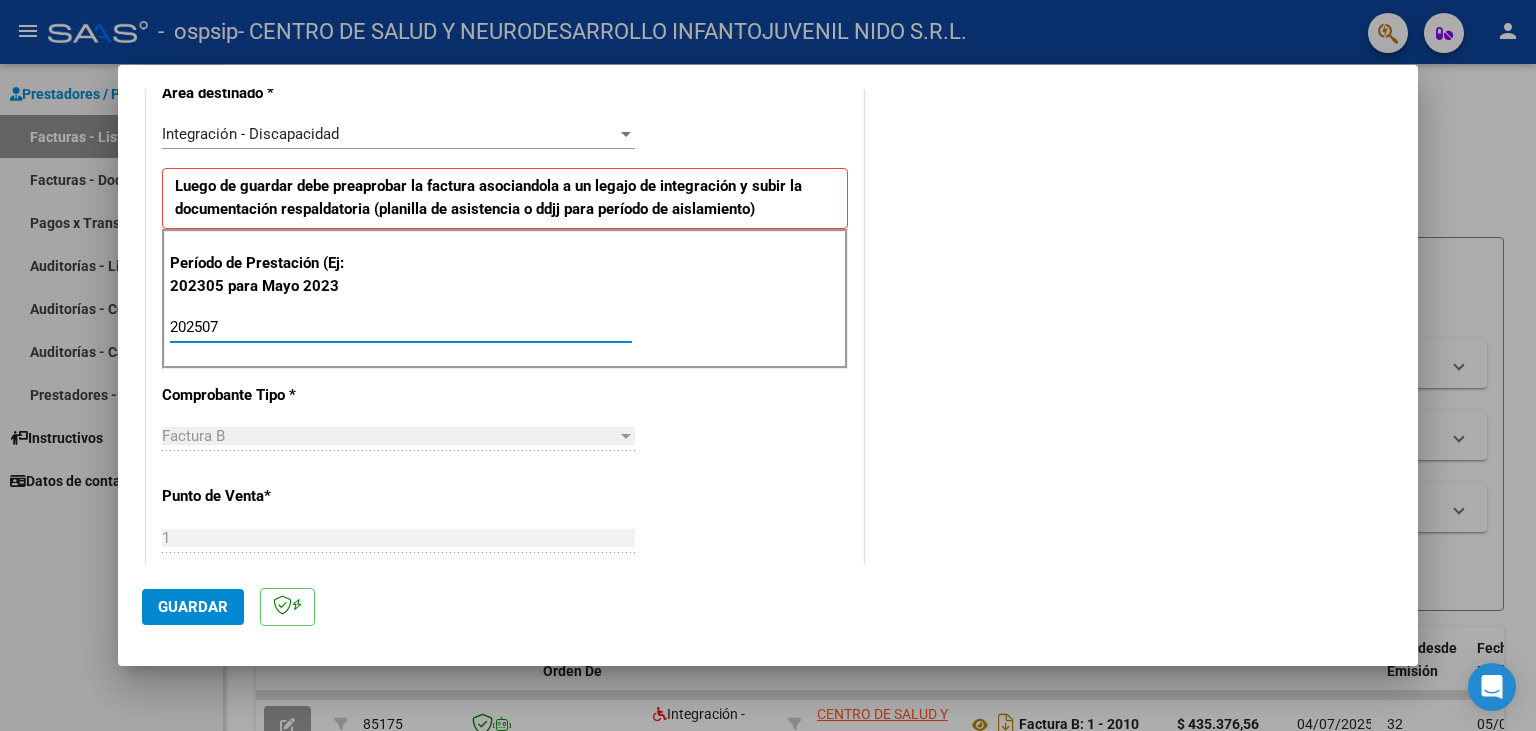 type on "202507" 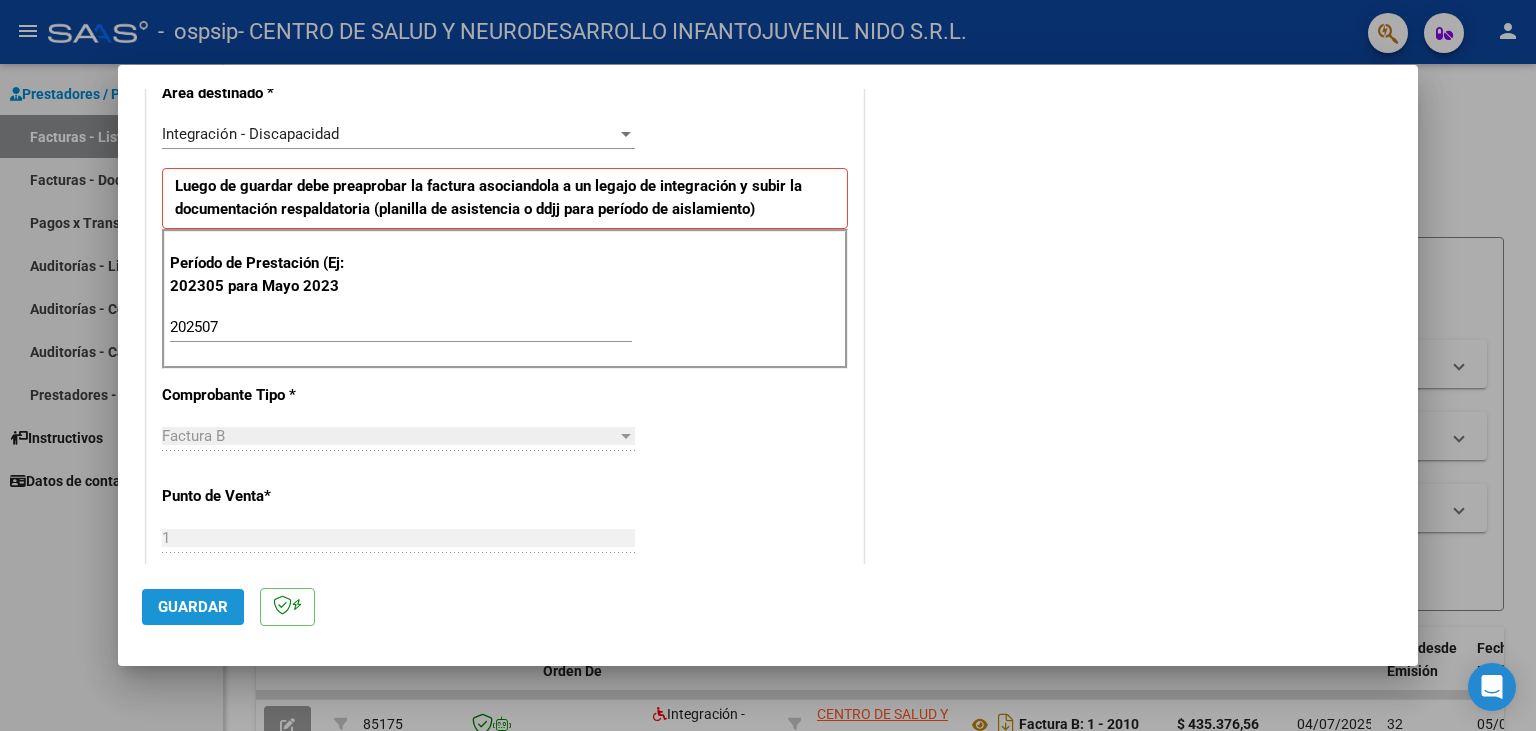 click on "Guardar" 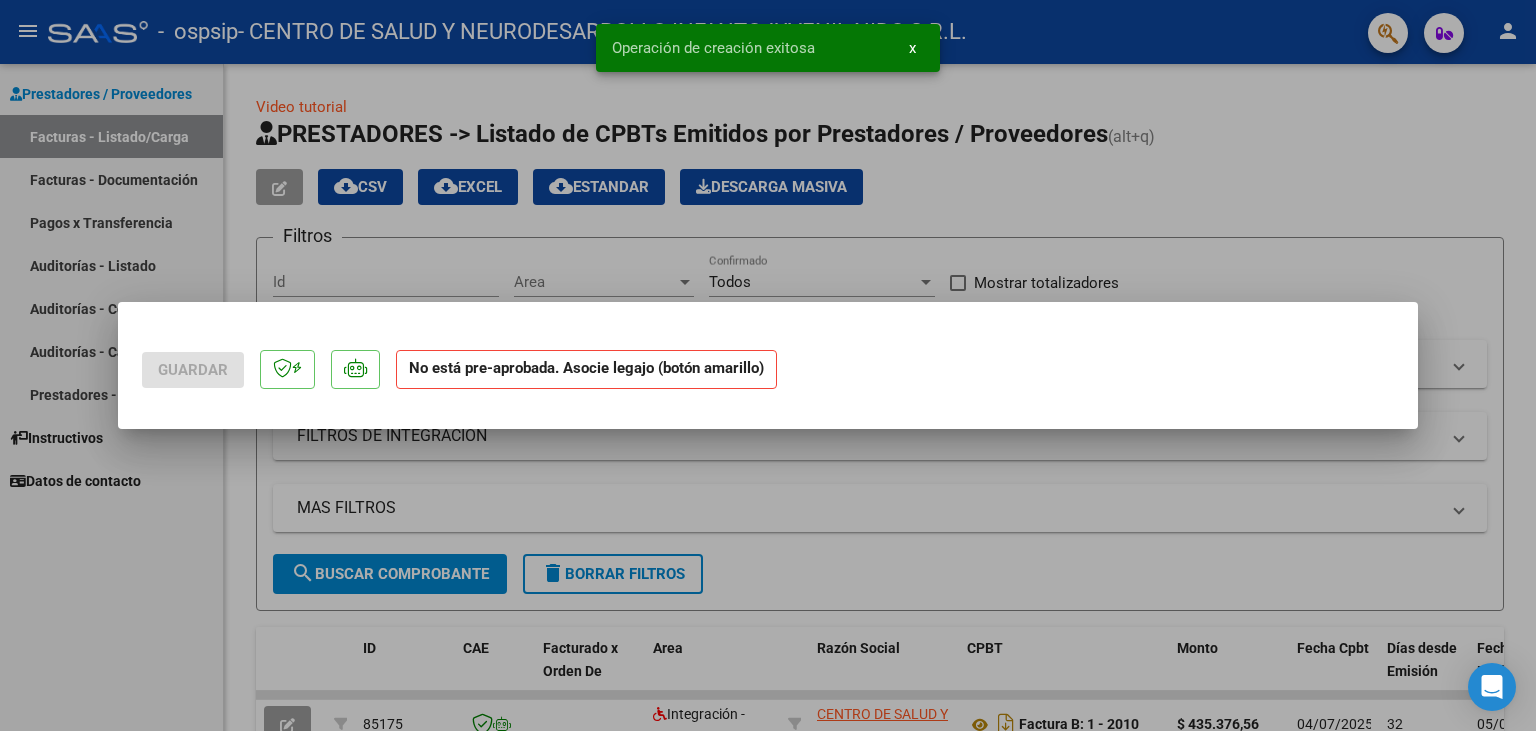 scroll, scrollTop: 0, scrollLeft: 0, axis: both 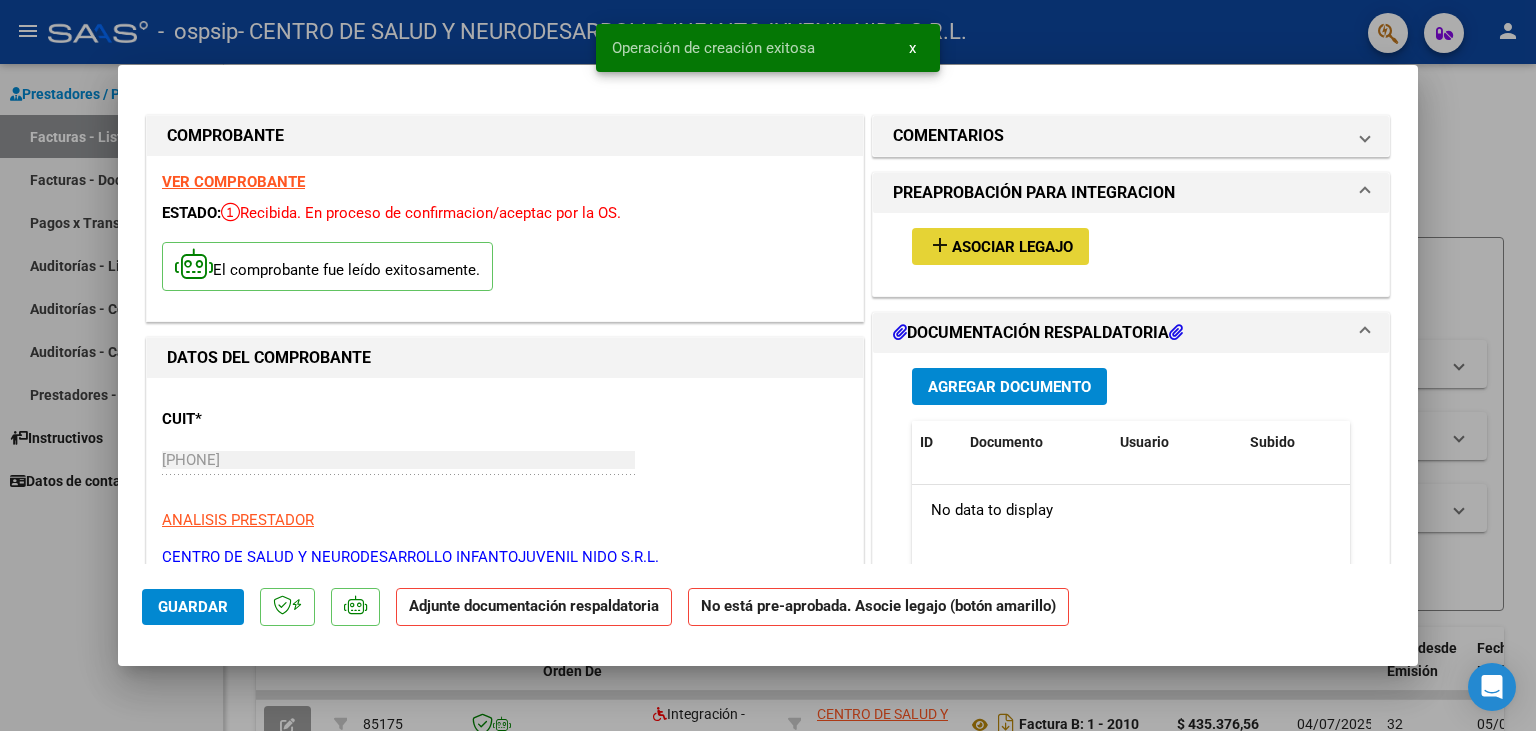 click on "Asociar Legajo" at bounding box center (1012, 247) 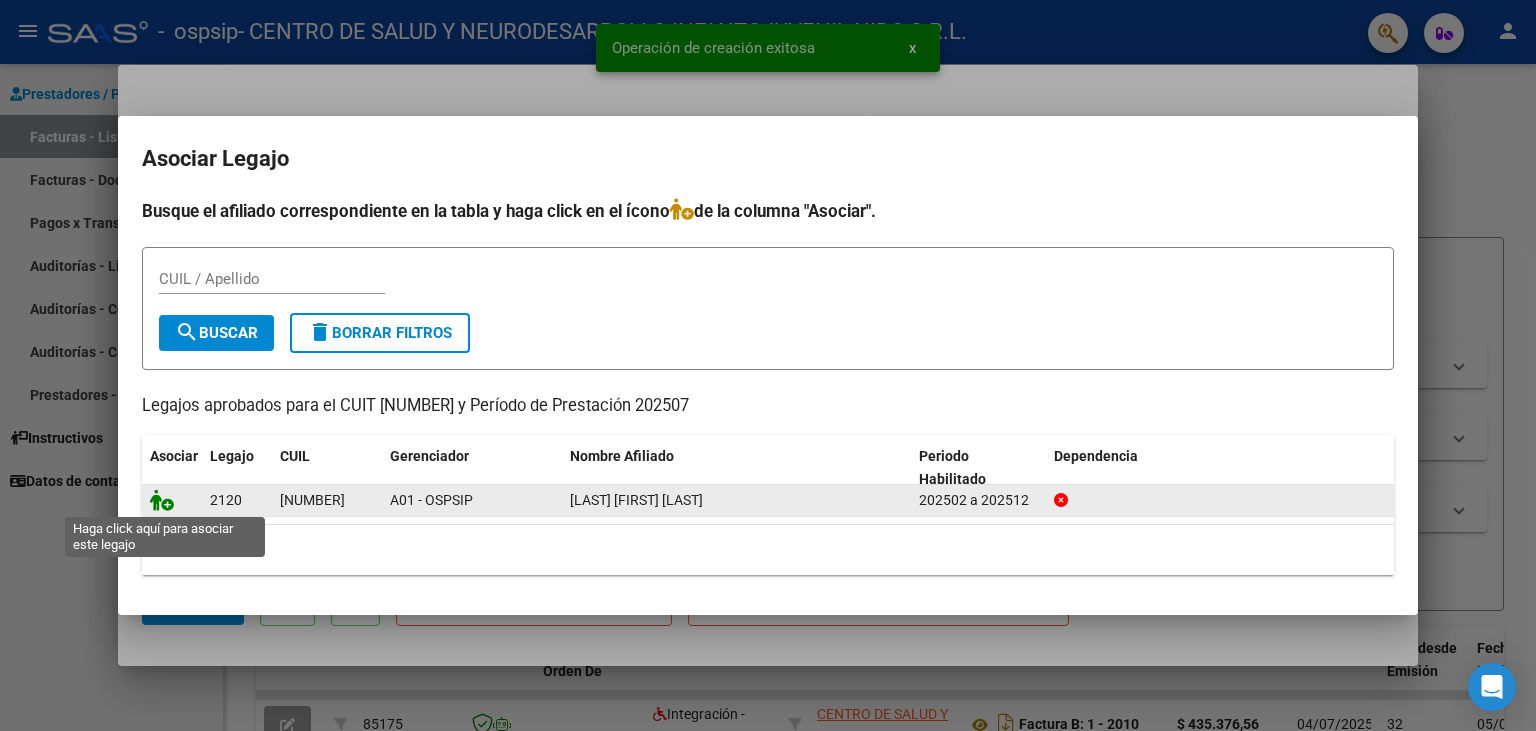 click 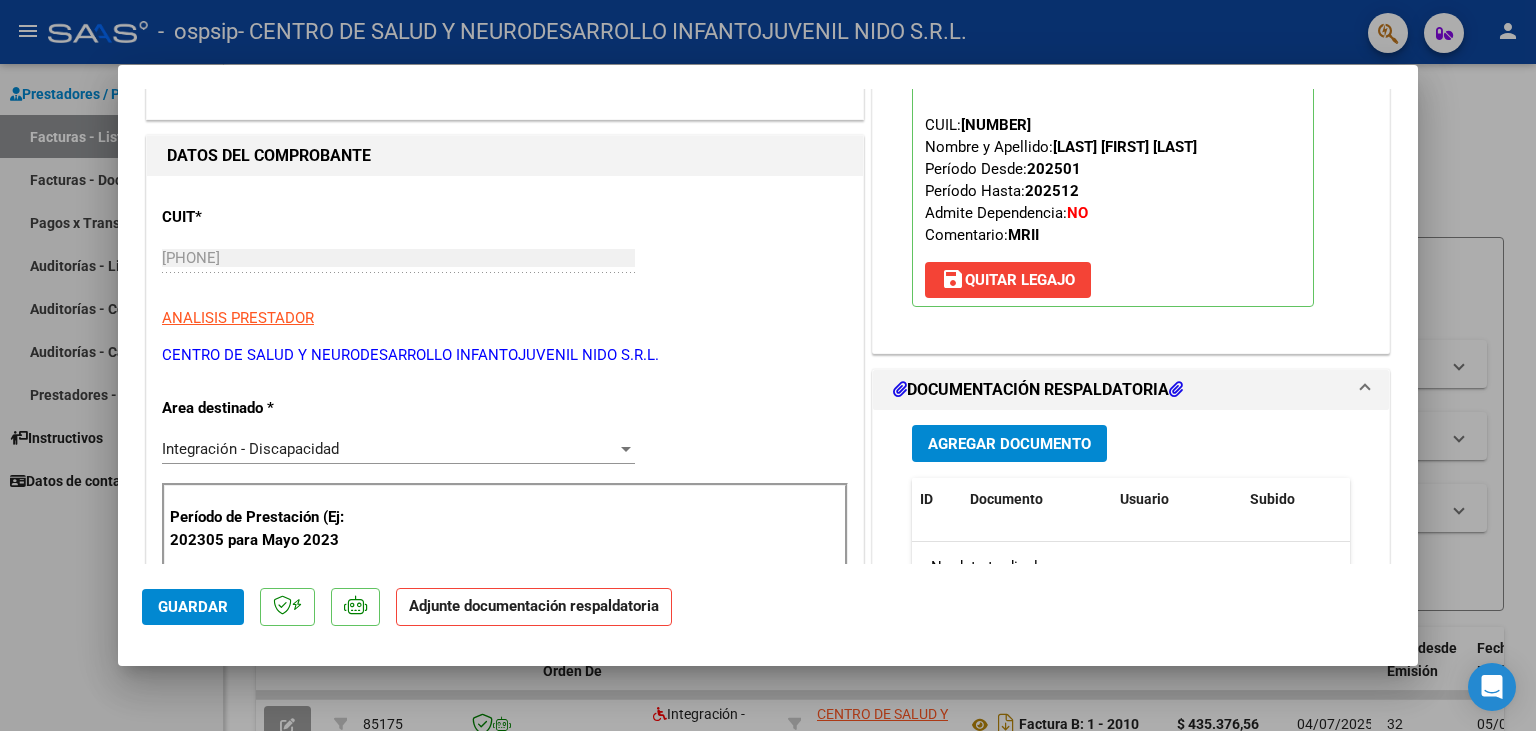 scroll, scrollTop: 331, scrollLeft: 0, axis: vertical 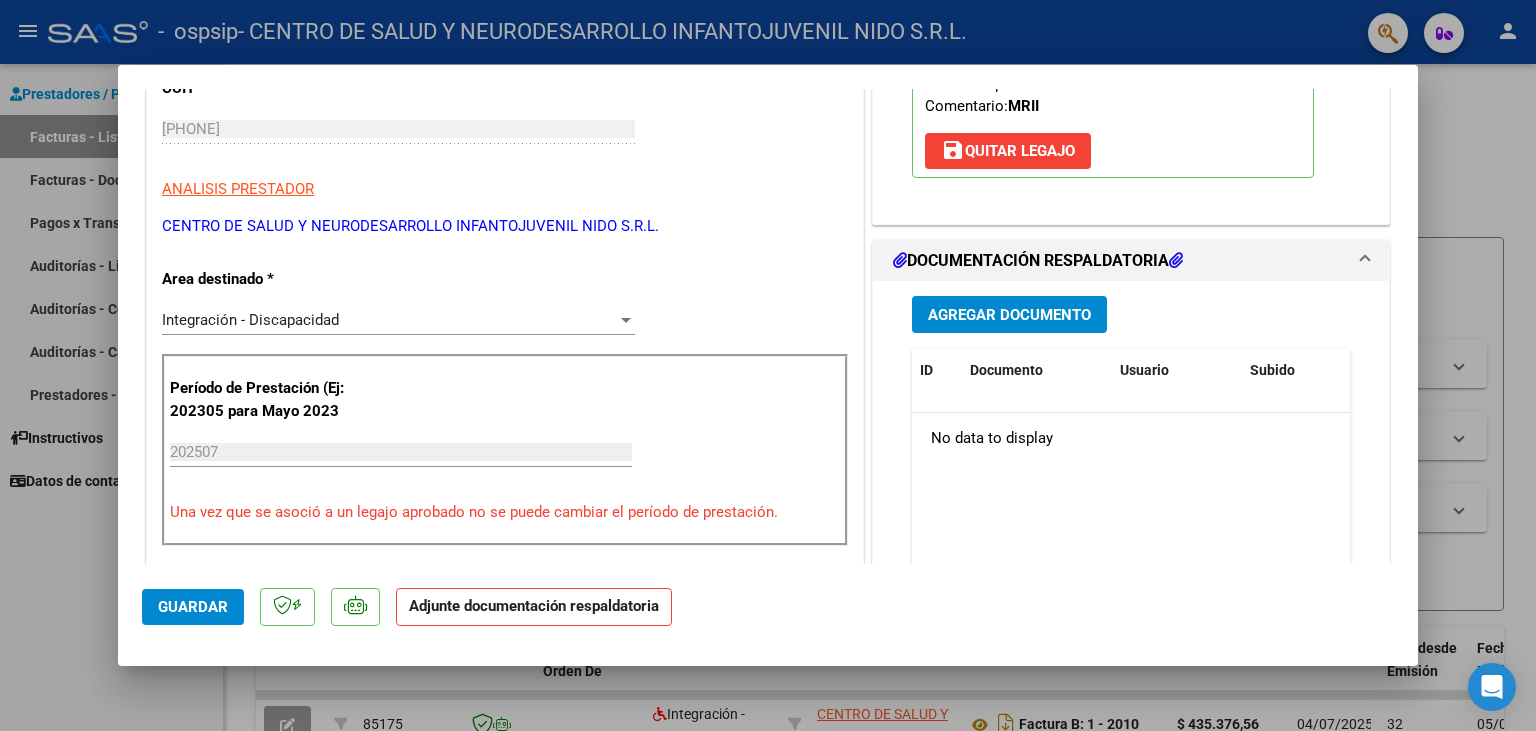 click on "Agregar Documento" at bounding box center (1009, 315) 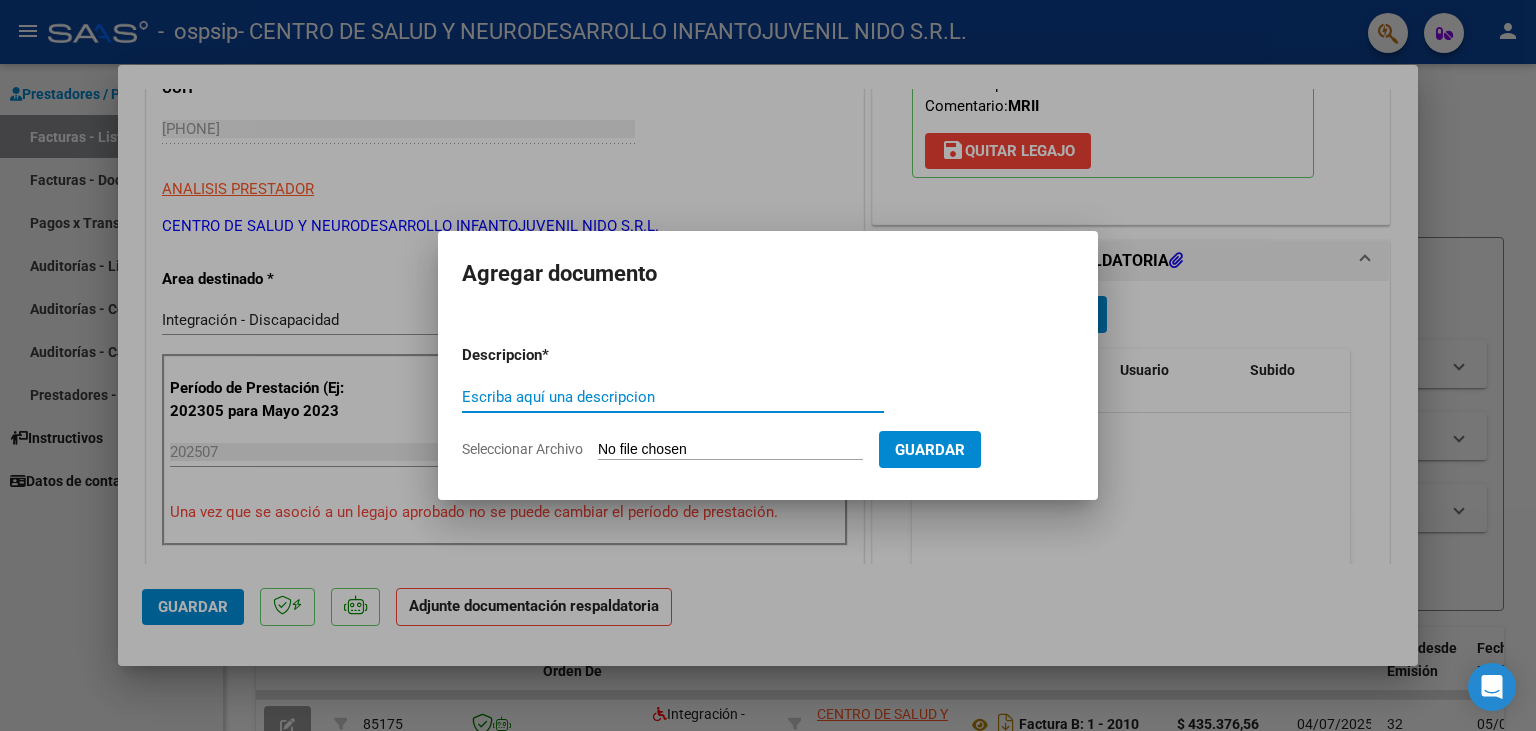 paste on "Planilla de Asistencias julio" 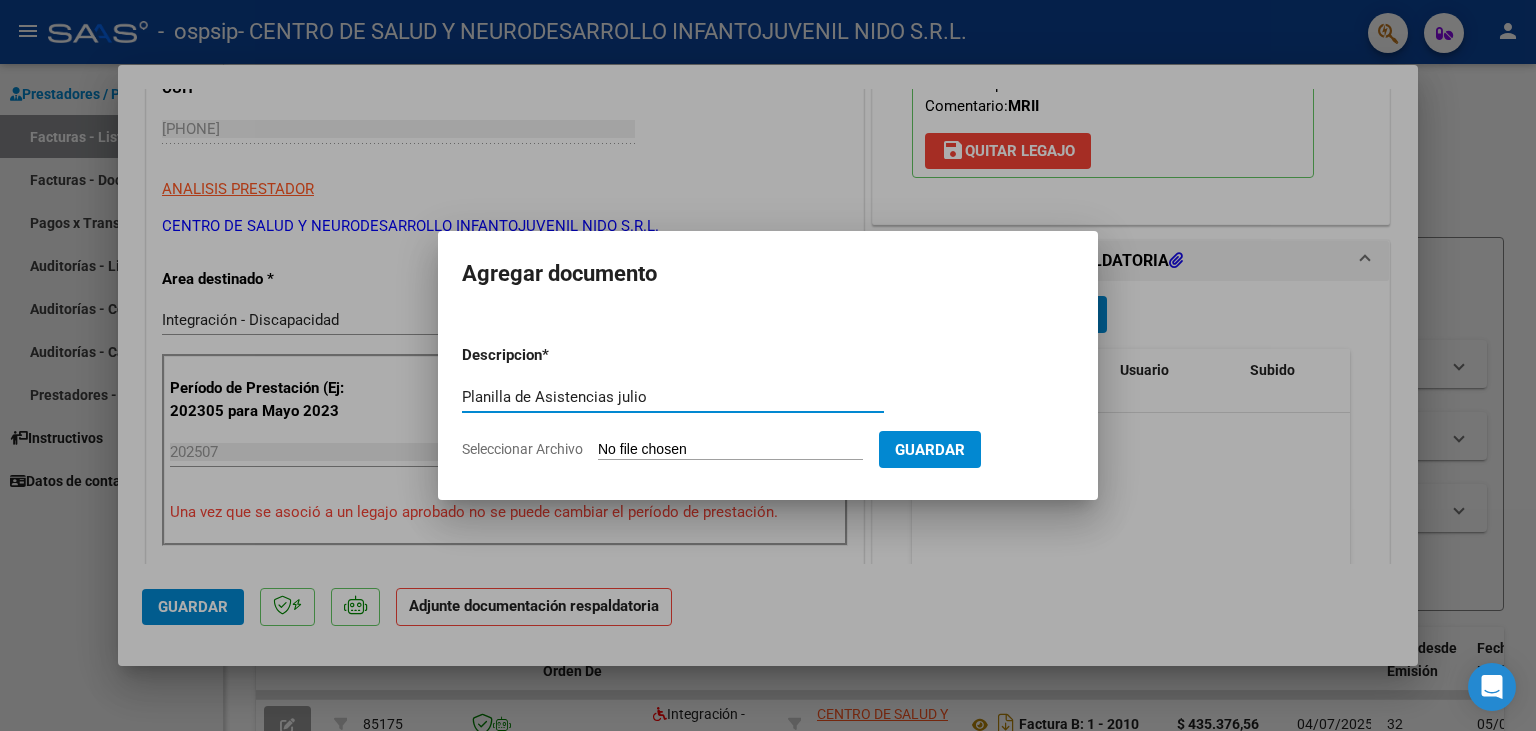 type on "Planilla de Asistencias julio" 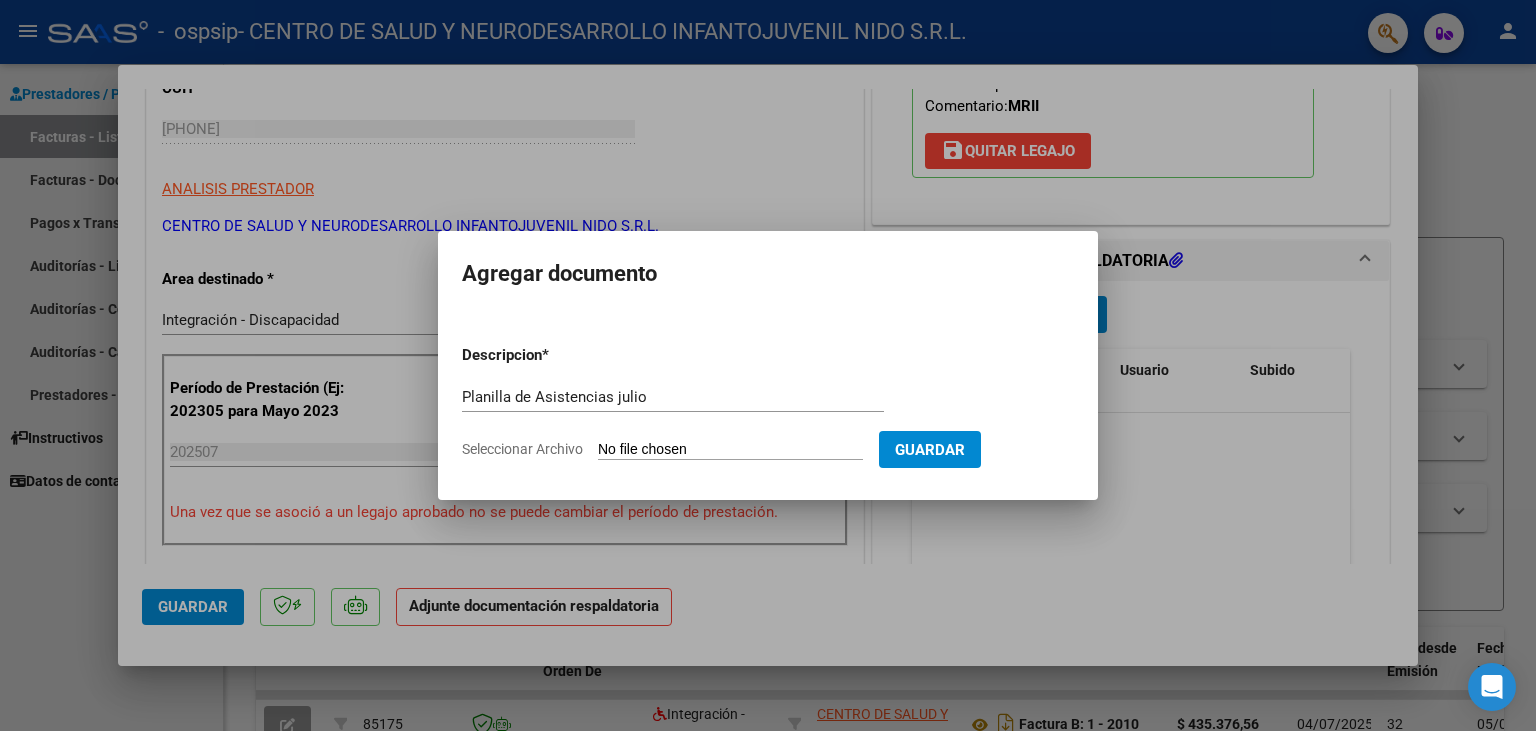 click on "Seleccionar Archivo" at bounding box center (730, 450) 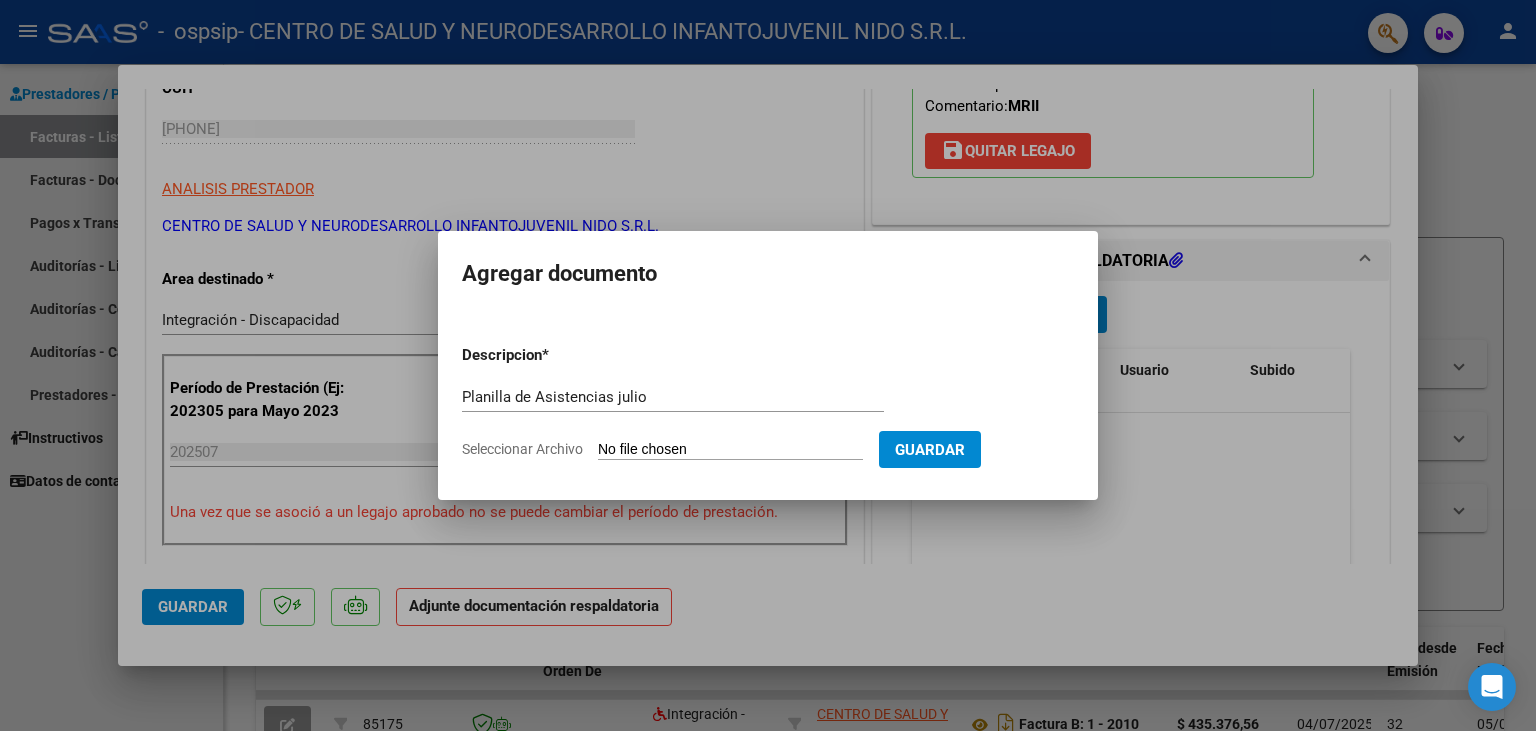 type on "C:\fakepath\Planilla de Asistencias julio.pdf" 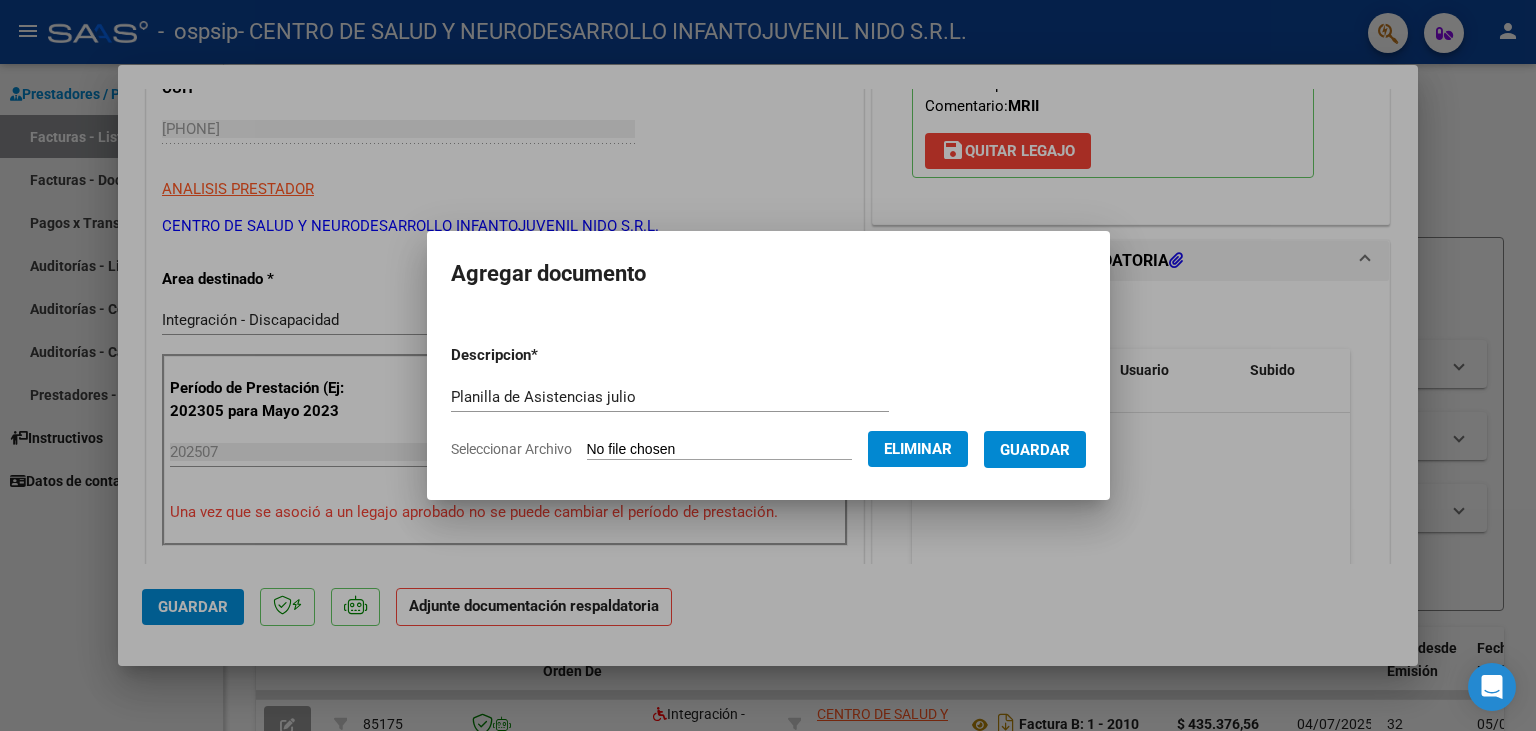 click on "Guardar" at bounding box center [1035, 450] 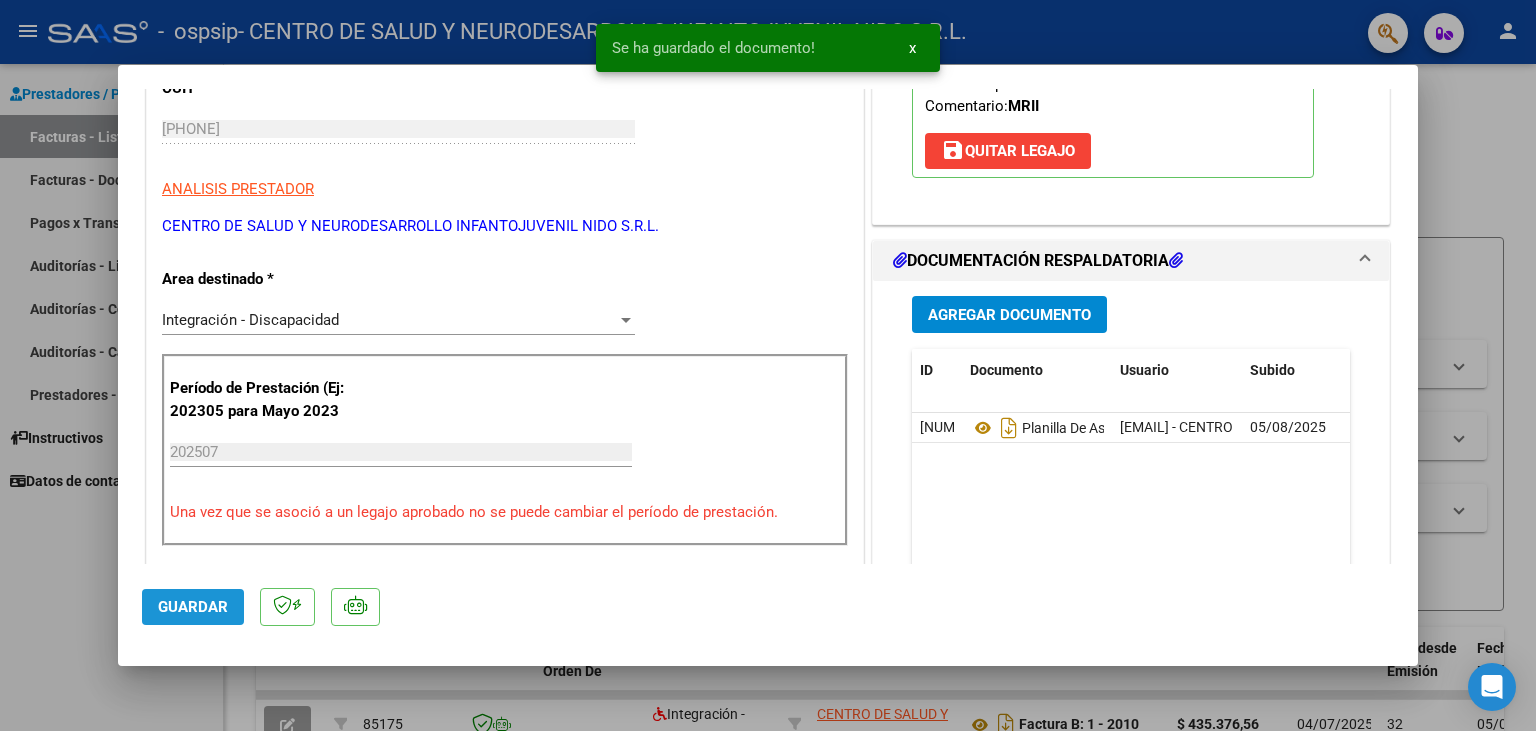 click on "Guardar" 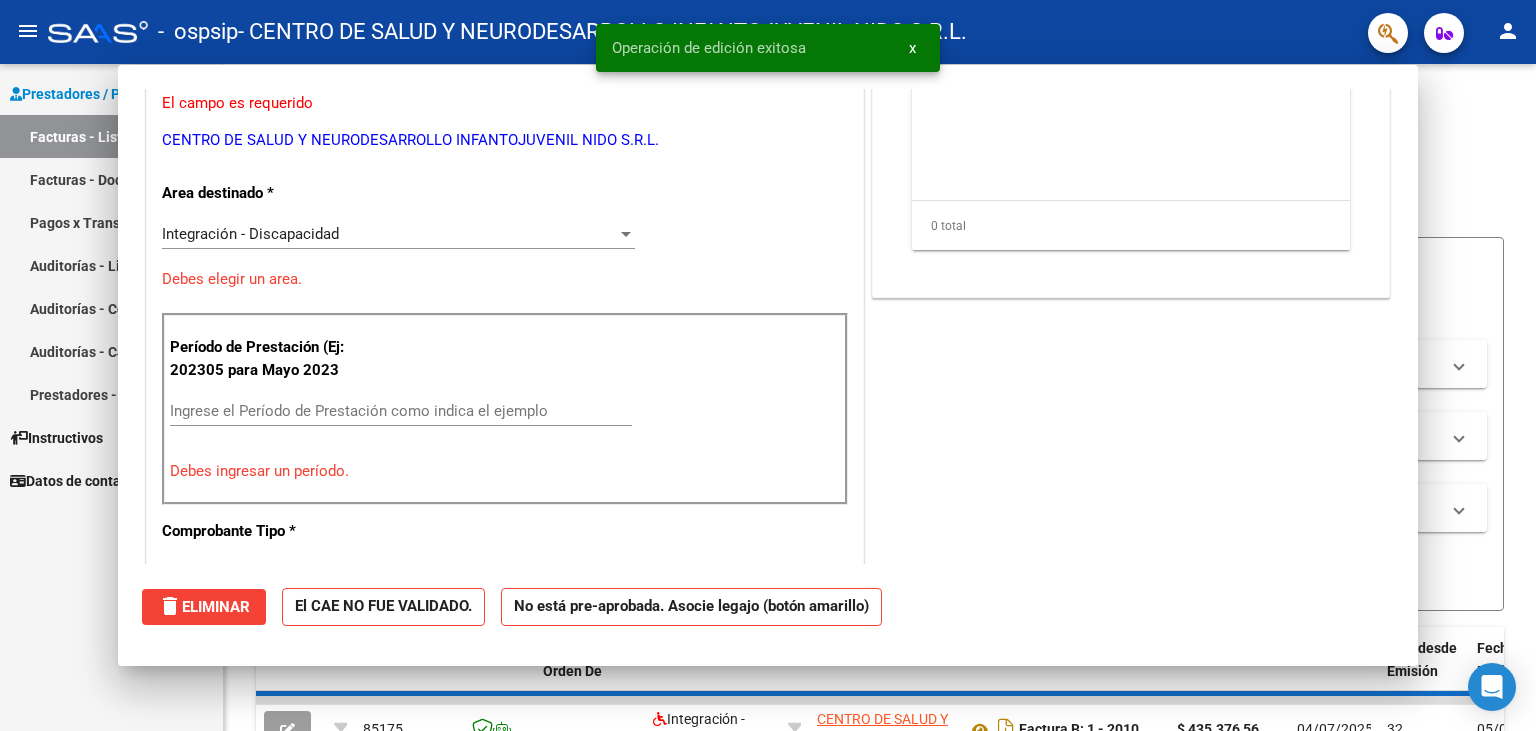 scroll, scrollTop: 0, scrollLeft: 0, axis: both 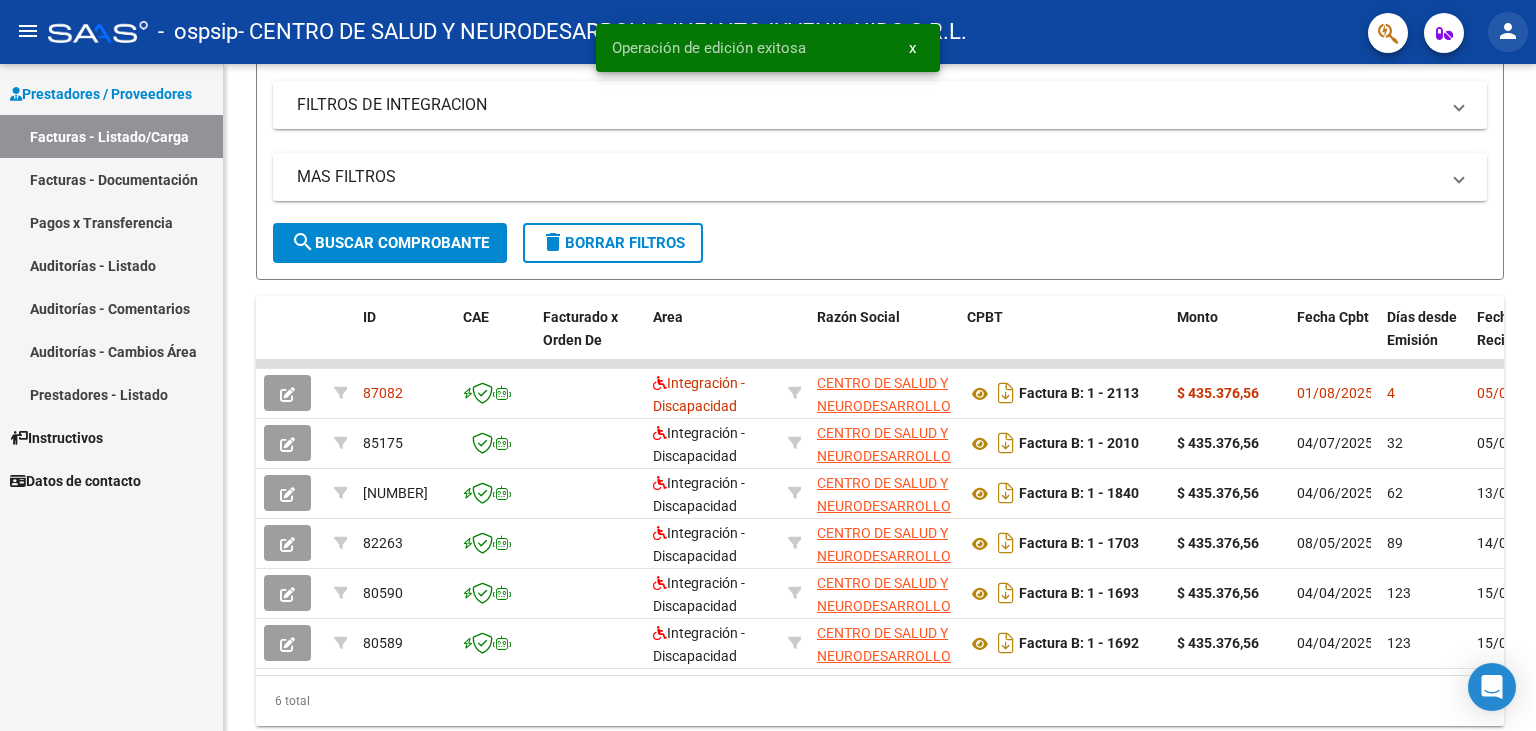 click on "person" 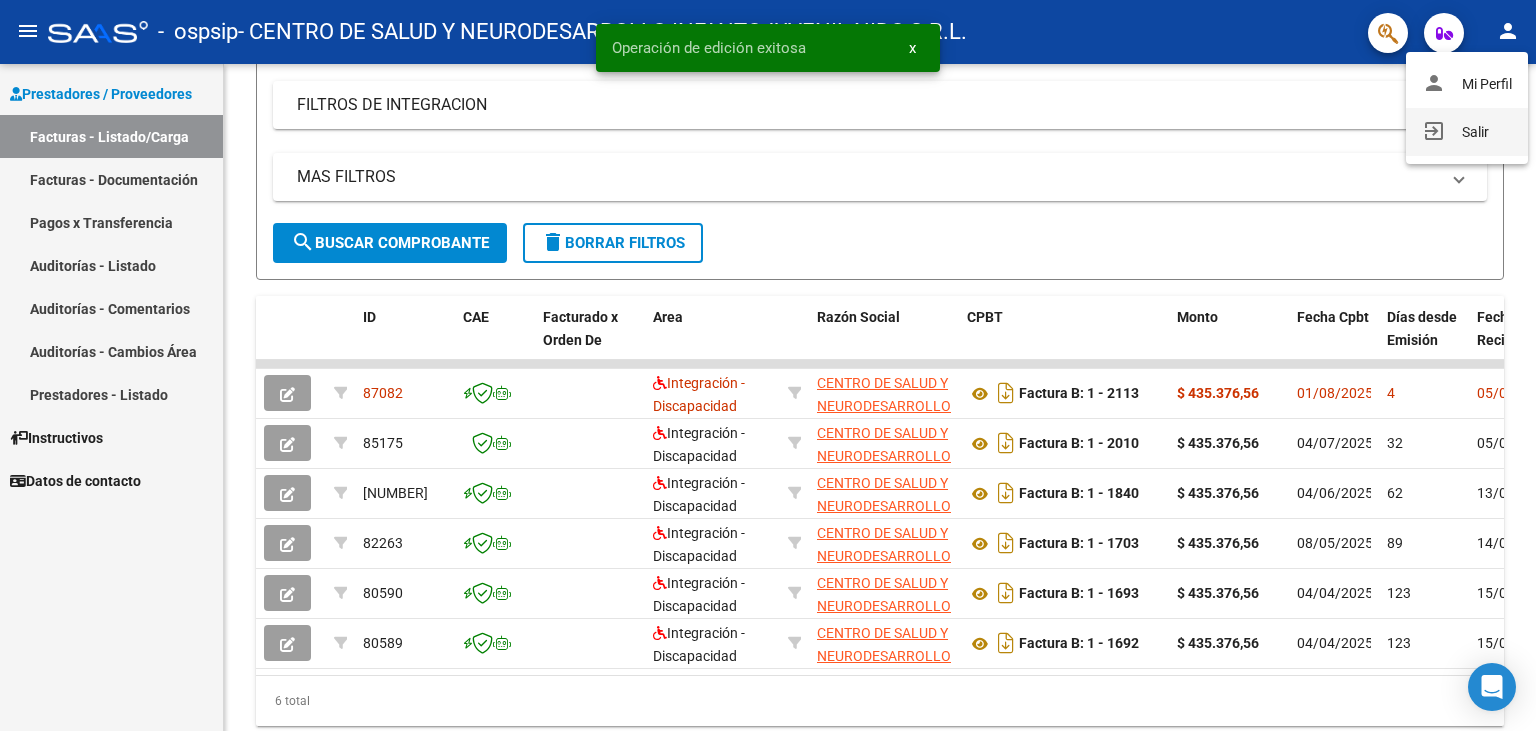 click on "exit_to_app  Salir" at bounding box center [1467, 132] 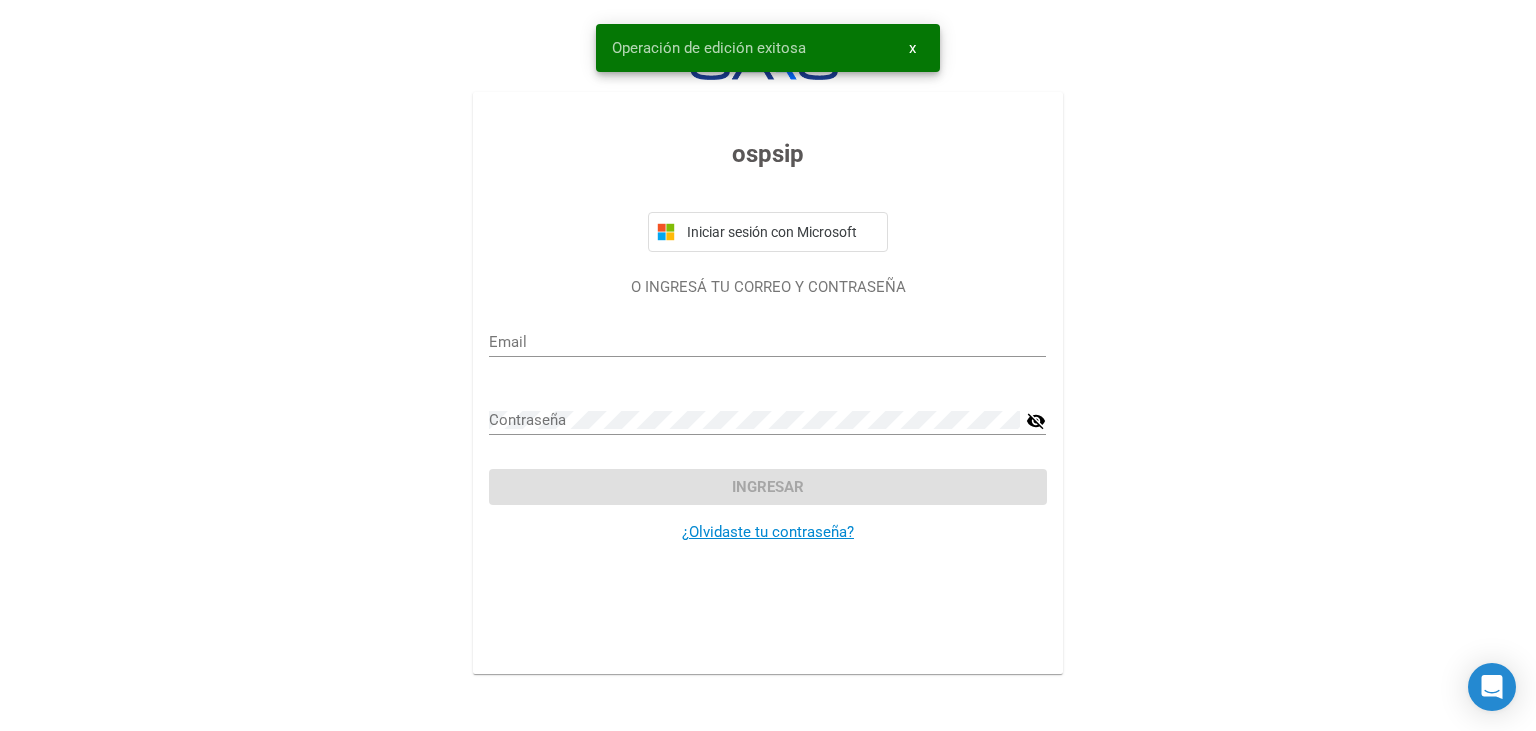 type on "[EMAIL]" 